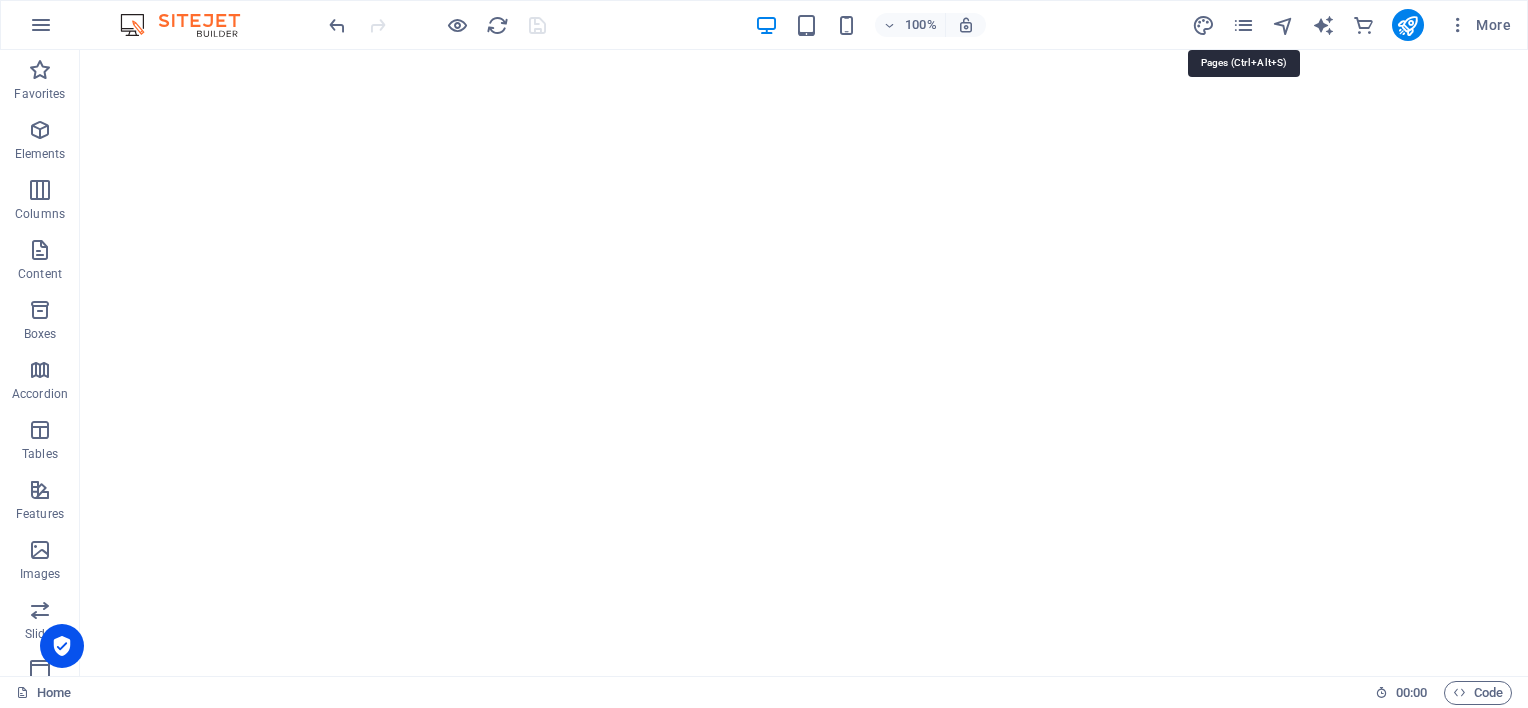 scroll, scrollTop: 0, scrollLeft: 0, axis: both 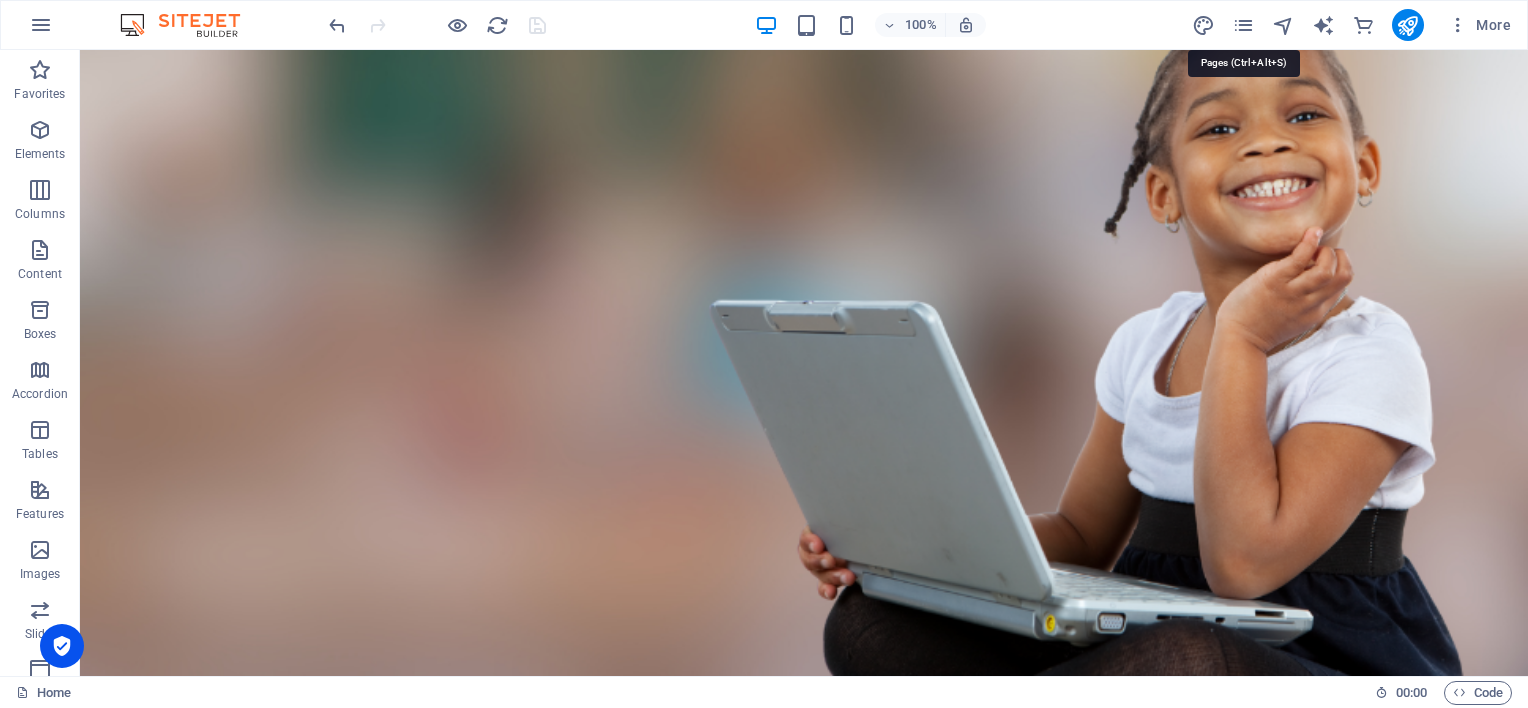 click at bounding box center (1243, 25) 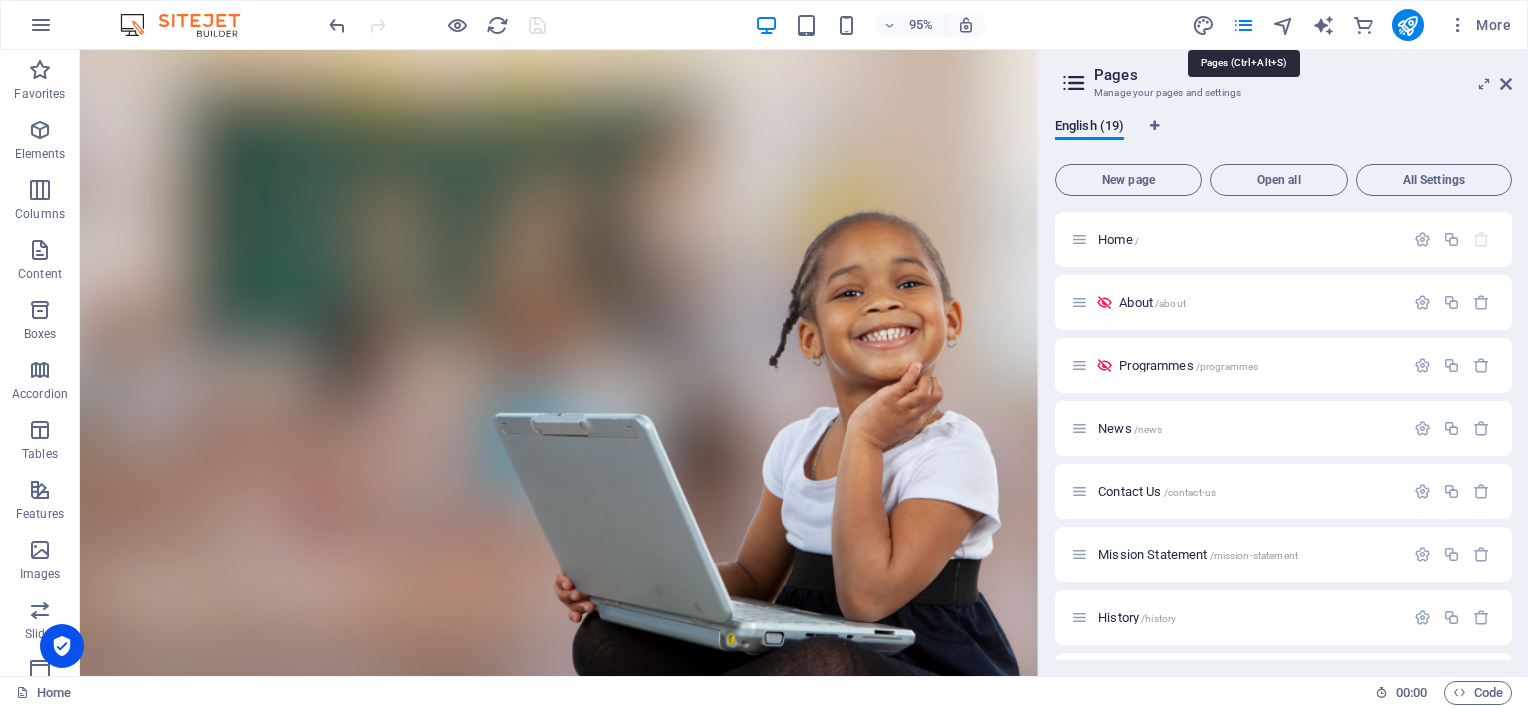 scroll, scrollTop: 0, scrollLeft: 0, axis: both 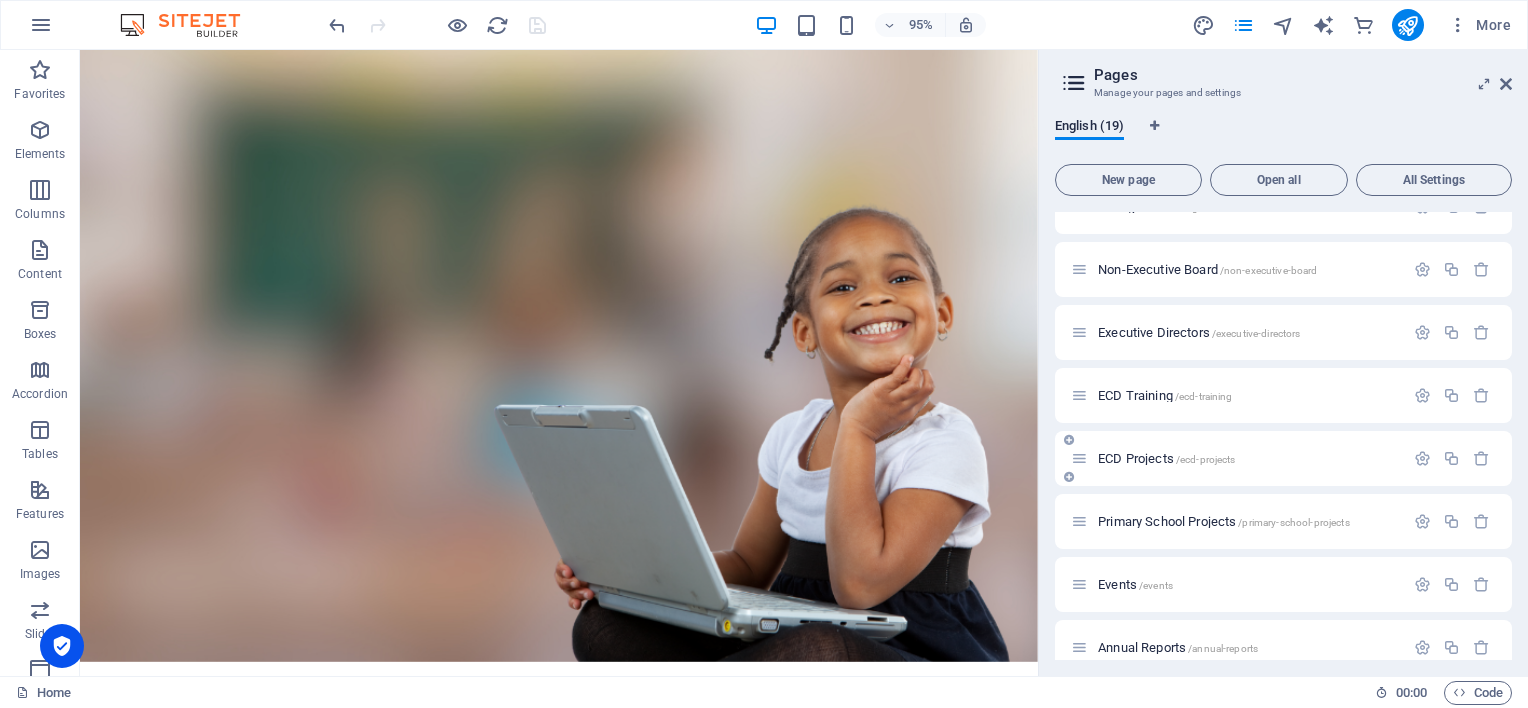 click on "ECD Projects /ecd-projects" at bounding box center [1166, 458] 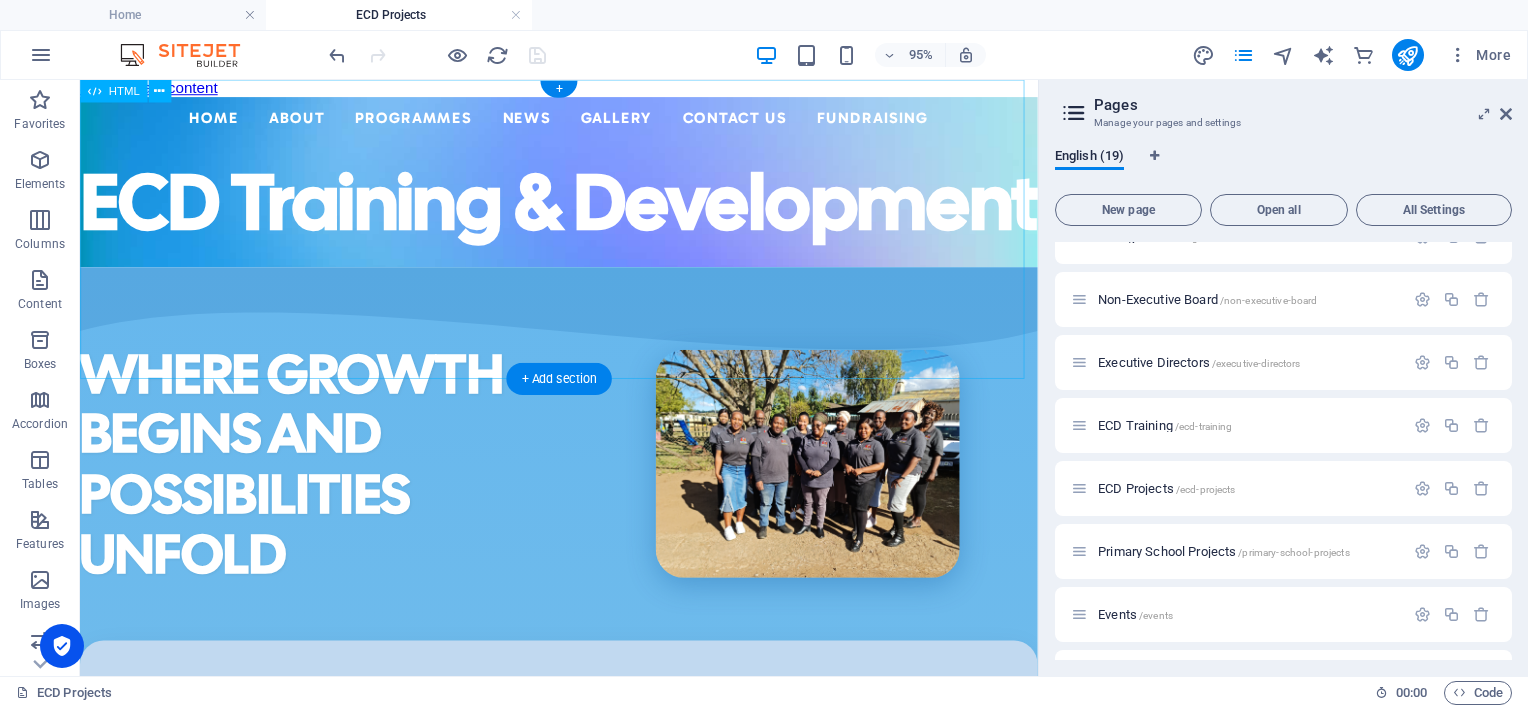scroll, scrollTop: 0, scrollLeft: 0, axis: both 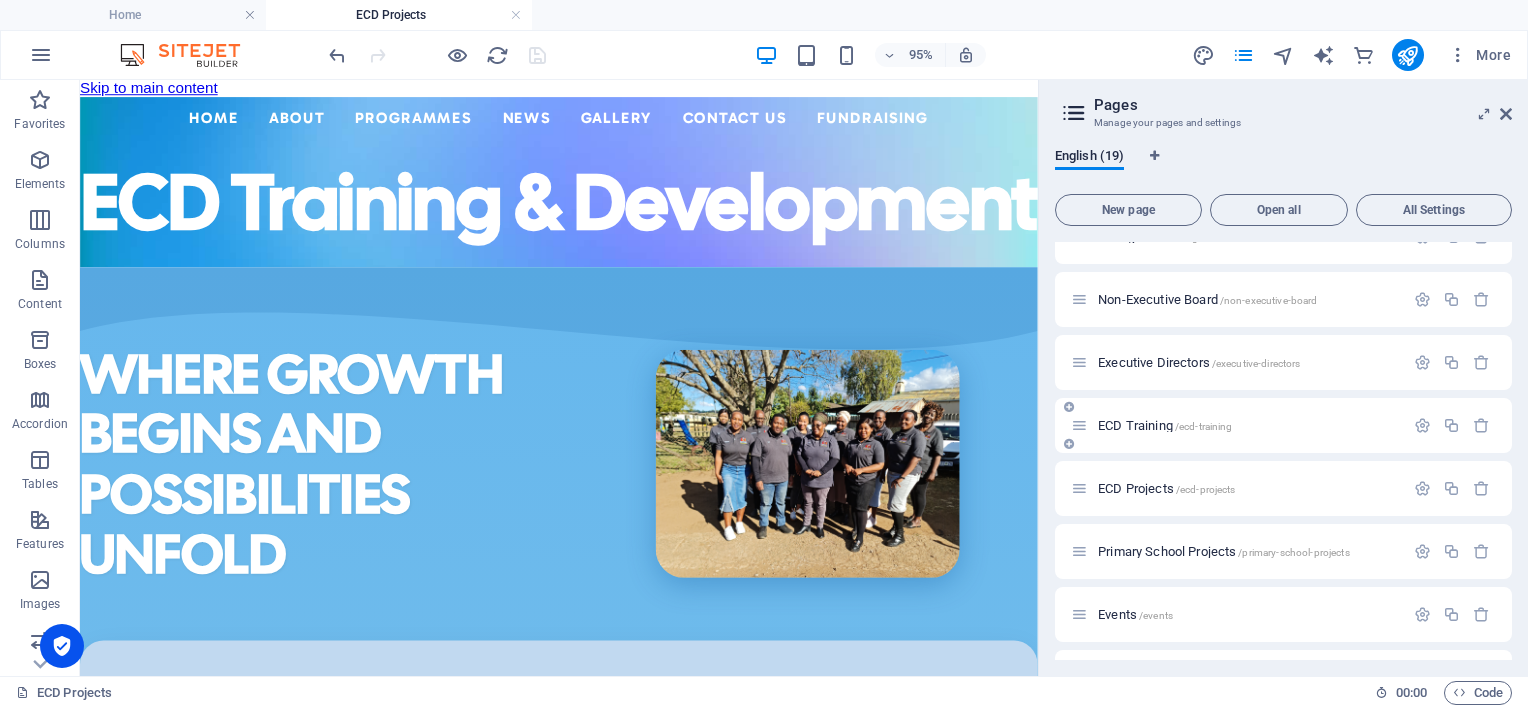 click on "ECD Training /ecd-training" at bounding box center (1165, 425) 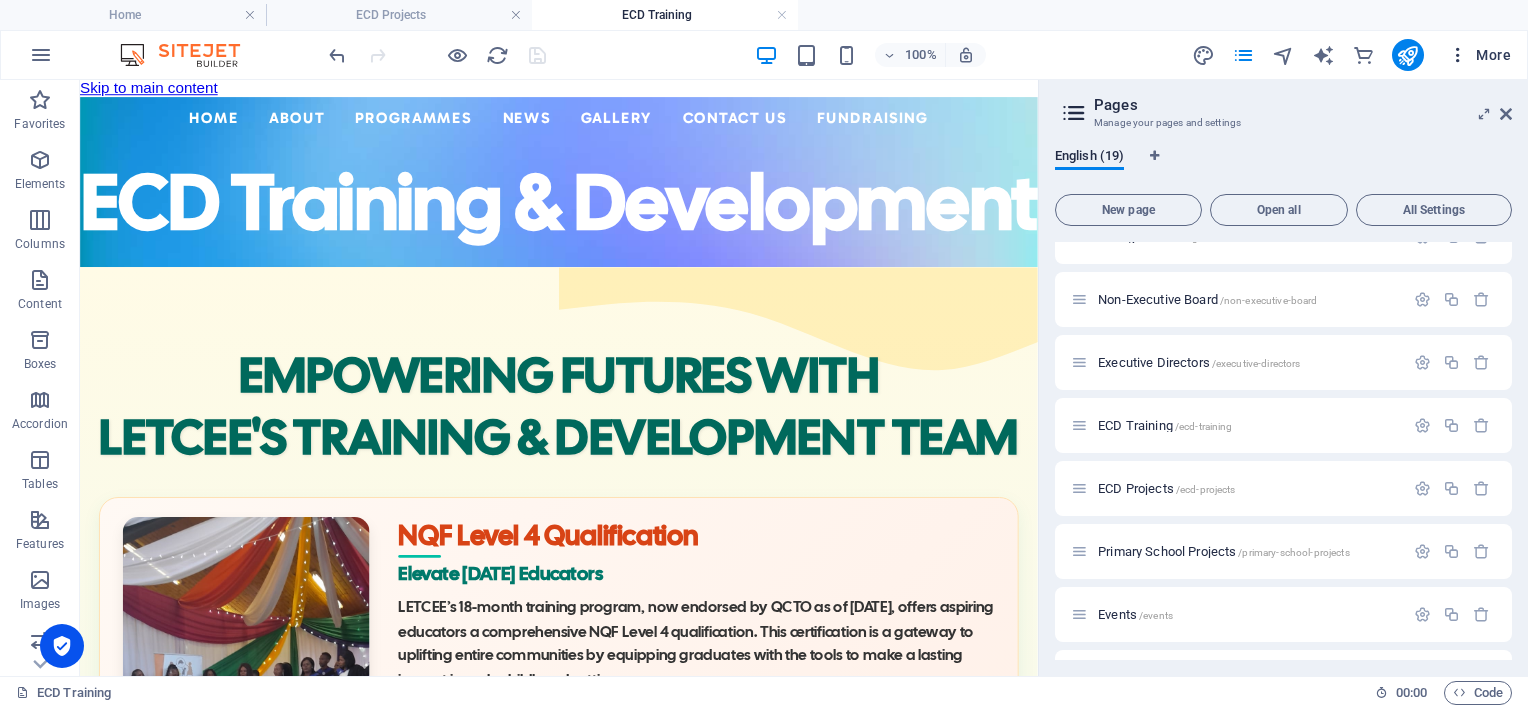 scroll, scrollTop: 0, scrollLeft: 0, axis: both 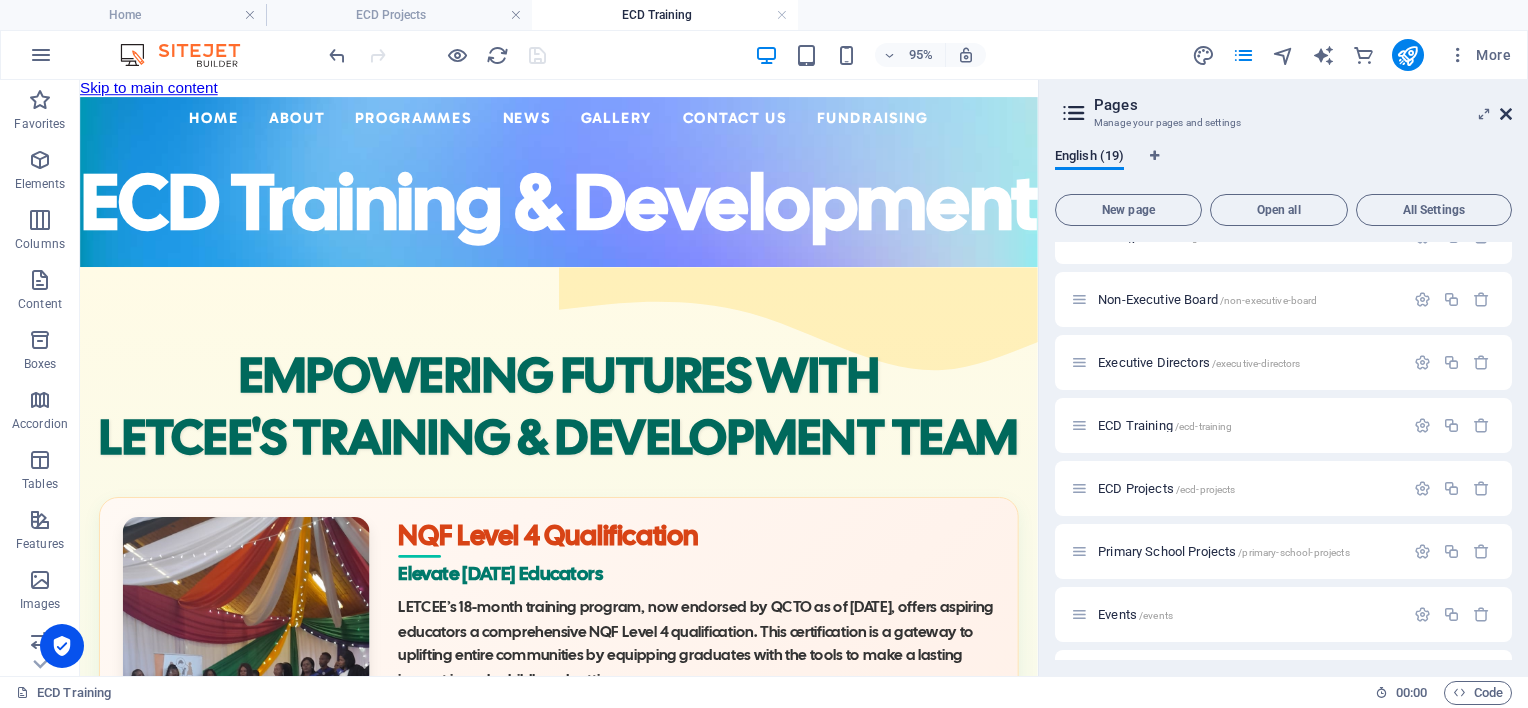 click at bounding box center [1506, 114] 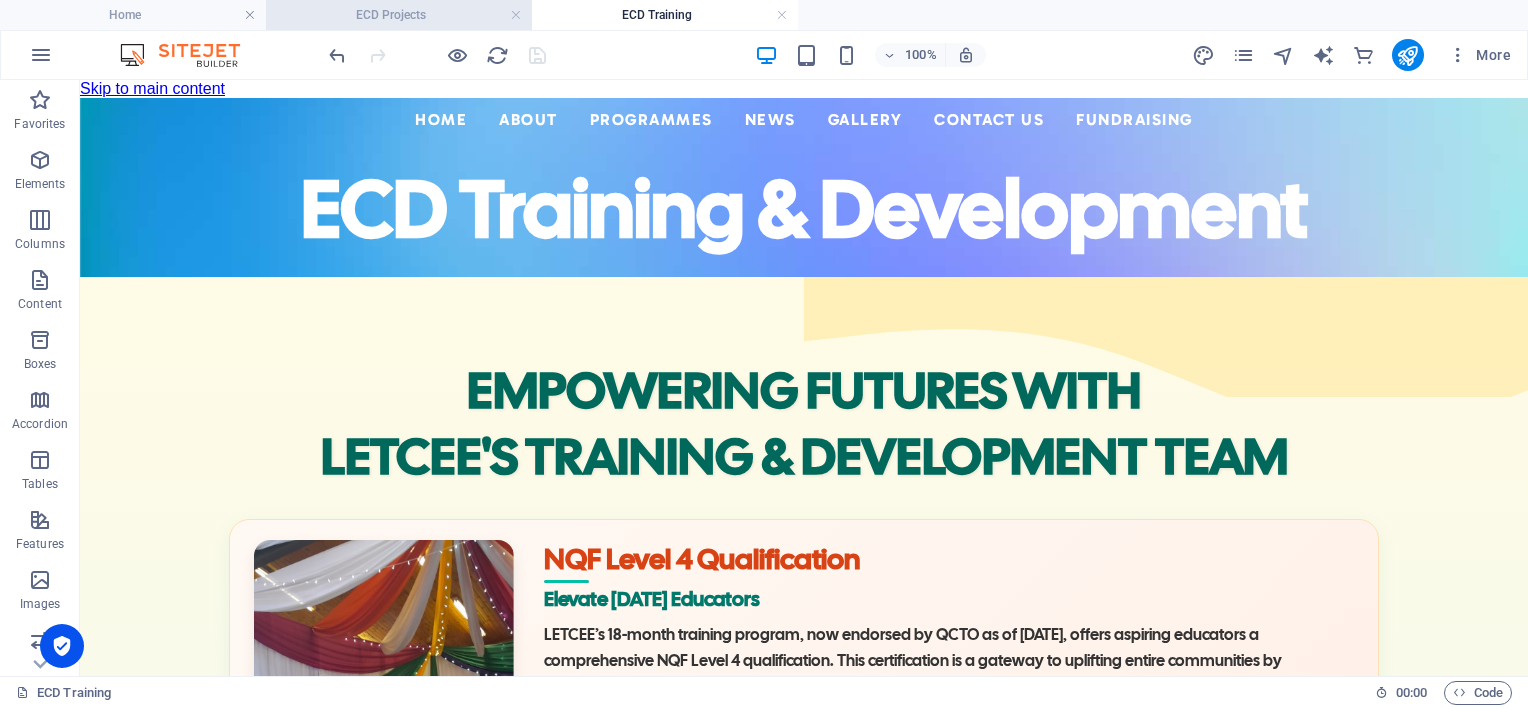 click on "ECD Projects" at bounding box center (399, 15) 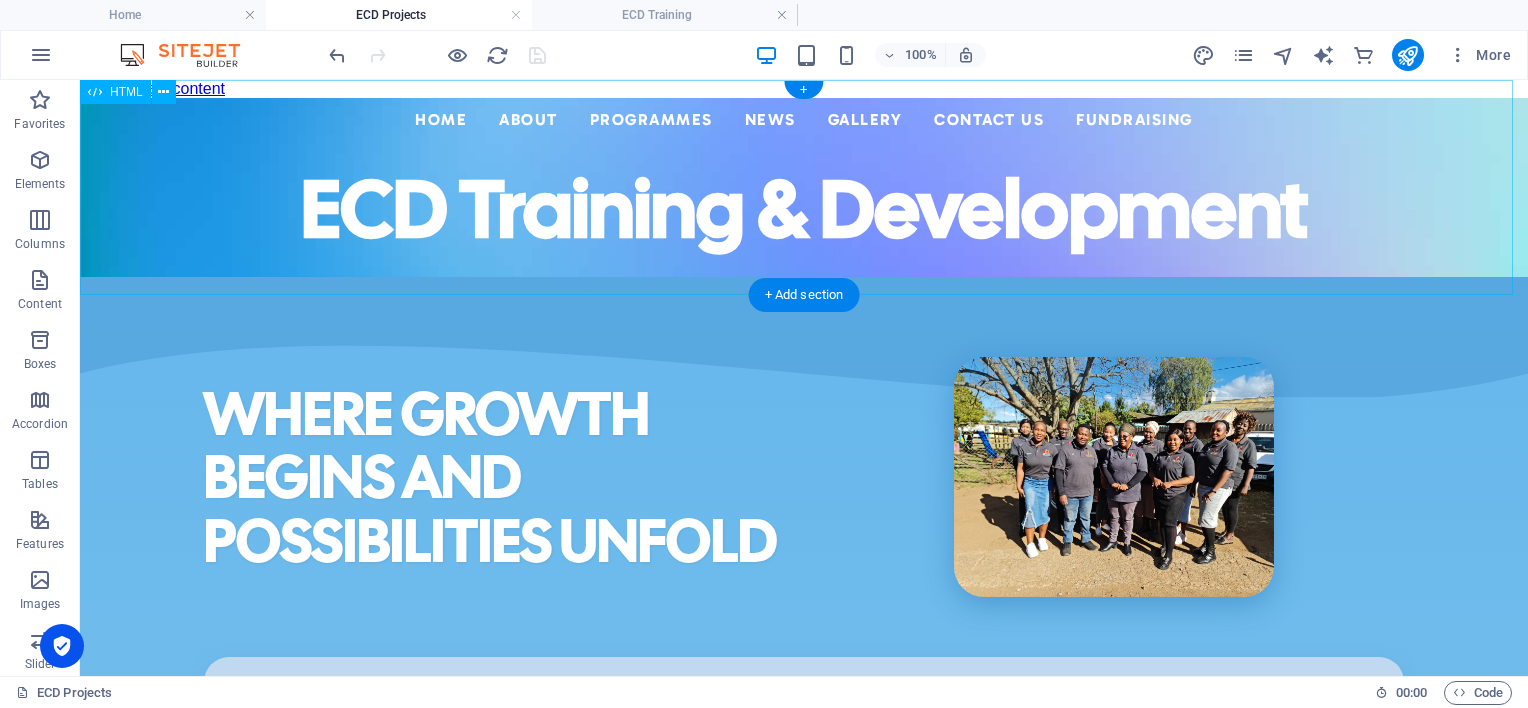 click on "Centered Navigation Bar
☰
Home
About
Mission Statement
History
Impact
Focus Area
Recognition
Non-Executive Board
Executive Directors
Programmes
ECD Training & Development
ECD Programmes/Projects
Primary School Projects
News
Events
Annual Reports
Gallery
Contact Us
Fundraising
ECD Training & Development" at bounding box center (804, 187) 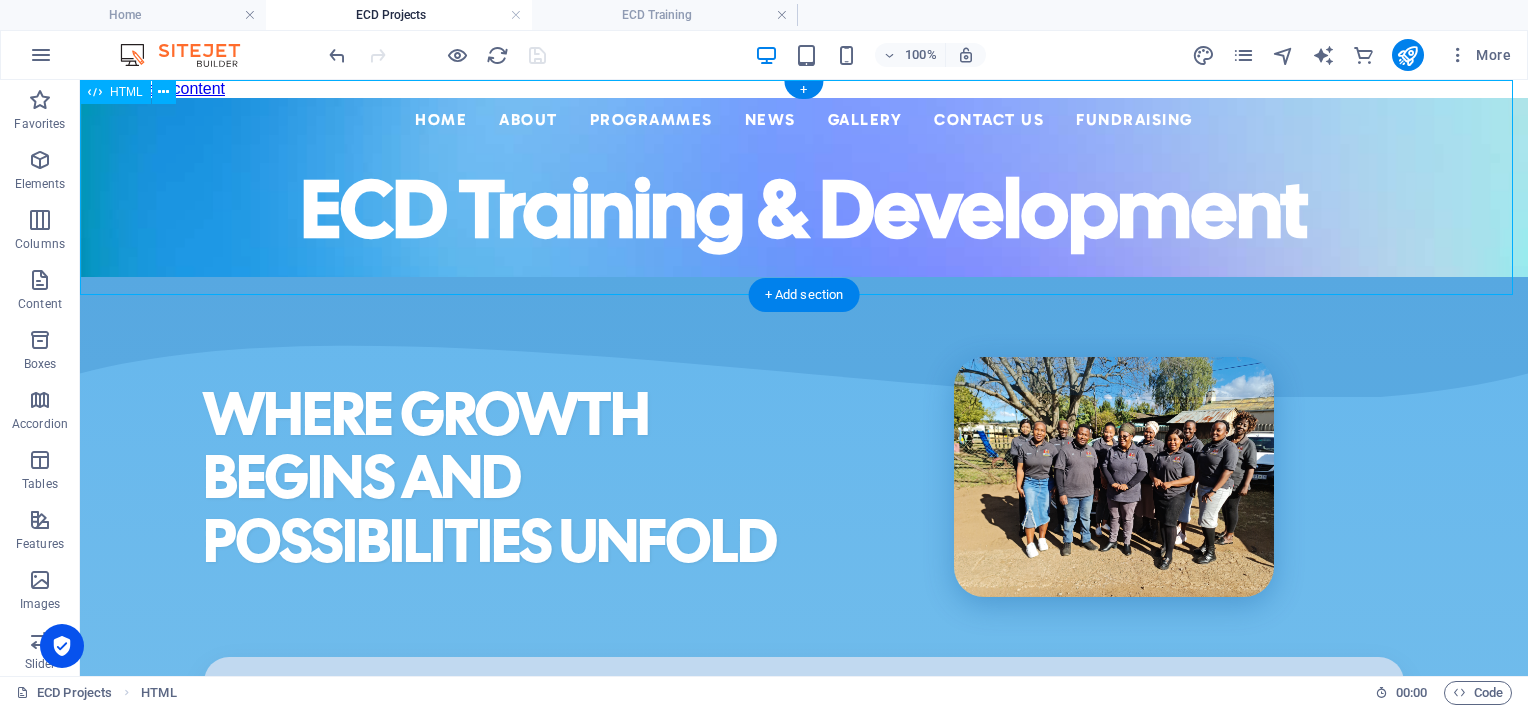 click on "Centered Navigation Bar
☰
Home
About
Mission Statement
History
Impact
Focus Area
Recognition
Non-Executive Board
Executive Directors
Programmes
ECD Training & Development
ECD Programmes/Projects
Primary School Projects
News
Events
Annual Reports
Gallery
Contact Us
Fundraising
ECD Training & Development" at bounding box center [804, 187] 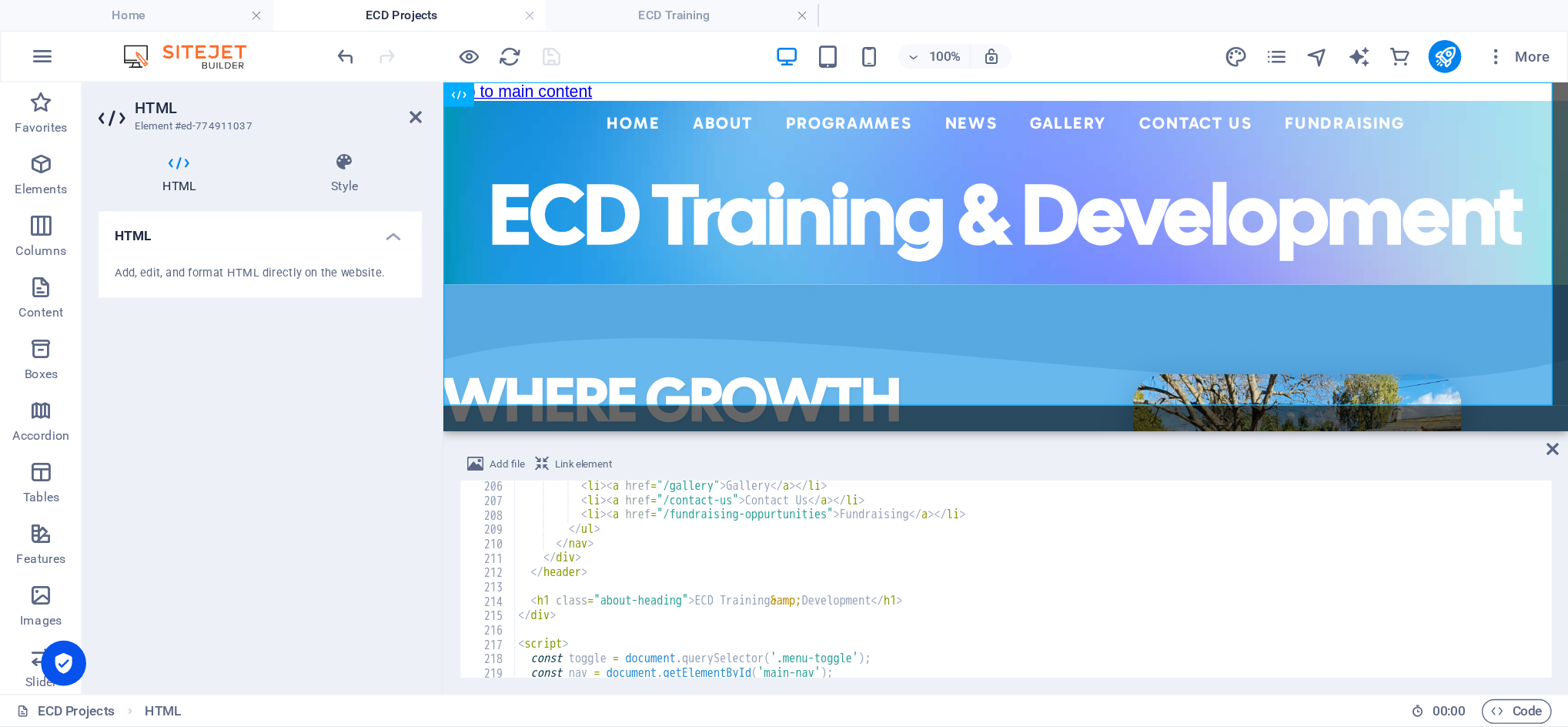 scroll, scrollTop: 2073, scrollLeft: 0, axis: vertical 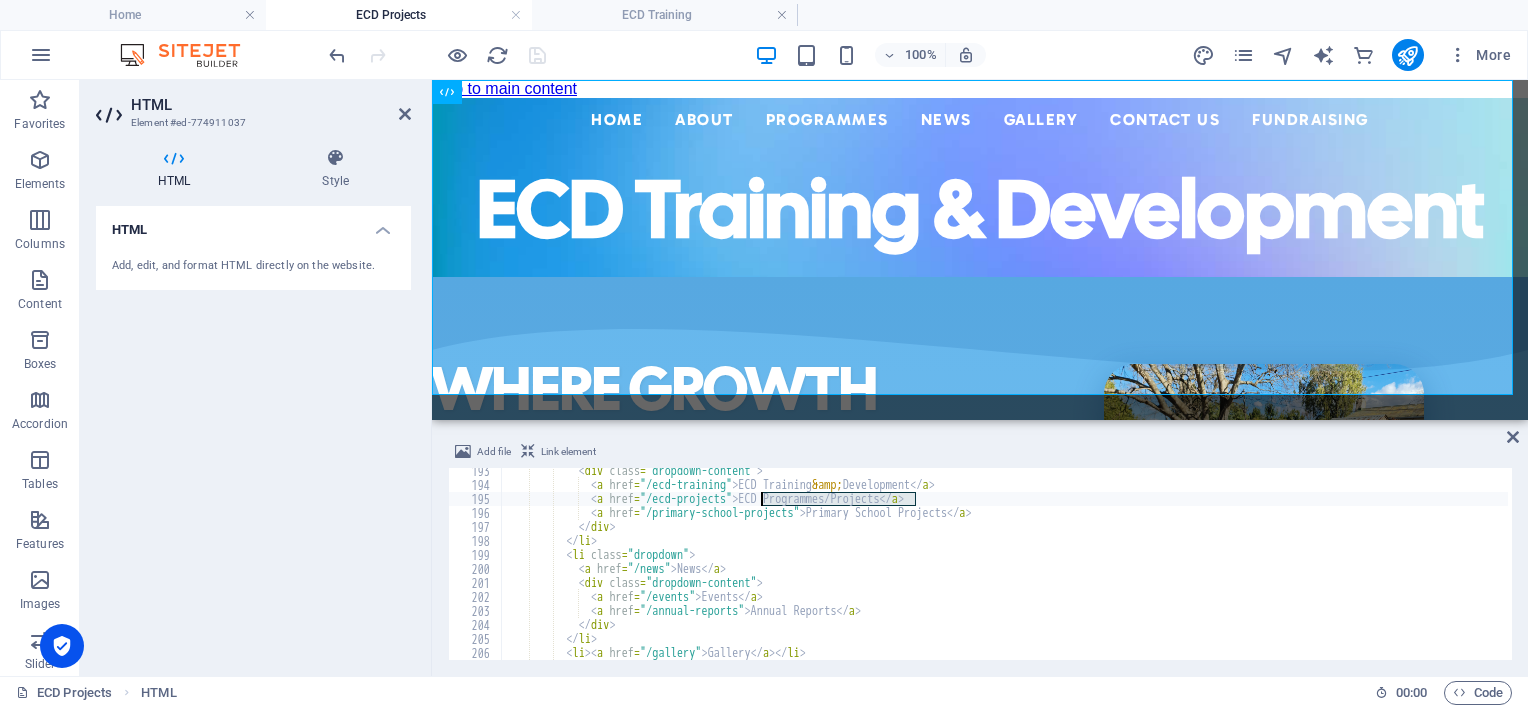 drag, startPoint x: 915, startPoint y: 496, endPoint x: 763, endPoint y: 496, distance: 152 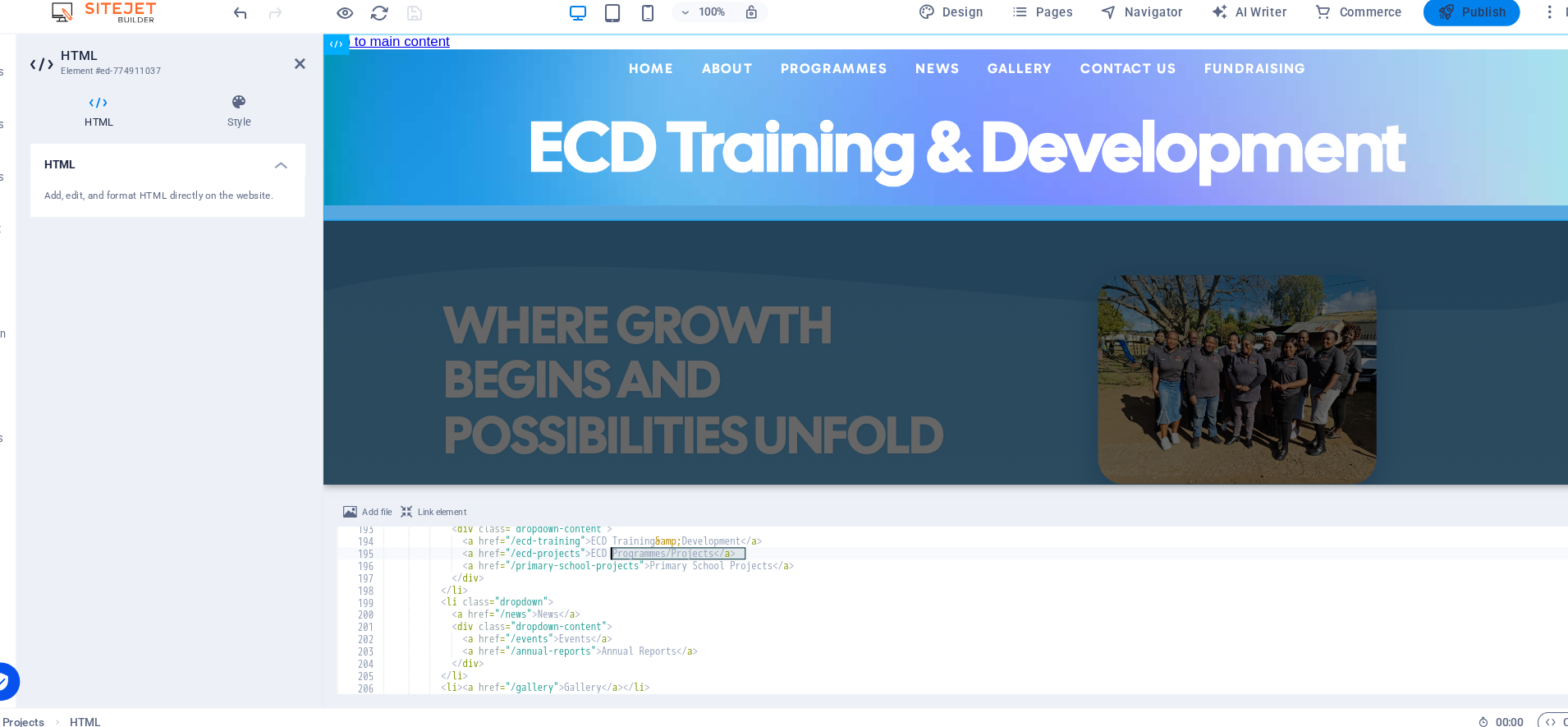 scroll, scrollTop: 2211, scrollLeft: 0, axis: vertical 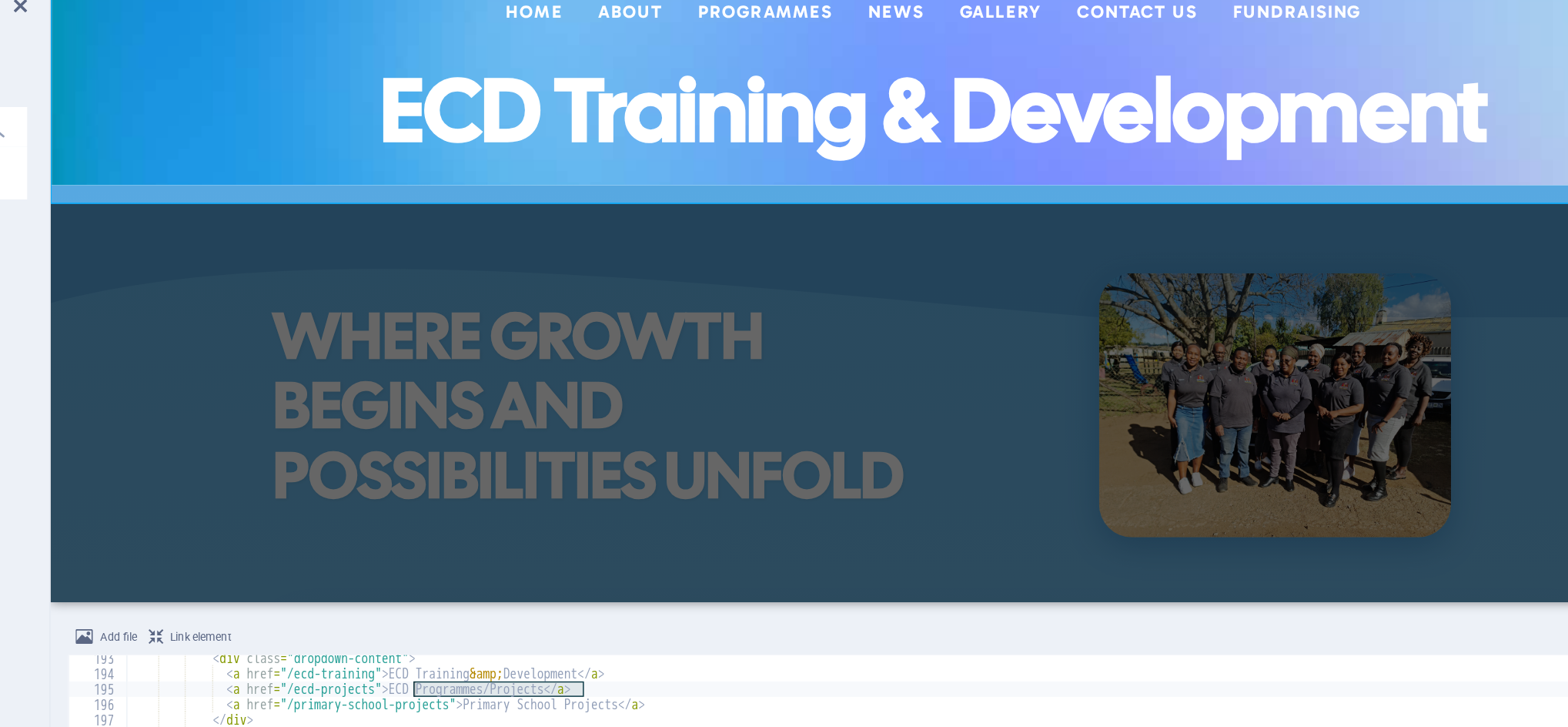 drag, startPoint x: 1490, startPoint y: 2, endPoint x: 731, endPoint y: 122, distance: 768.42762 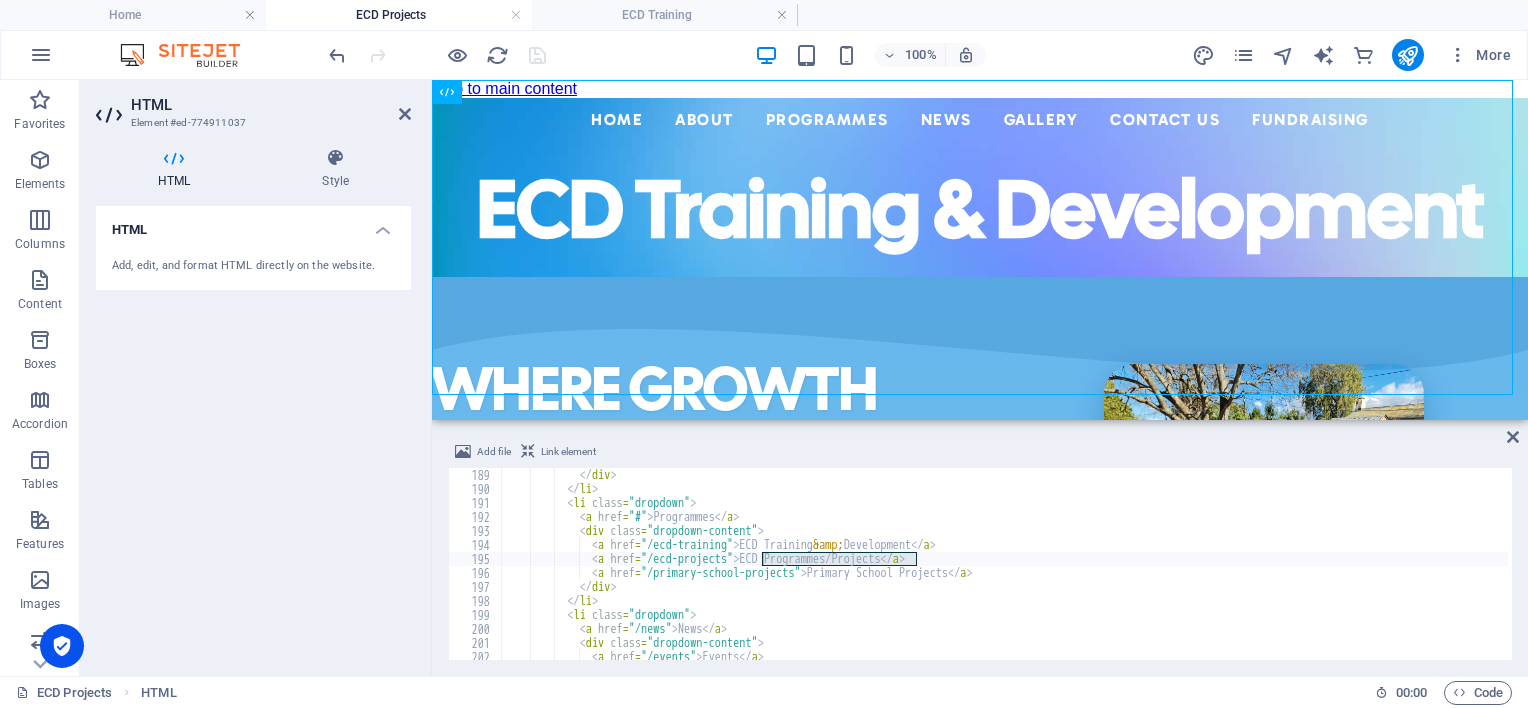 scroll, scrollTop: 2632, scrollLeft: 0, axis: vertical 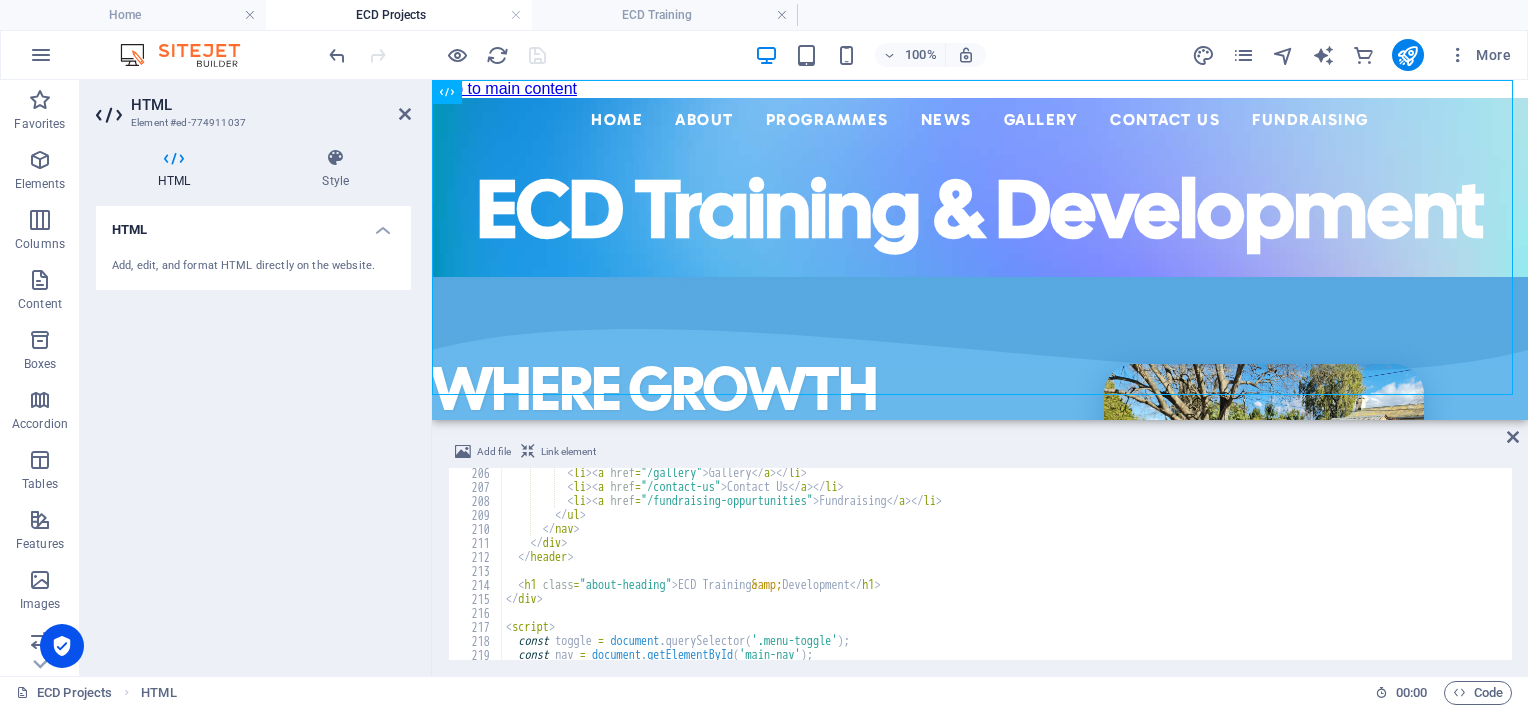 click on "< li > < a   href = "/gallery" > Gallery </ a > </ li >              < li > < a   href = "/contact-us" > Contact Us </ a > </ li >              < li > < a   href = "/fundraising-oppurtunities" > Fundraising </ a > </ li >           </ ul >         </ nav >      </ div >    </ header >    < h1   class = "about-heading" > ECD Training  &amp;  Development </ h1 > </ div > < script >    const   toggle   =   document . querySelector ( '.menu-toggle' ) ;    const   nav   =   document . getElementById ( 'main-nav' ) ;" at bounding box center [1005, 576] 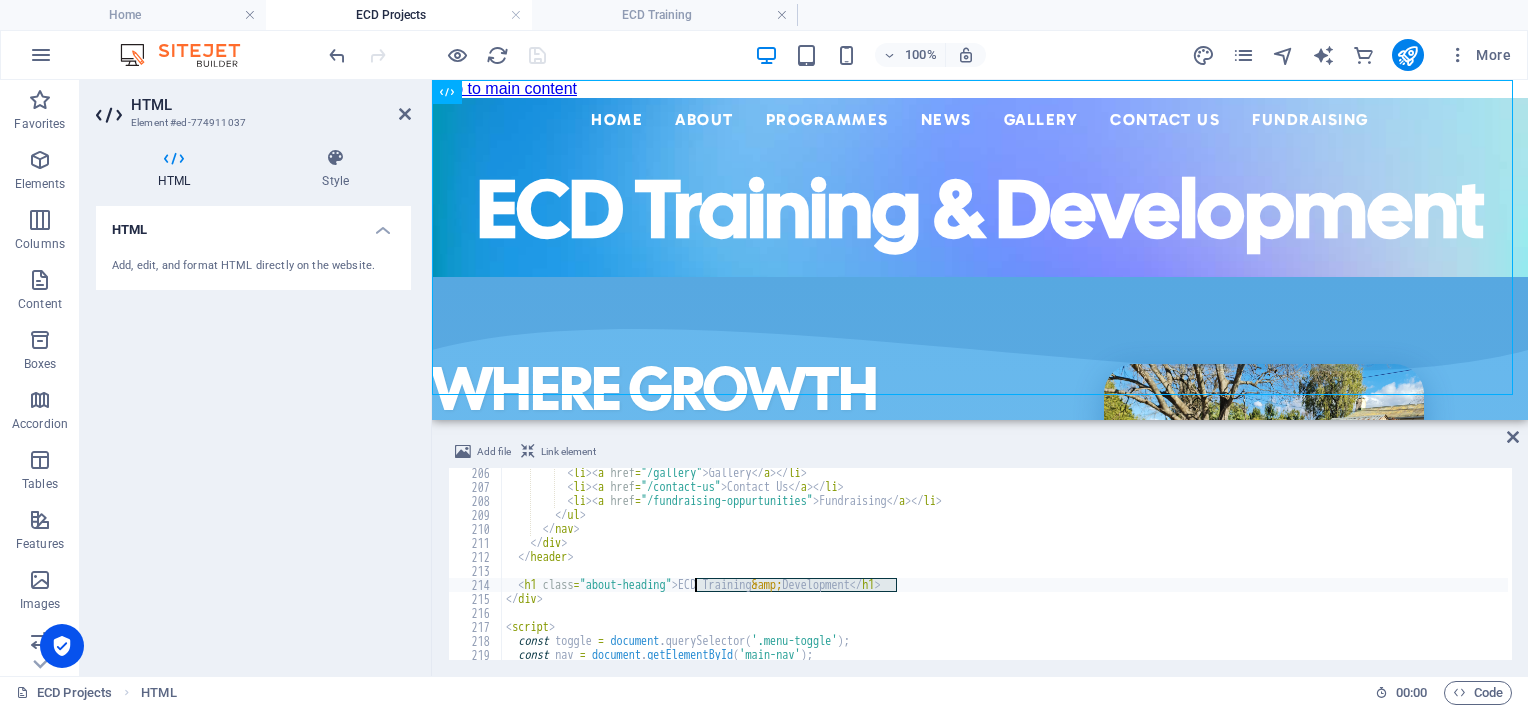 drag, startPoint x: 899, startPoint y: 586, endPoint x: 694, endPoint y: 590, distance: 205.03902 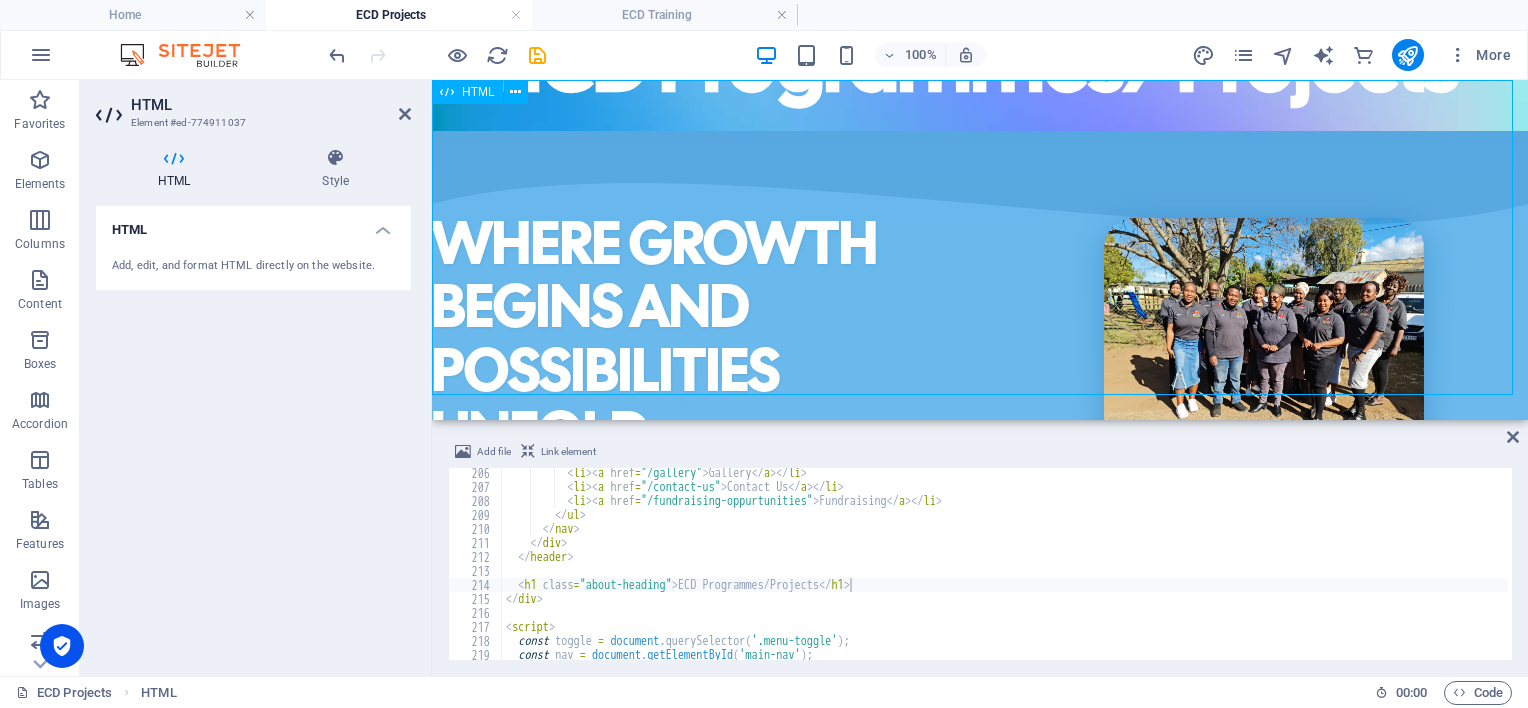 scroll, scrollTop: 200, scrollLeft: 0, axis: vertical 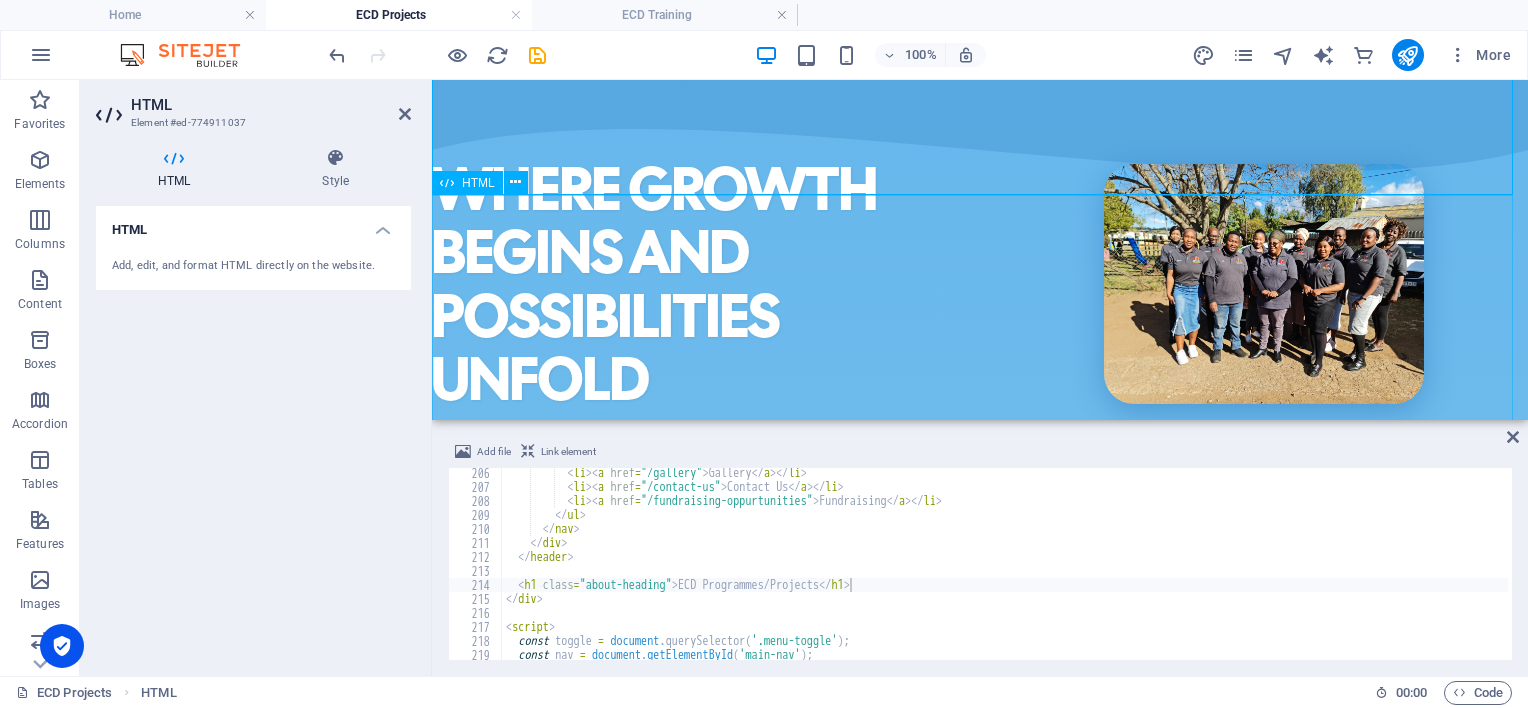 click on "WHERE GROWTH BEGINS AND POSSIBILITIES UNFOLD
Early Childhood Development Centers
Early Childhood Development (ECD) activities at centres create vibrant
spaces where children aged [DEMOGRAPHIC_DATA] immerse themselves in "play to learn"
sessions that are essential to their growth and development.
Operating five days a week, these programs are thoughtfully designed and
led by skilled practitioners, often trained to level 4 by LETCEE,
ensuring each child experiences a nurturing and stimulating environment
that fosters curiosity and creativity.
Centre Nutrition Program
Warm bowls of porridge—stirred gently by a caregiver's hand—quiet tummies
so little minds can roar with curiosity.
[GEOGRAPHIC_DATA]
20" at bounding box center [980, 2321] 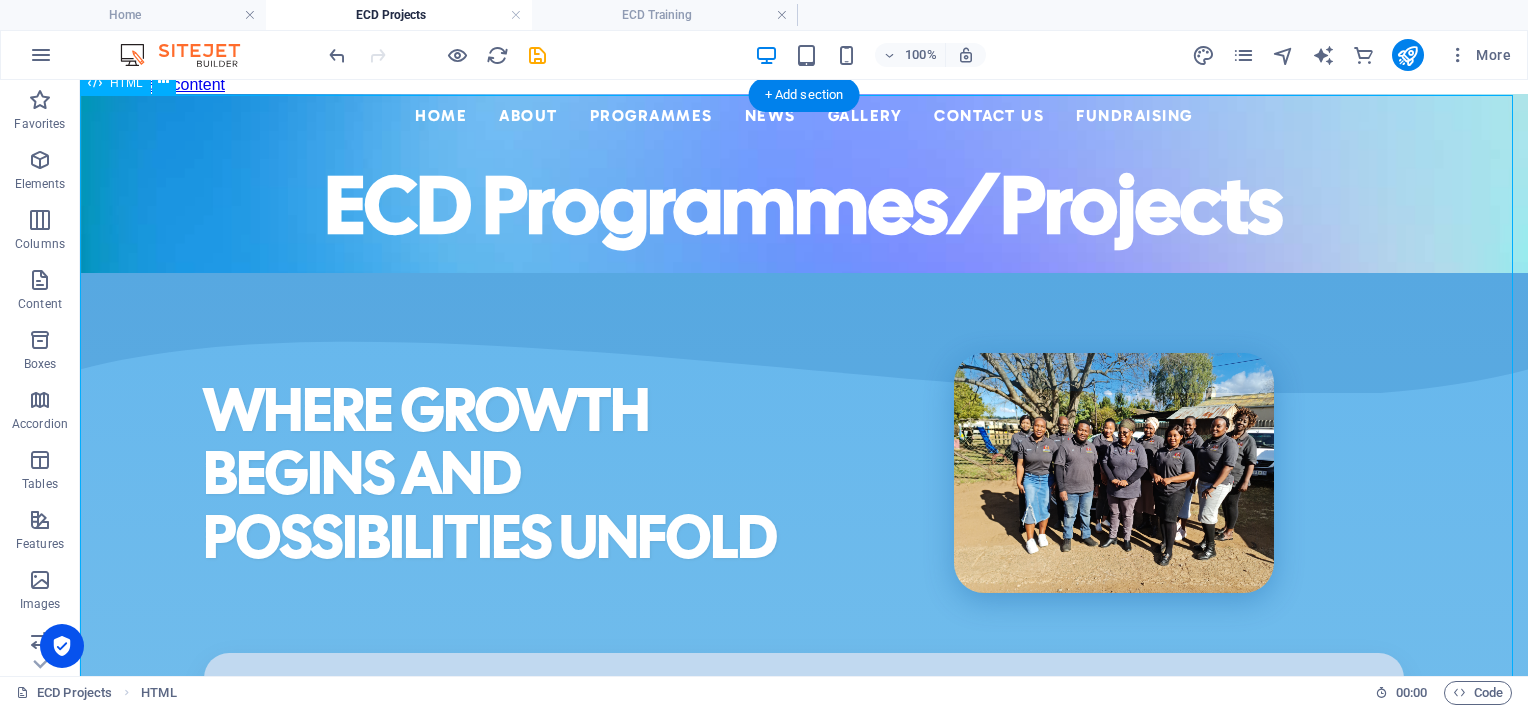 scroll, scrollTop: 0, scrollLeft: 0, axis: both 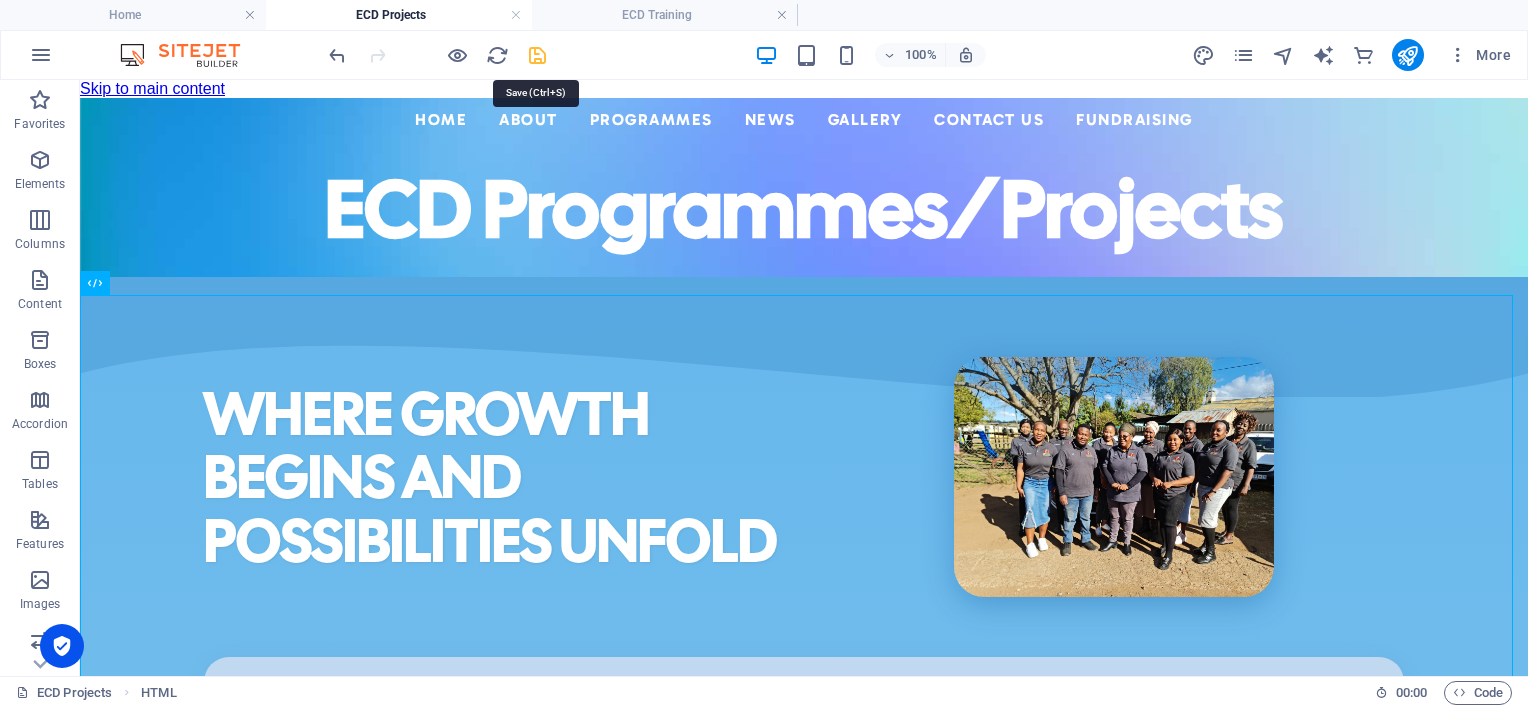 click at bounding box center [537, 55] 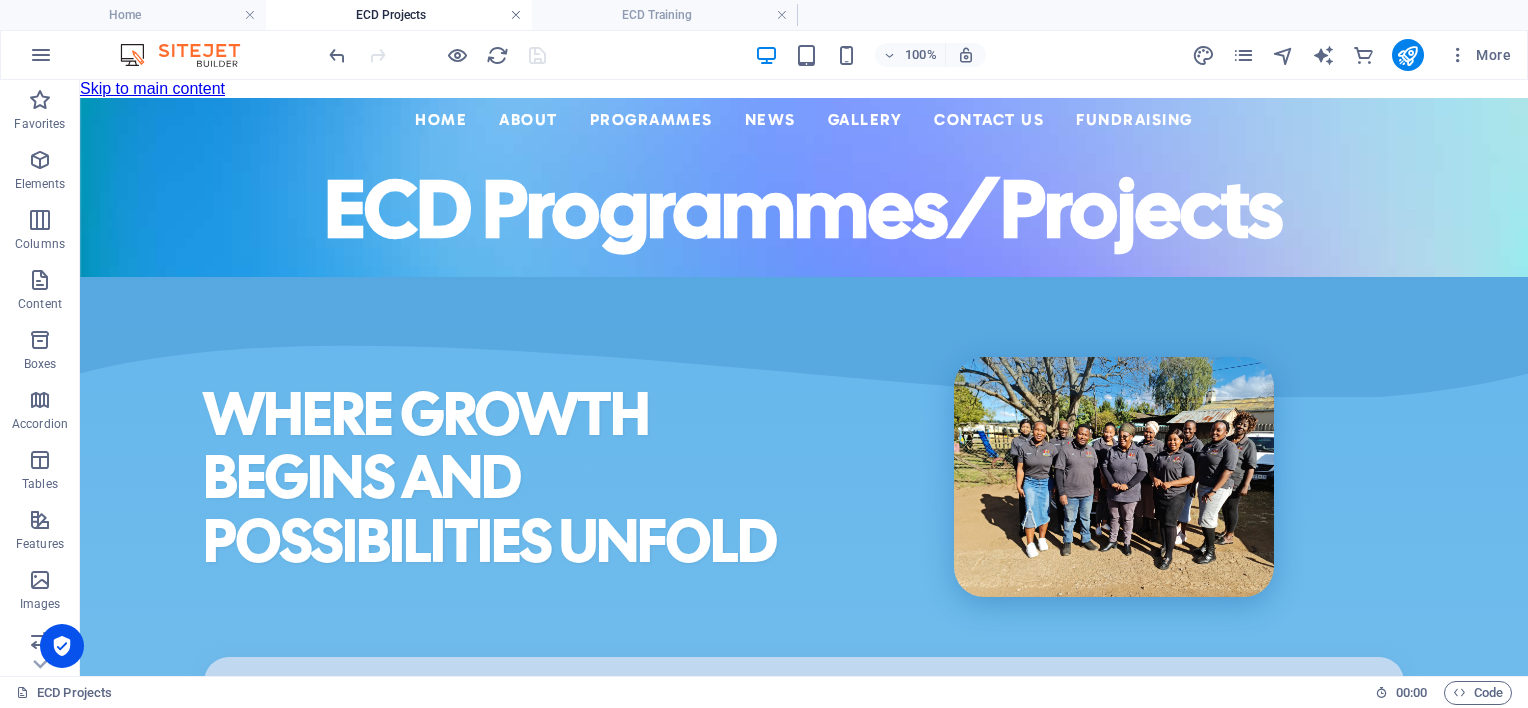 click at bounding box center (516, 15) 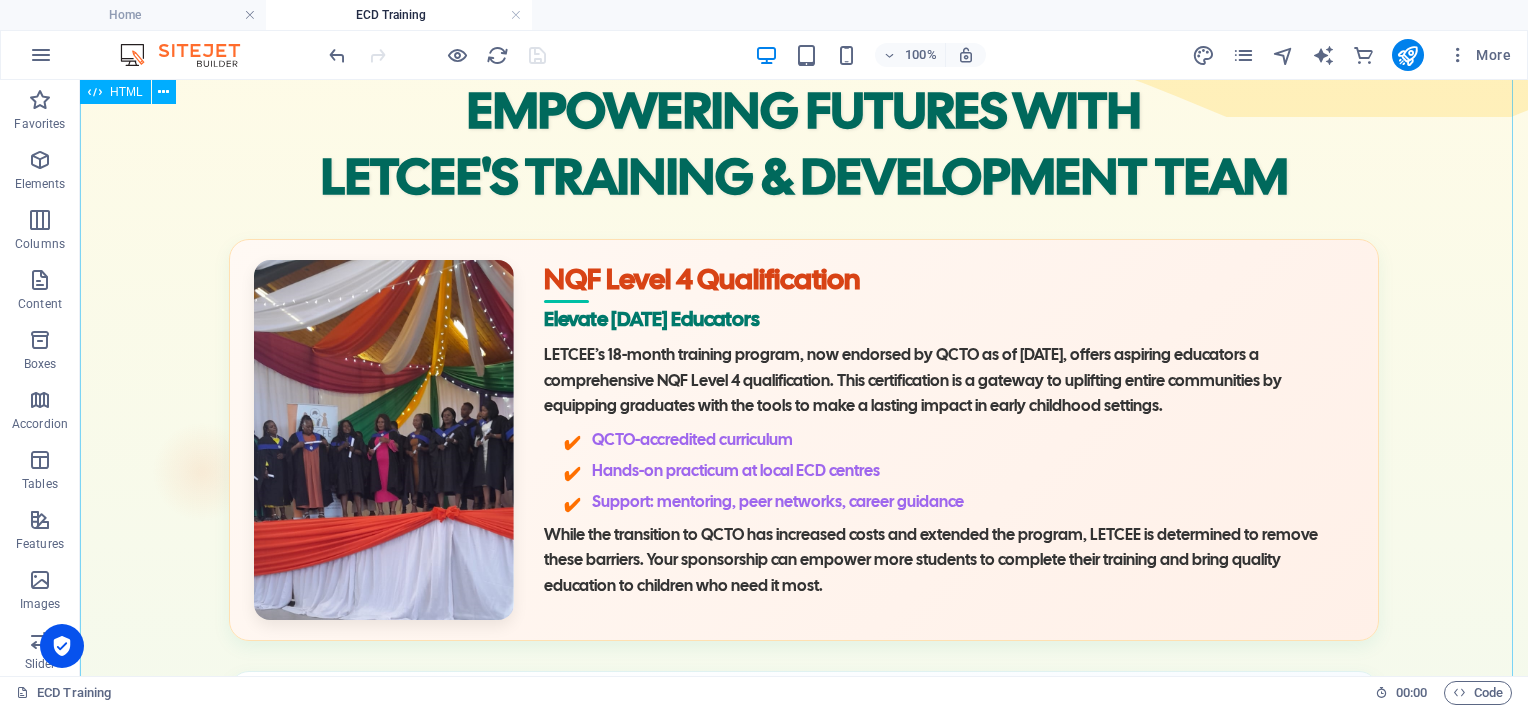 scroll, scrollTop: 0, scrollLeft: 0, axis: both 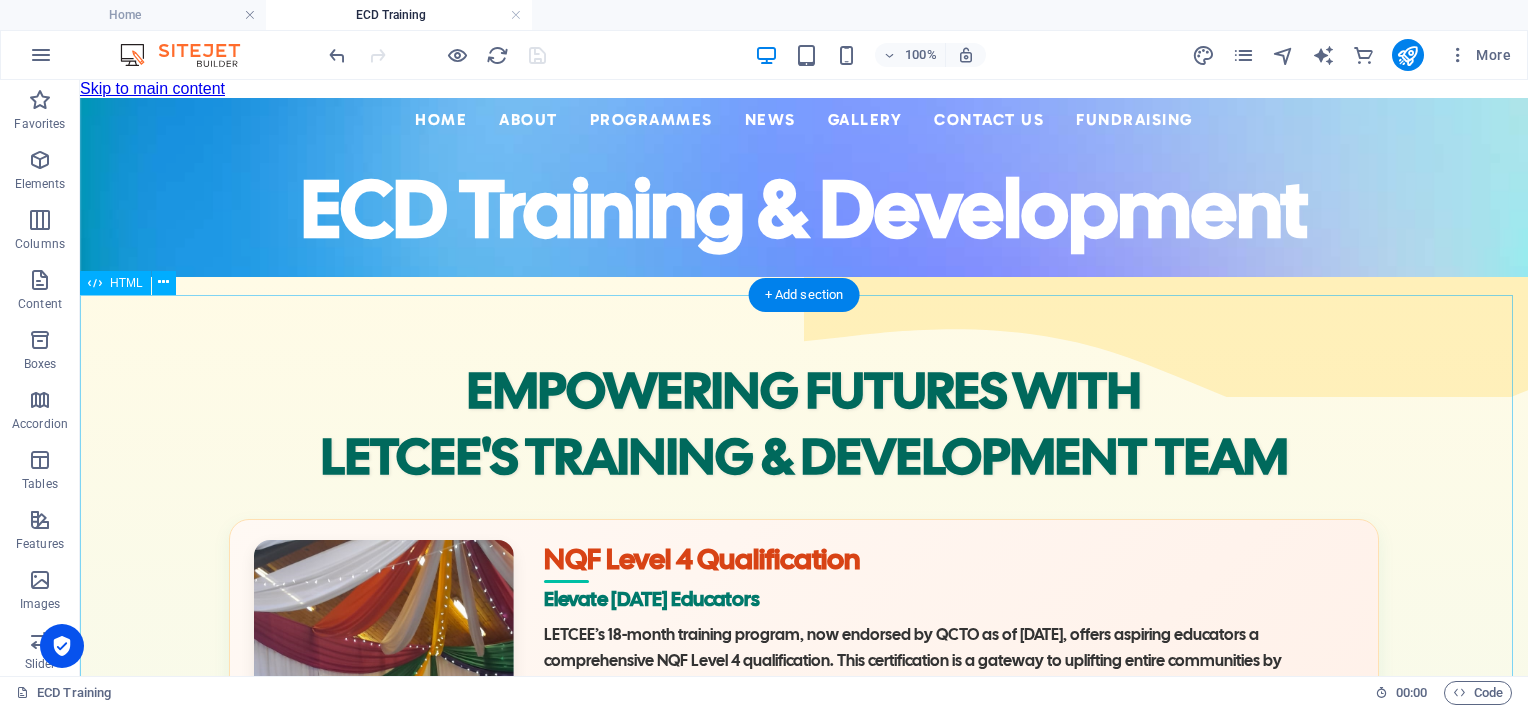 click on "EMPOWERING FUTURES WITH  [PERSON_NAME]'S TRAINING & DEVELOPMENT TEAM
NQF Level 4 Qualification
Elevate [DATE] Educators
LETCEE’s 18-month training program, now endorsed by QCTO as of [DATE], offers aspiring educators a comprehensive NQF Level 4 qualification. This certification is a gateway to uplifting entire communities by equipping graduates with the tools to make a lasting impact in early childhood settings.
QCTO-accredited curriculum
Hands-on practicum at local ECD centres
Support: mentoring, peer networks, career guidance
While the transition to QCTO has increased costs and extended the program, LETCEE is determined to remove these barriers. Your sponsorship can empower more students to complete their training and bring quality education to children who need it most.
Sustainability in the Classroom
Applied Paper Technology (APT)" at bounding box center [804, 1340] 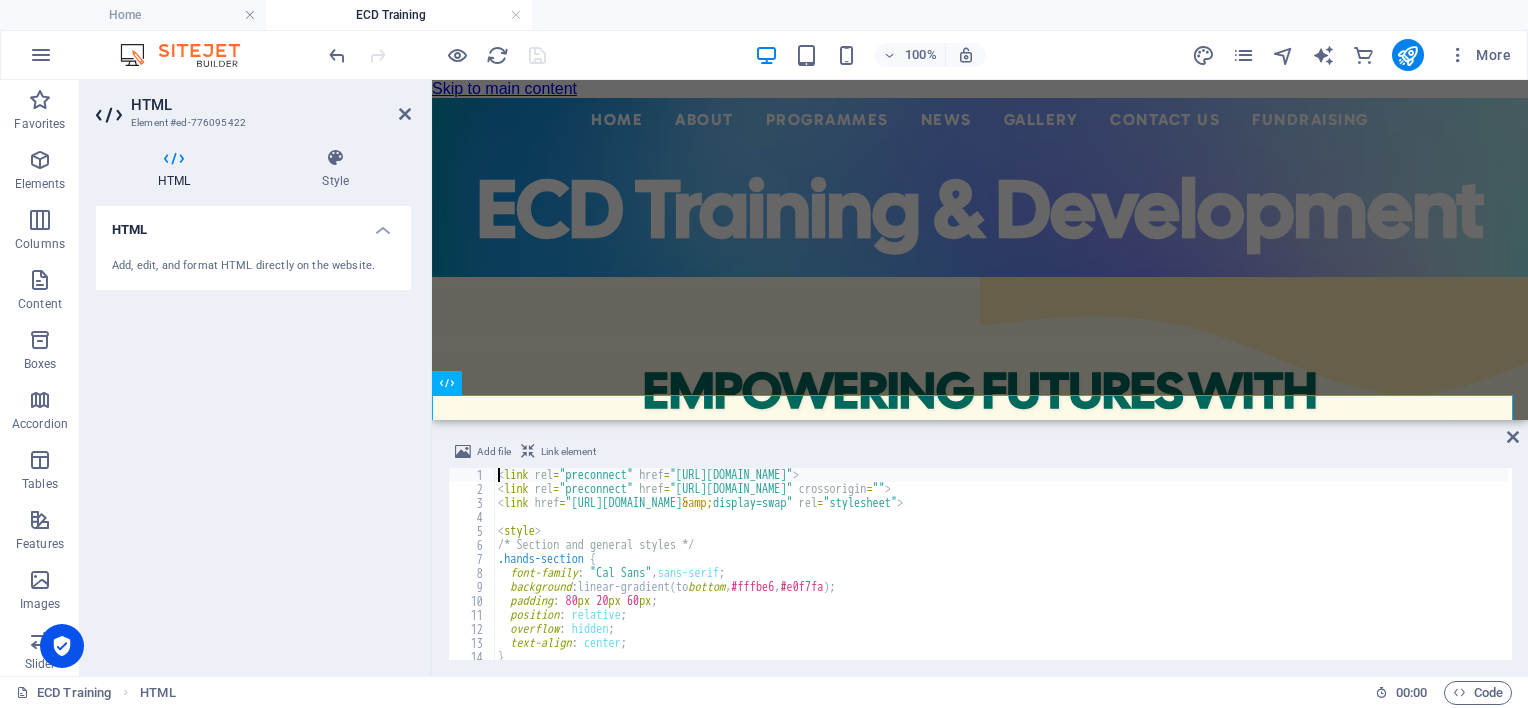 click on "< link   rel = "preconnect"   href = "[URL][DOMAIN_NAME]" > < link   rel = "preconnect"   href = "[URL][DOMAIN_NAME]"   crossorigin = "" > < link   href = "[URL][DOMAIN_NAME] &amp; display=swap"   rel = "stylesheet" > < style > /* Section and general styles */ .hands-section   {    font-family :   " Cal Sans " ,  sans-serif ;    background :  linear-gradient(to  bottom ,  #fffbe6 ,  #e0f7fa ) ;    padding :   80 px   20 px   60 px ;    position :   relative ;    overflow :   hidden ;    text-align :   center ; }" at bounding box center [2071, 576] 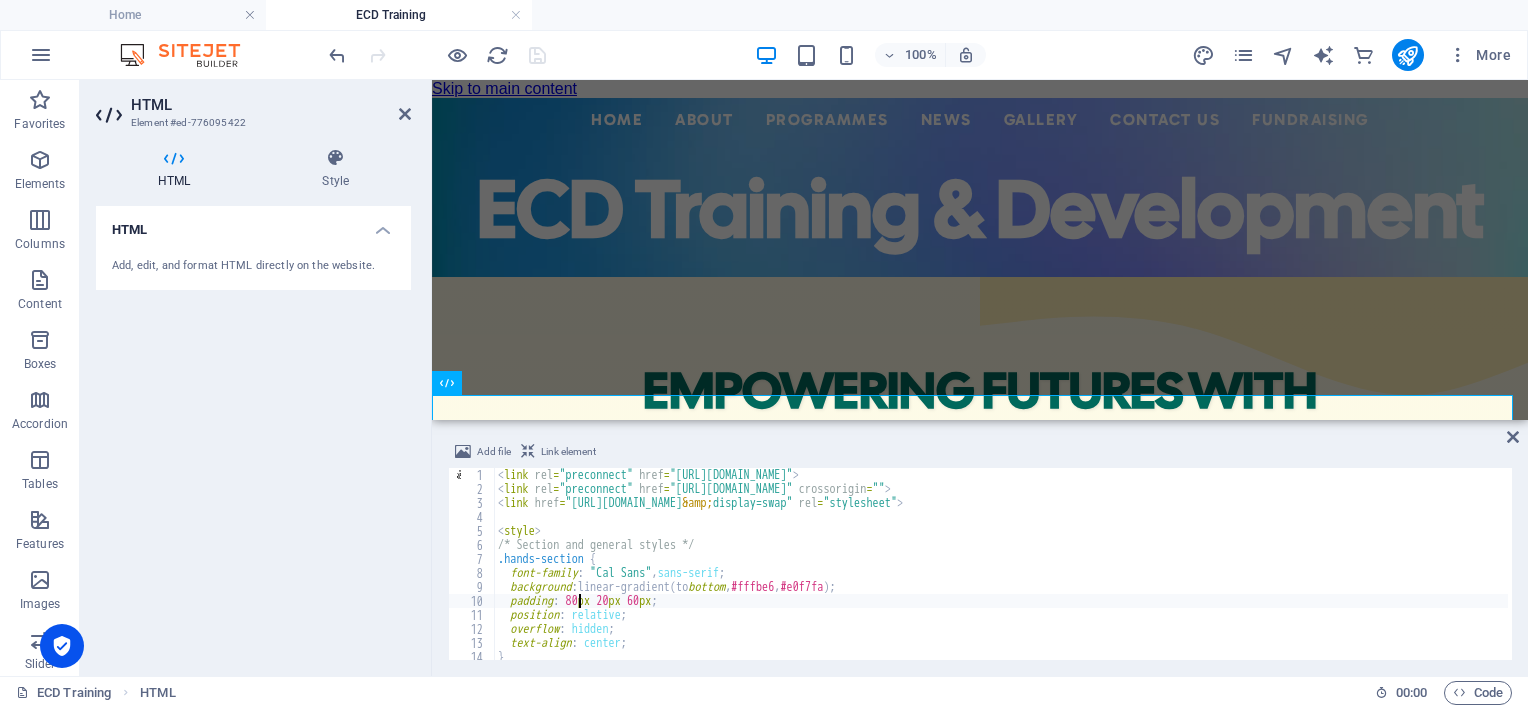 click on "< link   rel = "preconnect"   href = "[URL][DOMAIN_NAME]" > < link   rel = "preconnect"   href = "[URL][DOMAIN_NAME]"   crossorigin = "" > < link   href = "[URL][DOMAIN_NAME] &amp; display=swap"   rel = "stylesheet" > < style > /* Section and general styles */ .hands-section   {    font-family :   " Cal Sans " ,  sans-serif ;    background :  linear-gradient(to  bottom ,  #fffbe6 ,  #e0f7fa ) ;    padding :   80 px   20 px   60 px ;    position :   relative ;    overflow :   hidden ;    text-align :   center ; }" at bounding box center [2071, 576] 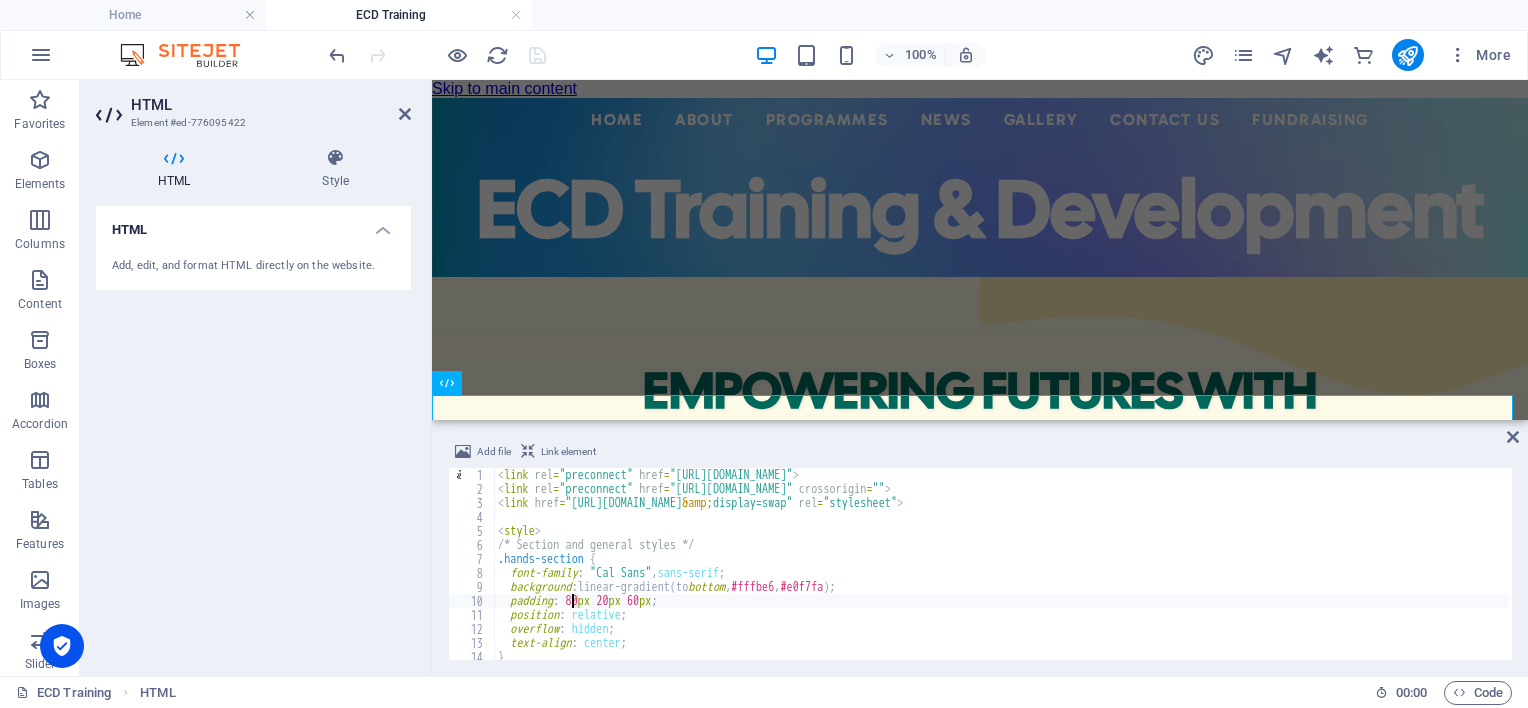 type on "padding: 80px 20px 60px;" 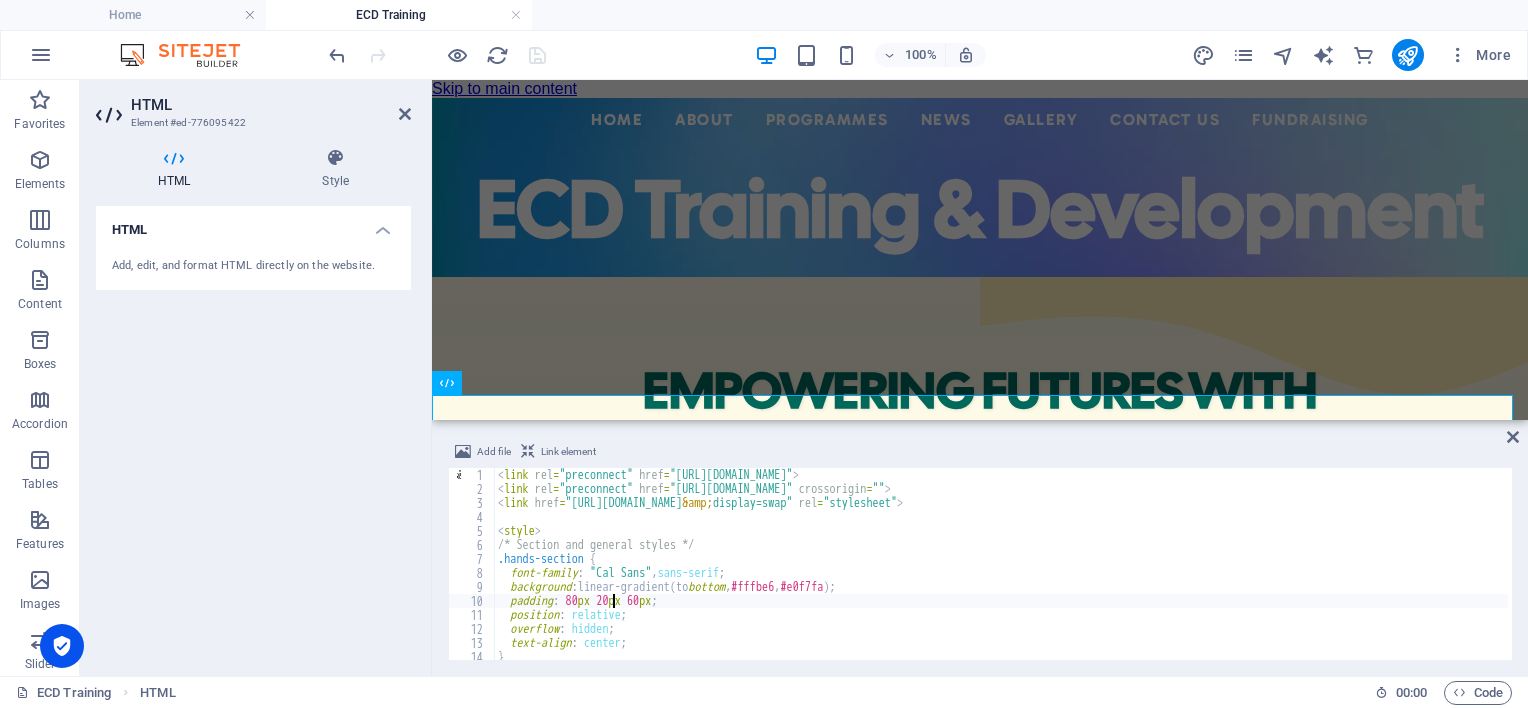 click on "< link   rel = "preconnect"   href = "[URL][DOMAIN_NAME]" > < link   rel = "preconnect"   href = "[URL][DOMAIN_NAME]"   crossorigin = "" > < link   href = "[URL][DOMAIN_NAME] &amp; display=swap"   rel = "stylesheet" > < style > /* Section and general styles */ .hands-section   {    font-family :   " Cal Sans " ,  sans-serif ;    background :  linear-gradient(to  bottom ,  #fffbe6 ,  #e0f7fa ) ;    padding :   80 px   20 px   60 px ;    position :   relative ;    overflow :   hidden ;    text-align :   center ; }" at bounding box center (2071, 576) 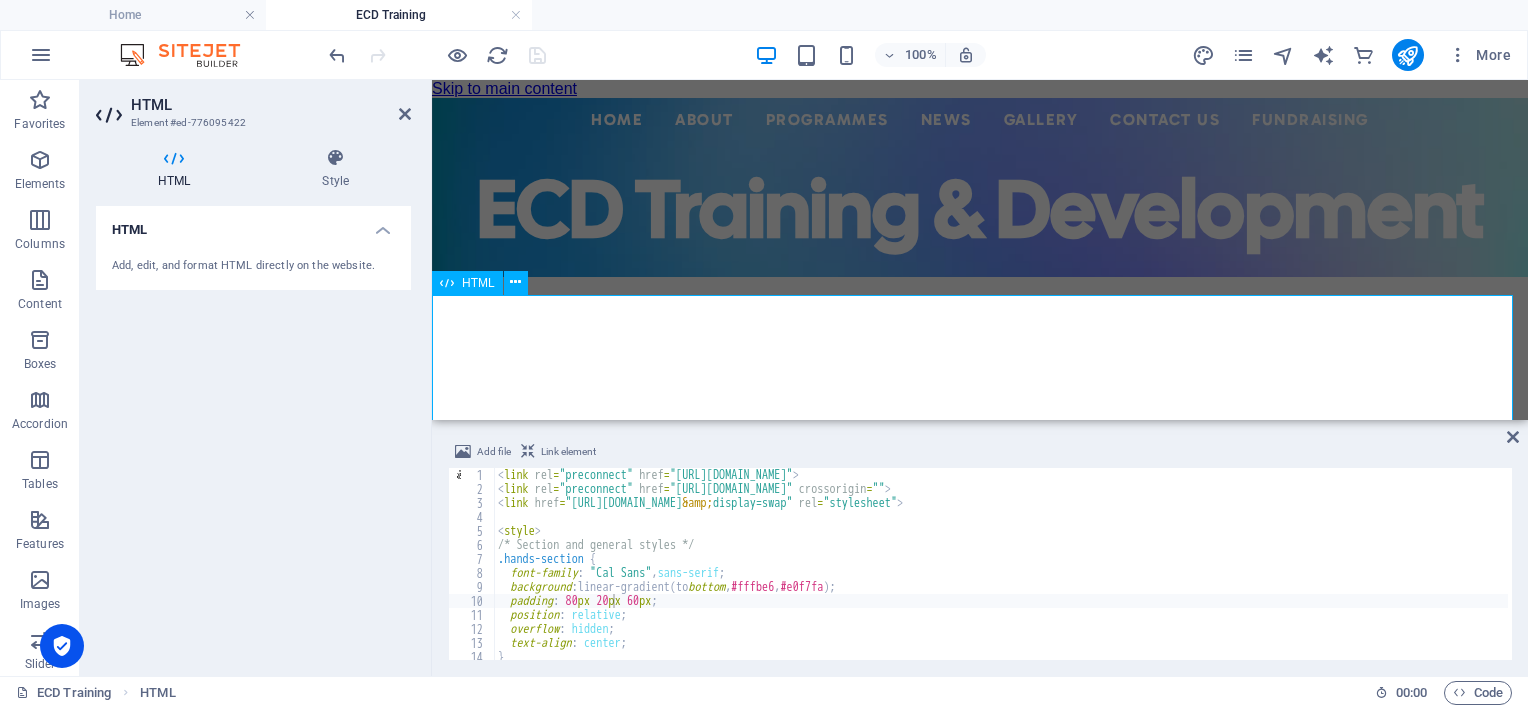 scroll, scrollTop: 0, scrollLeft: 0, axis: both 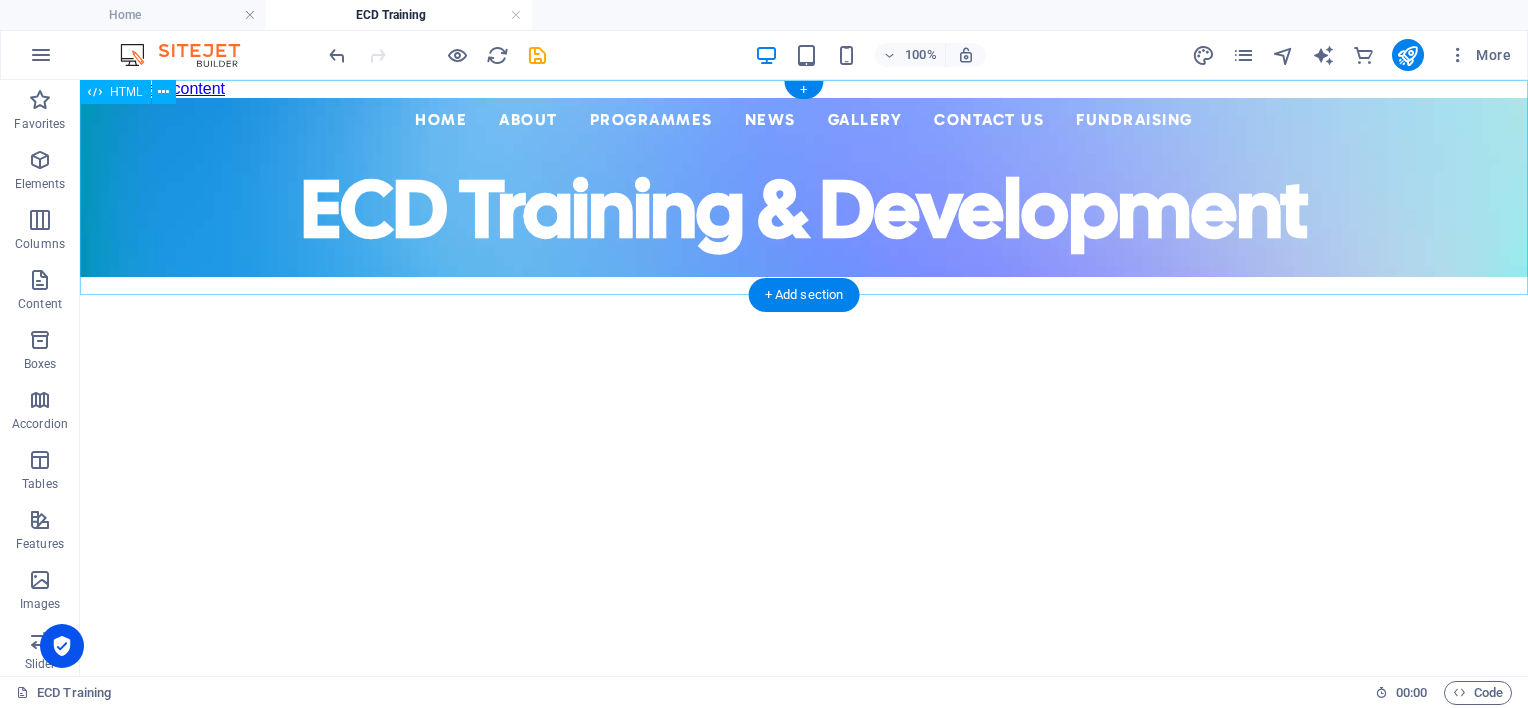 click on "Centered Navigation Bar
☰
Home
About
Mission Statement
History
Impact
Focus Area
Recognition
Non-Executive Board
Executive Directors
Programmes
ECD Training & Development
ECD Programmes/Projects
Primary School Projects
News
Events
Annual Reports
Gallery
Contact Us
Fundraising
ECD Training & Development" at bounding box center (804, 187) 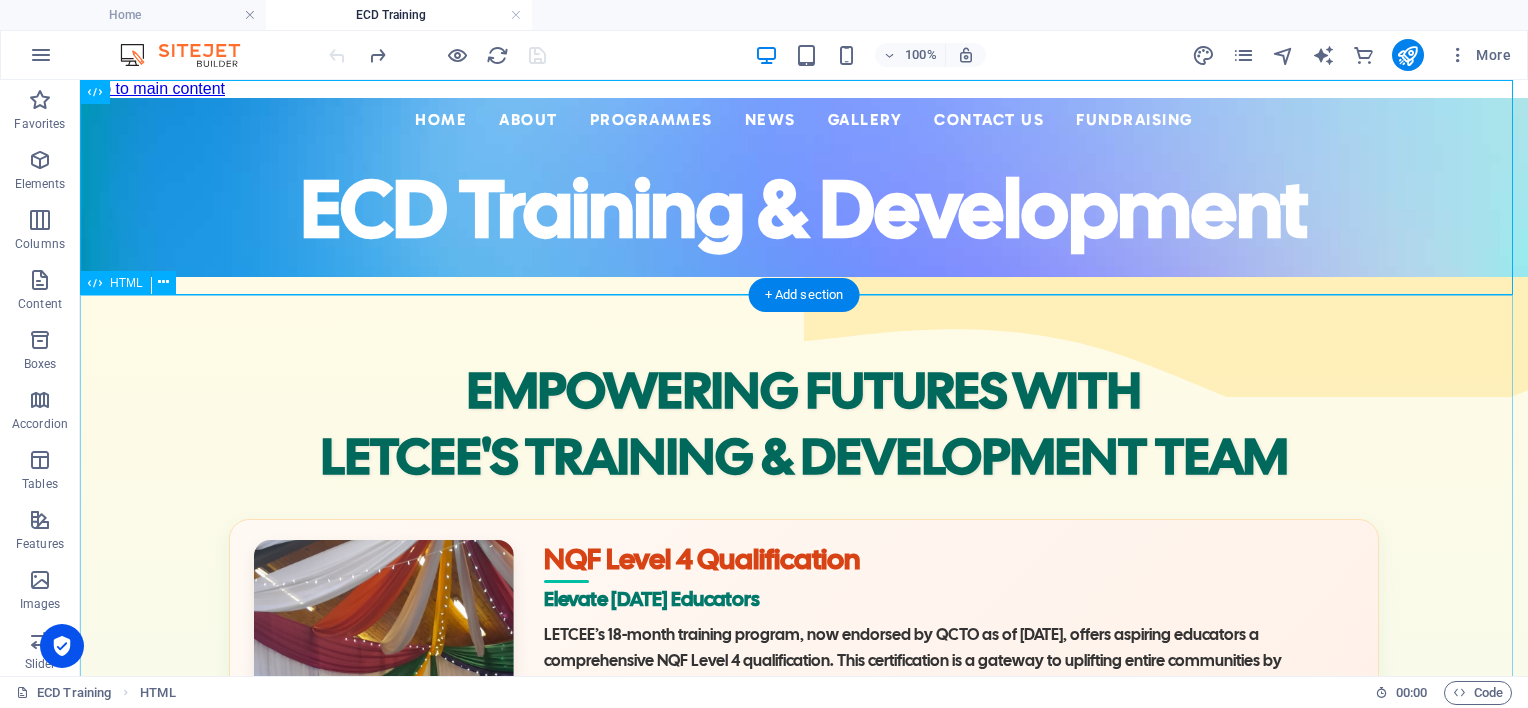 click on "EMPOWERING FUTURES WITH  [PERSON_NAME]'S TRAINING & DEVELOPMENT TEAM
NQF Level 4 Qualification
Elevate [DATE] Educators
LETCEE’s 18-month training program, now endorsed by QCTO as of [DATE], offers aspiring educators a comprehensive NQF Level 4 qualification. This certification is a gateway to uplifting entire communities by equipping graduates with the tools to make a lasting impact in early childhood settings.
QCTO-accredited curriculum
Hands-on practicum at local ECD centres
Support: mentoring, peer networks, career guidance
While the transition to QCTO has increased costs and extended the program, LETCEE is determined to remove these barriers. Your sponsorship can empower more students to complete their training and bring quality education to children who need it most.
Sustainability in the Classroom
Applied Paper Technology (APT)" at bounding box center (804, 1340) 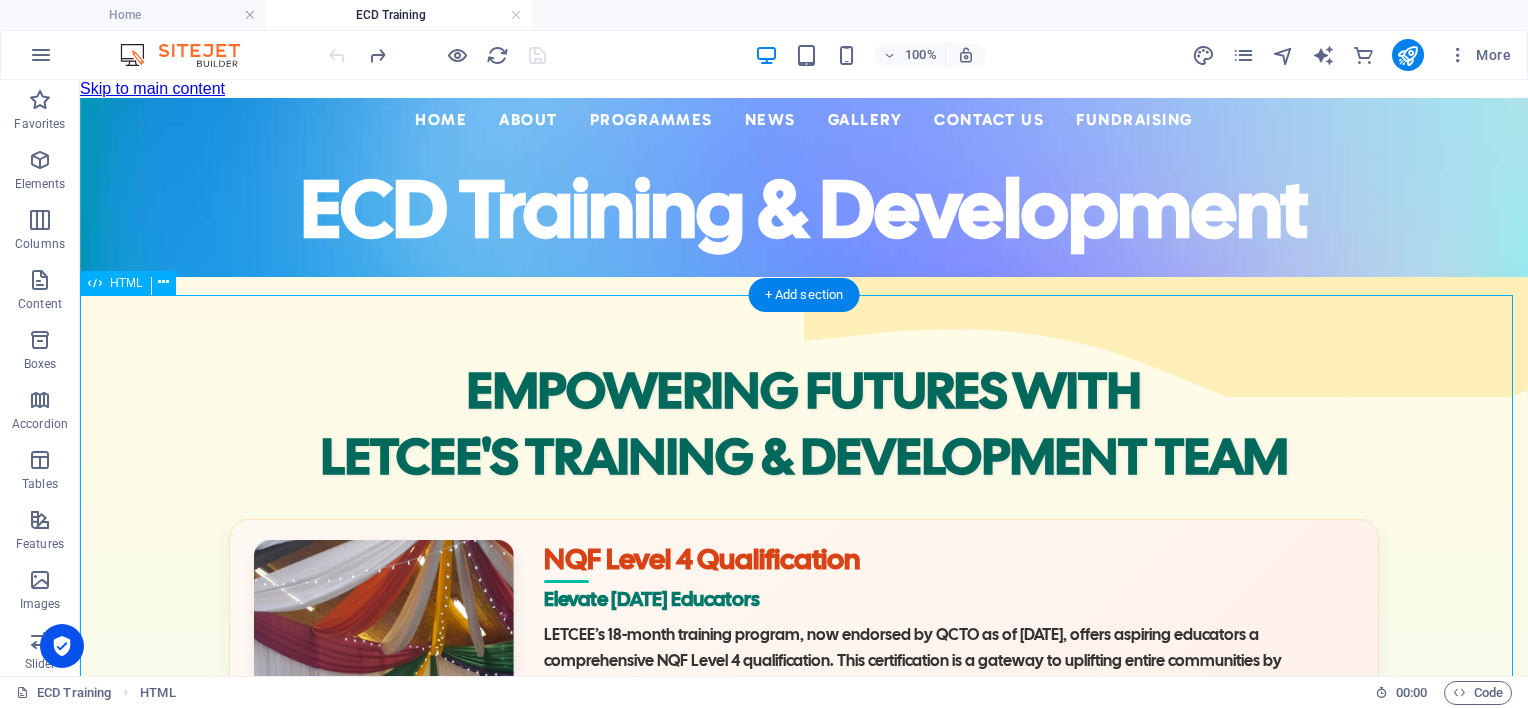 click on "EMPOWERING FUTURES WITH  [PERSON_NAME]'S TRAINING & DEVELOPMENT TEAM
NQF Level 4 Qualification
Elevate [DATE] Educators
LETCEE’s 18-month training program, now endorsed by QCTO as of [DATE], offers aspiring educators a comprehensive NQF Level 4 qualification. This certification is a gateway to uplifting entire communities by equipping graduates with the tools to make a lasting impact in early childhood settings.
QCTO-accredited curriculum
Hands-on practicum at local ECD centres
Support: mentoring, peer networks, career guidance
While the transition to QCTO has increased costs and extended the program, LETCEE is determined to remove these barriers. Your sponsorship can empower more students to complete their training and bring quality education to children who need it most.
Sustainability in the Classroom
Applied Paper Technology (APT)" at bounding box center (804, 1340) 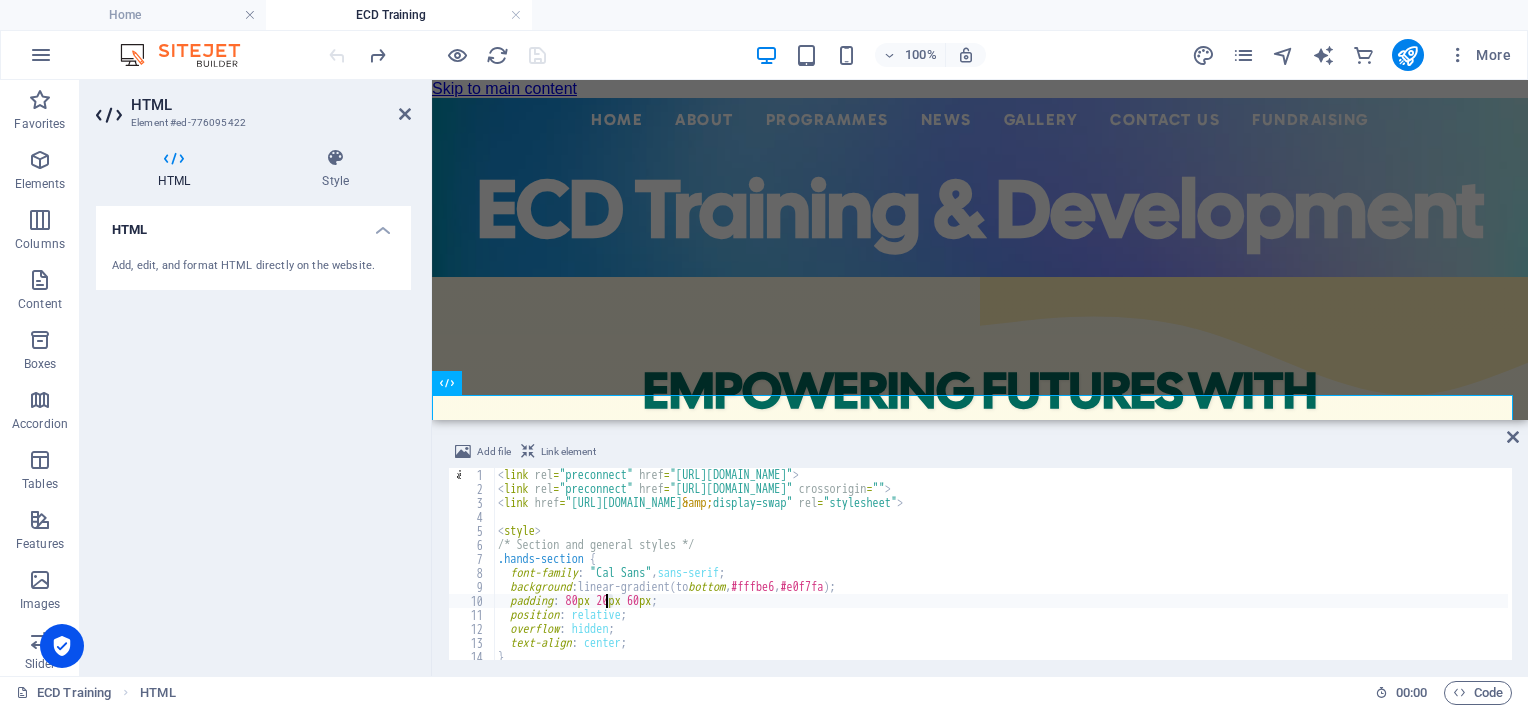 click on "< link   rel = "preconnect"   href = "[URL][DOMAIN_NAME]" > < link   rel = "preconnect"   href = "[URL][DOMAIN_NAME]"   crossorigin = "" > < link   href = "[URL][DOMAIN_NAME] &amp; display=swap"   rel = "stylesheet" > < style > /* Section and general styles */ .hands-section   {    font-family :   " Cal Sans " ,  sans-serif ;    background :  linear-gradient(to  bottom ,  #fffbe6 ,  #e0f7fa ) ;    padding :   80 px   20 px   60 px ;    position :   relative ;    overflow :   hidden ;    text-align :   center ; }" at bounding box center (2071, 576) 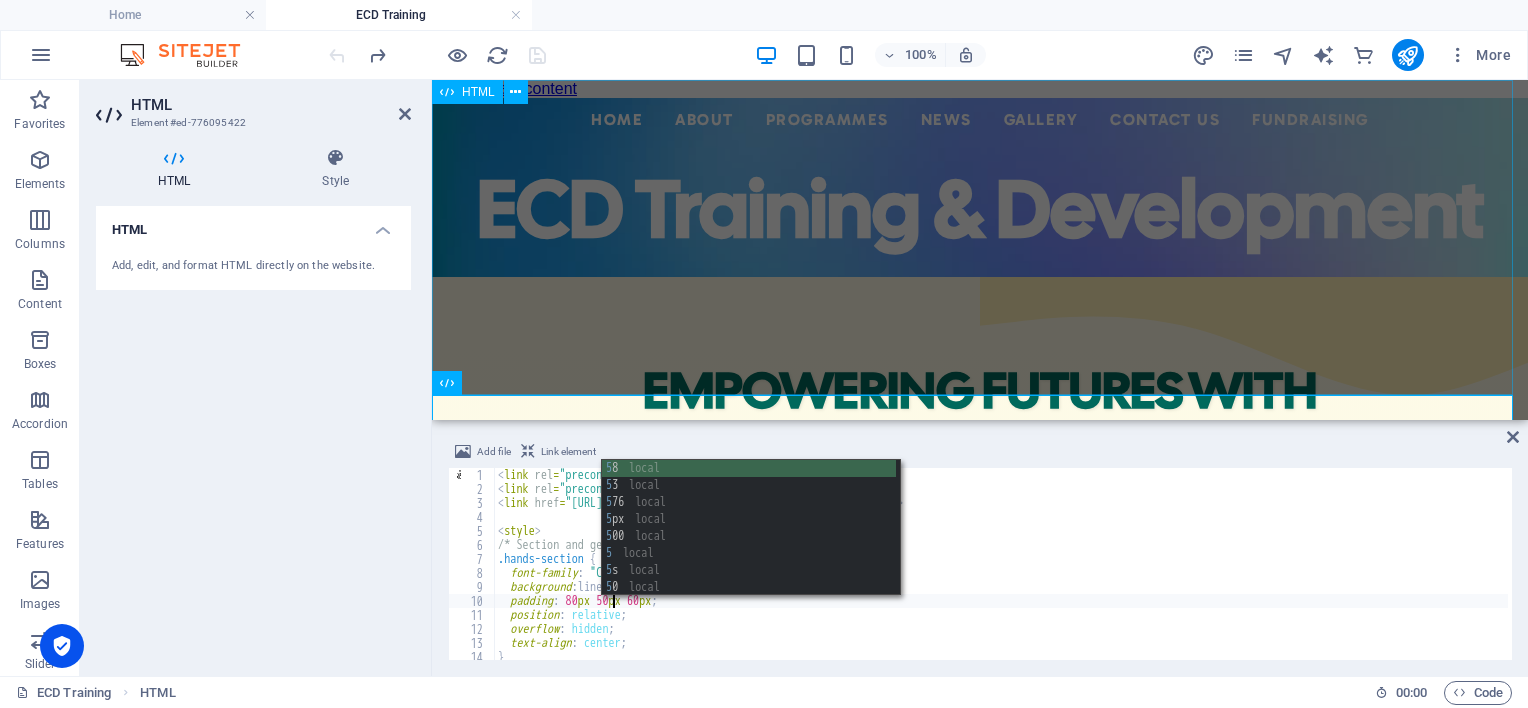 type on "padding: 80px 50px 60px;" 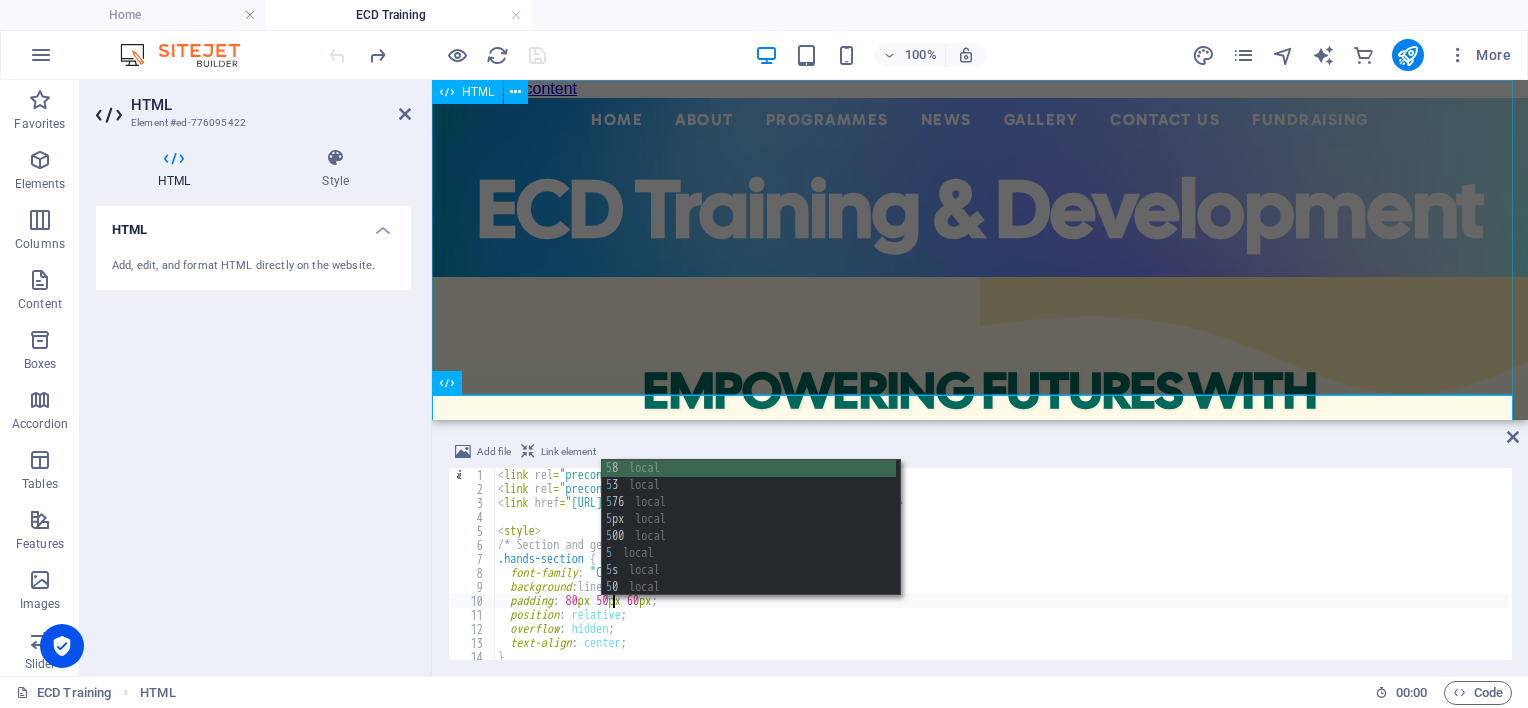 click on "Centered Navigation Bar
☰
Home
About
Mission Statement
History
Impact
Focus Area
Recognition
Non-Executive Board
Executive Directors
Programmes
ECD Training & Development
ECD Programmes/Projects
Primary School Projects
News
Events
Annual Reports
Gallery
Contact Us
Fundraising
ECD Training & Development" at bounding box center (980, 187) 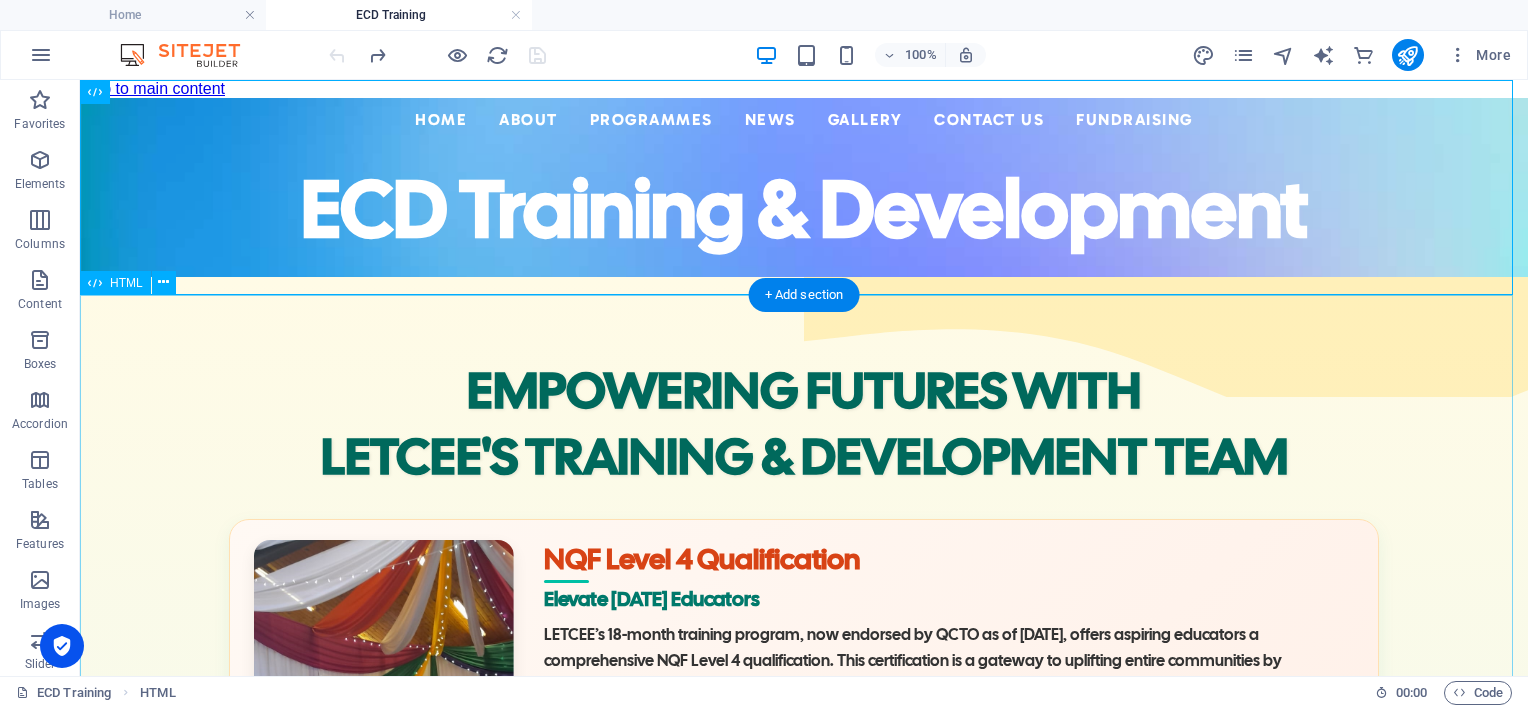 click on "EMPOWERING FUTURES WITH  [PERSON_NAME]'S TRAINING & DEVELOPMENT TEAM
NQF Level 4 Qualification
Elevate [DATE] Educators
LETCEE’s 18-month training program, now endorsed by QCTO as of [DATE], offers aspiring educators a comprehensive NQF Level 4 qualification. This certification is a gateway to uplifting entire communities by equipping graduates with the tools to make a lasting impact in early childhood settings.
QCTO-accredited curriculum
Hands-on practicum at local ECD centres
Support: mentoring, peer networks, career guidance
While the transition to QCTO has increased costs and extended the program, LETCEE is determined to remove these barriers. Your sponsorship can empower more students to complete their training and bring quality education to children who need it most.
Sustainability in the Classroom
Applied Paper Technology (APT)" at bounding box center (804, 1340) 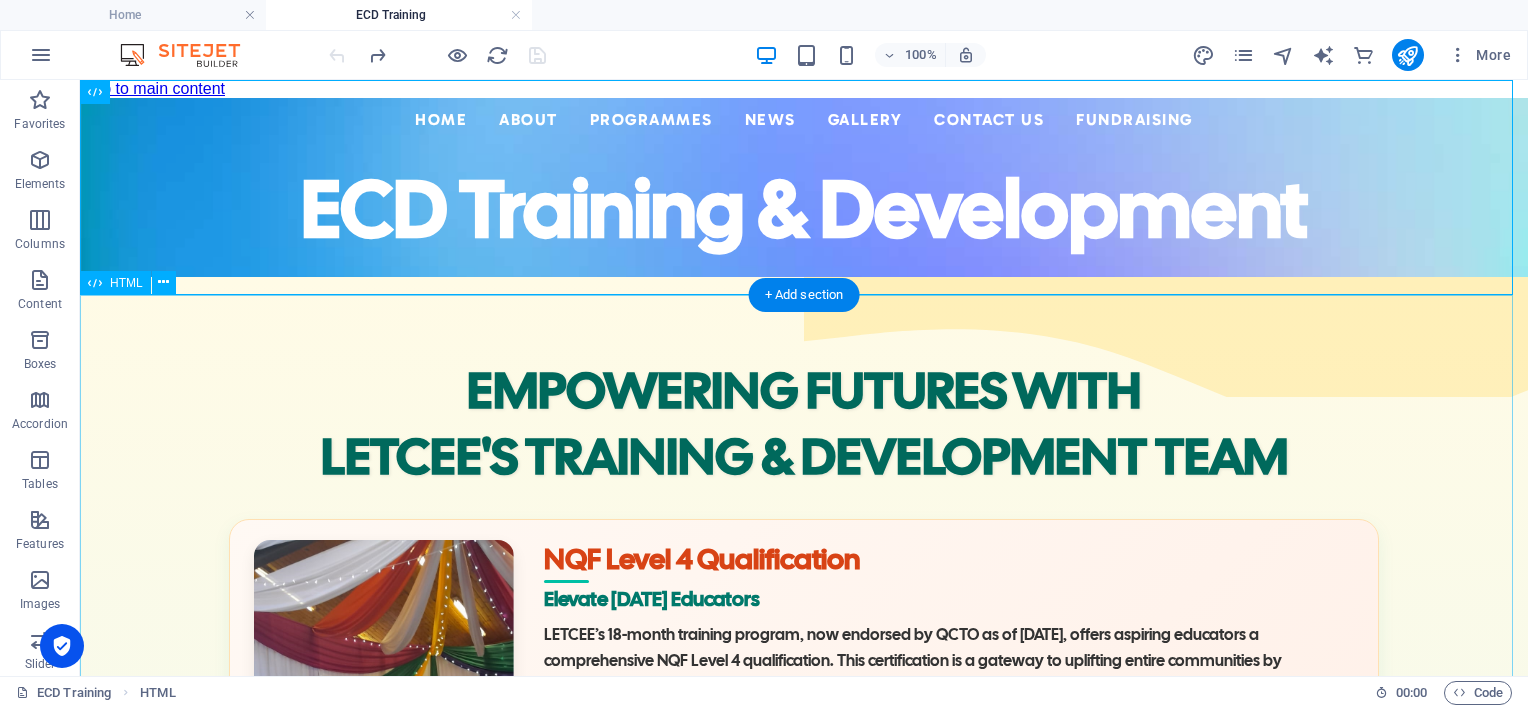 click on "EMPOWERING FUTURES WITH  [PERSON_NAME]'S TRAINING & DEVELOPMENT TEAM
NQF Level 4 Qualification
Elevate [DATE] Educators
LETCEE’s 18-month training program, now endorsed by QCTO as of [DATE], offers aspiring educators a comprehensive NQF Level 4 qualification. This certification is a gateway to uplifting entire communities by equipping graduates with the tools to make a lasting impact in early childhood settings.
QCTO-accredited curriculum
Hands-on practicum at local ECD centres
Support: mentoring, peer networks, career guidance
While the transition to QCTO has increased costs and extended the program, LETCEE is determined to remove these barriers. Your sponsorship can empower more students to complete their training and bring quality education to children who need it most.
Sustainability in the Classroom
Applied Paper Technology (APT)" at bounding box center (804, 1340) 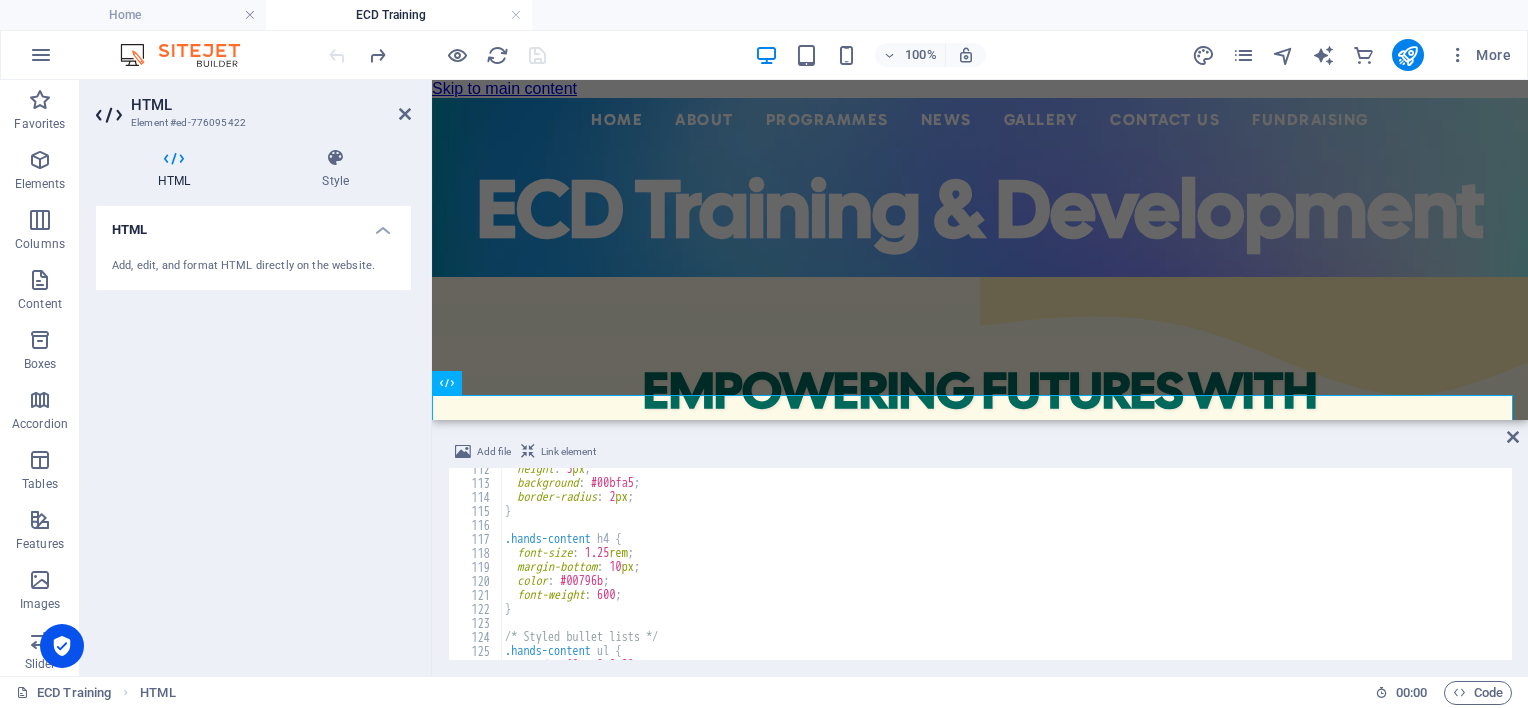 scroll, scrollTop: 1680, scrollLeft: 0, axis: vertical 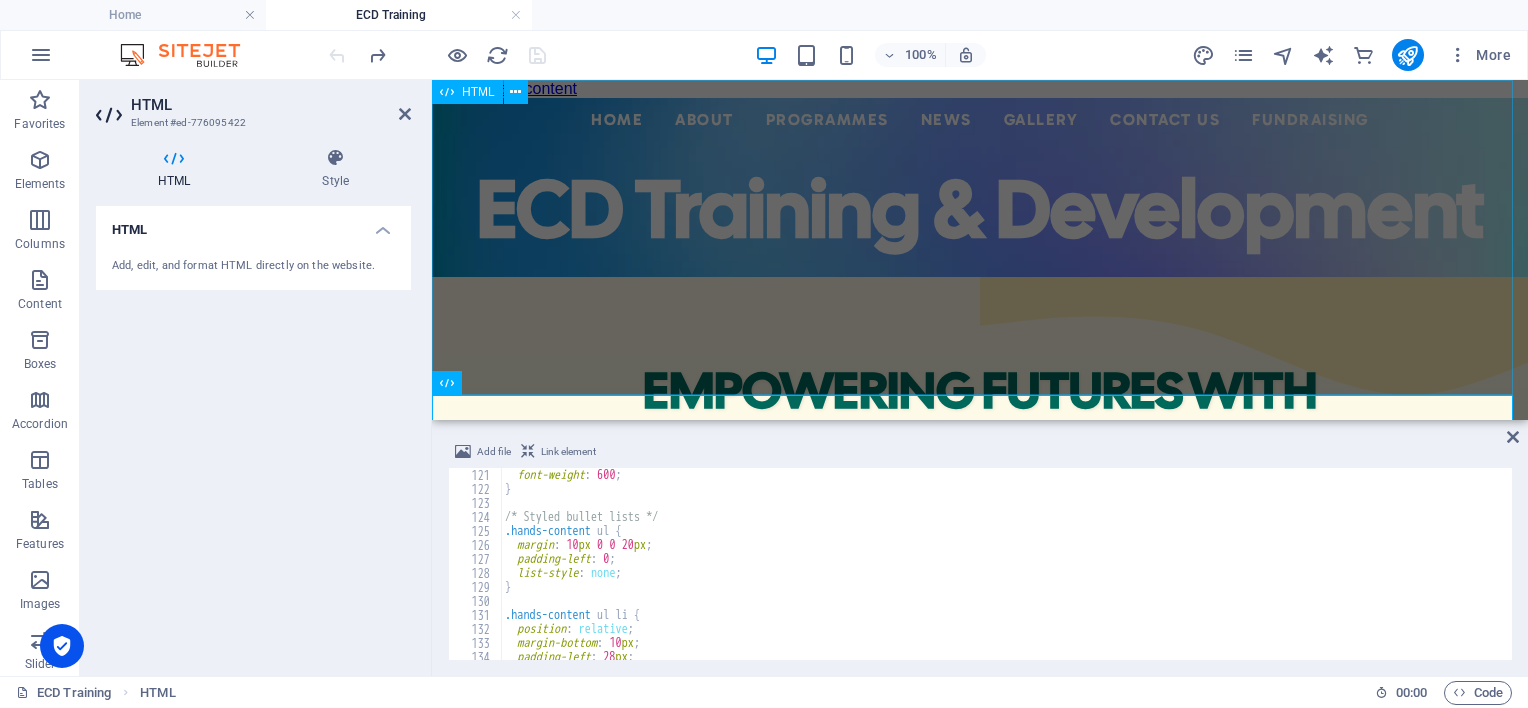 click on "Centered Navigation Bar
☰
Home
About
Mission Statement
History
Impact
Focus Area
Recognition
Non-Executive Board
Executive Directors
Programmes
ECD Training & Development
ECD Programmes/Projects
Primary School Projects
News
Events
Annual Reports
Gallery
Contact Us
Fundraising
ECD Training & Development" at bounding box center [980, 187] 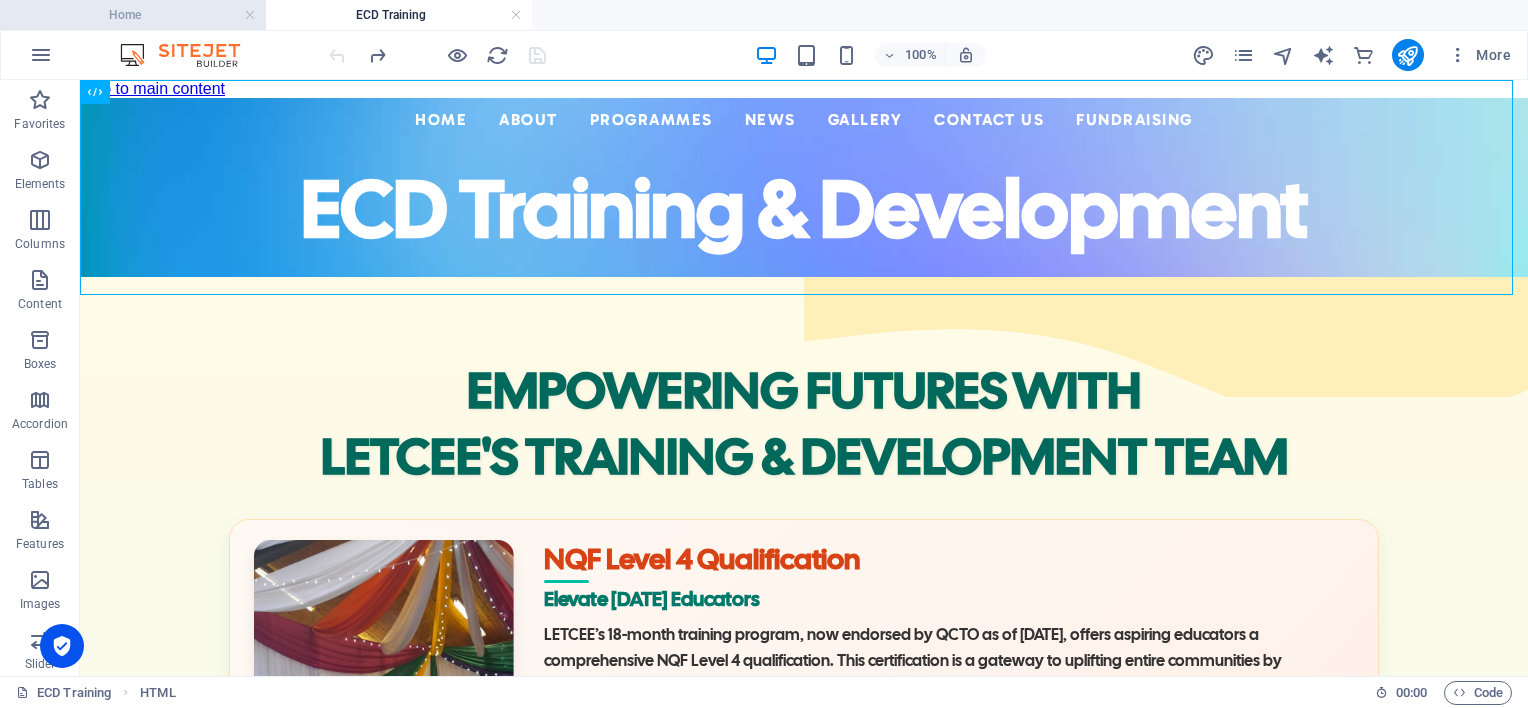 click on "Home" at bounding box center [133, 15] 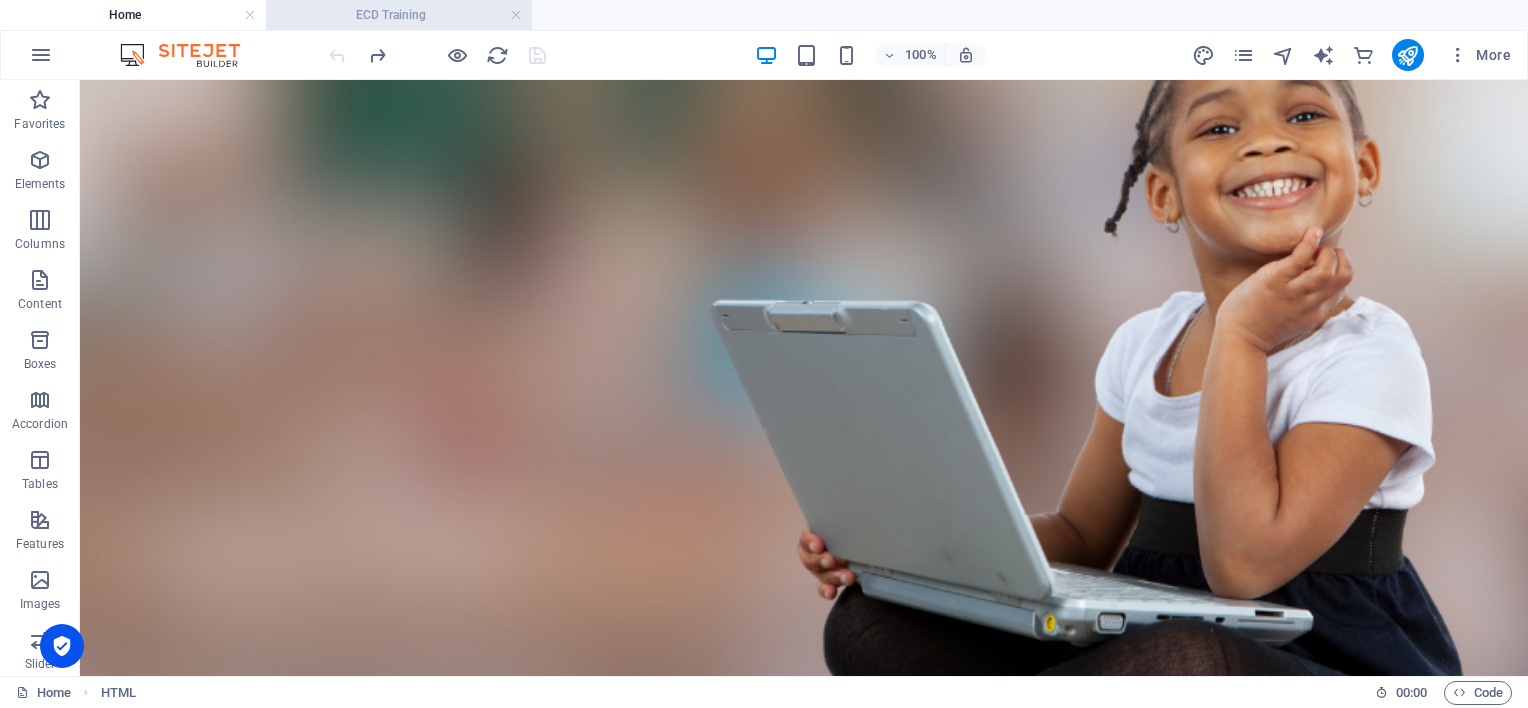 click on "ECD Training" at bounding box center (399, 15) 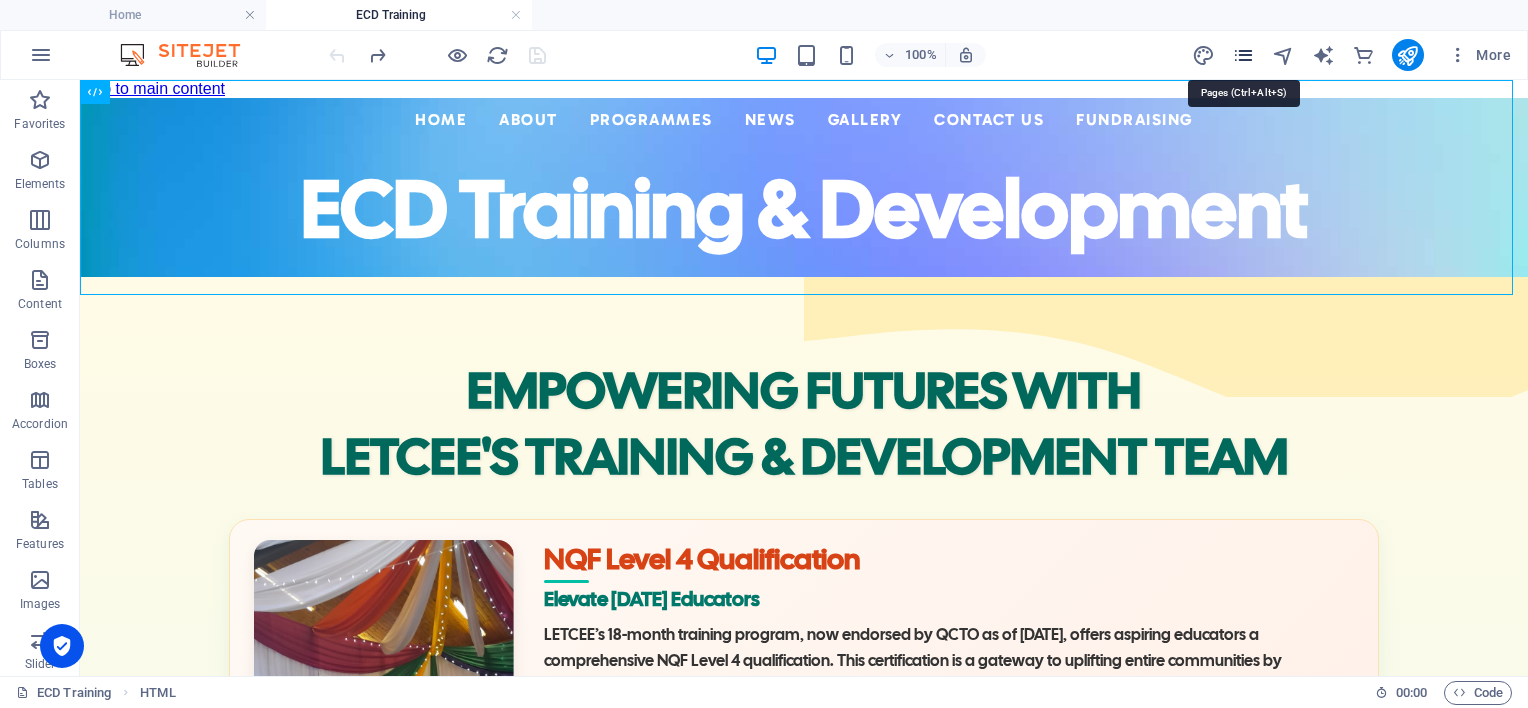 click at bounding box center (1243, 55) 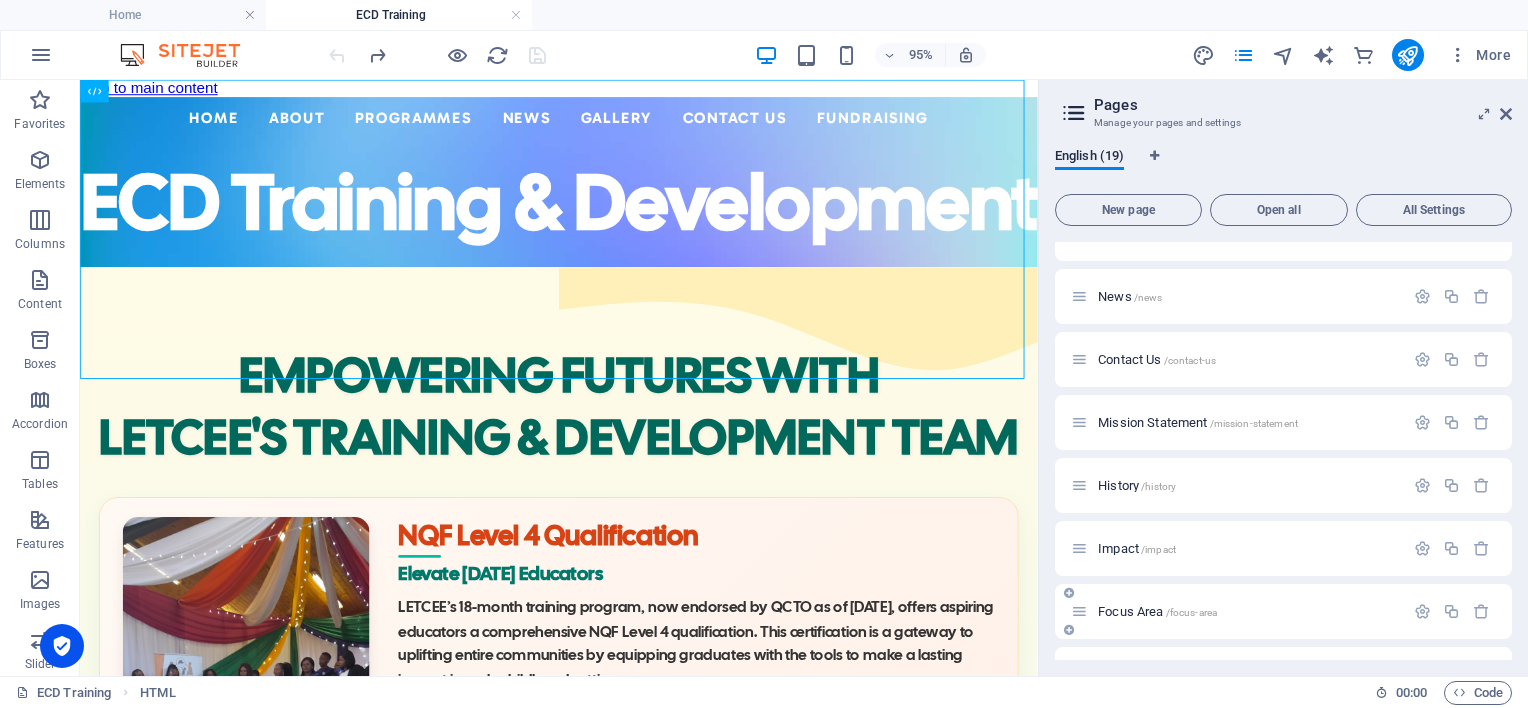 scroll, scrollTop: 200, scrollLeft: 0, axis: vertical 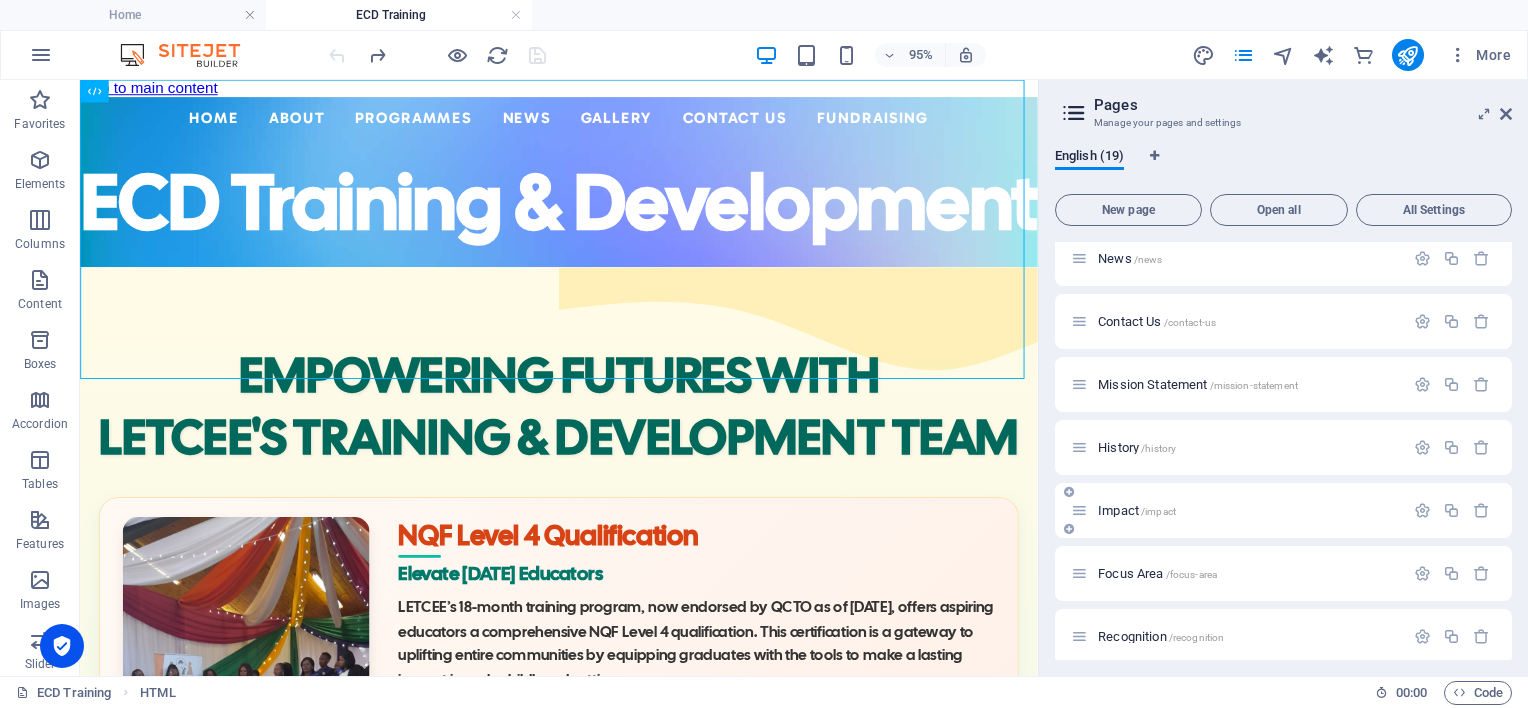 click on "/impact" at bounding box center [1158, 511] 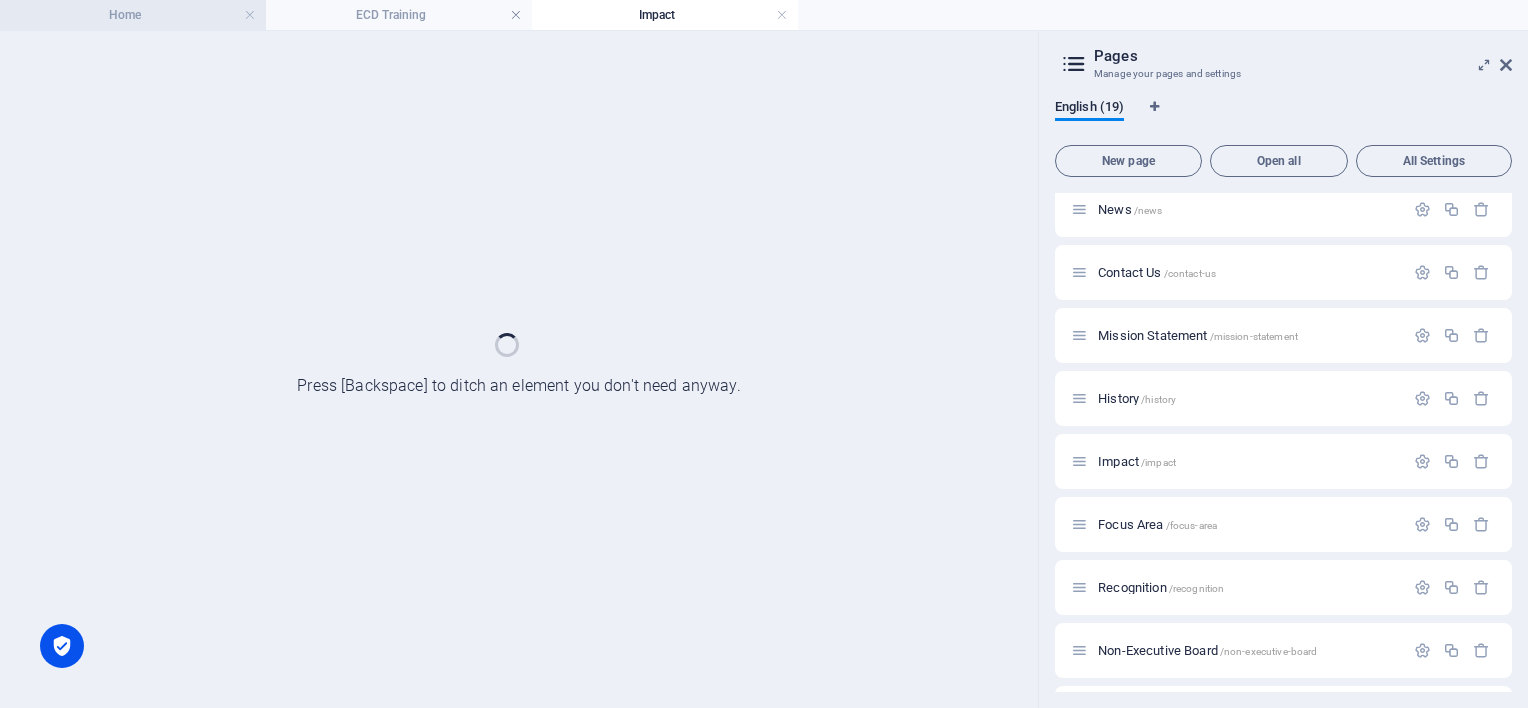 click on "Home" at bounding box center (133, 15) 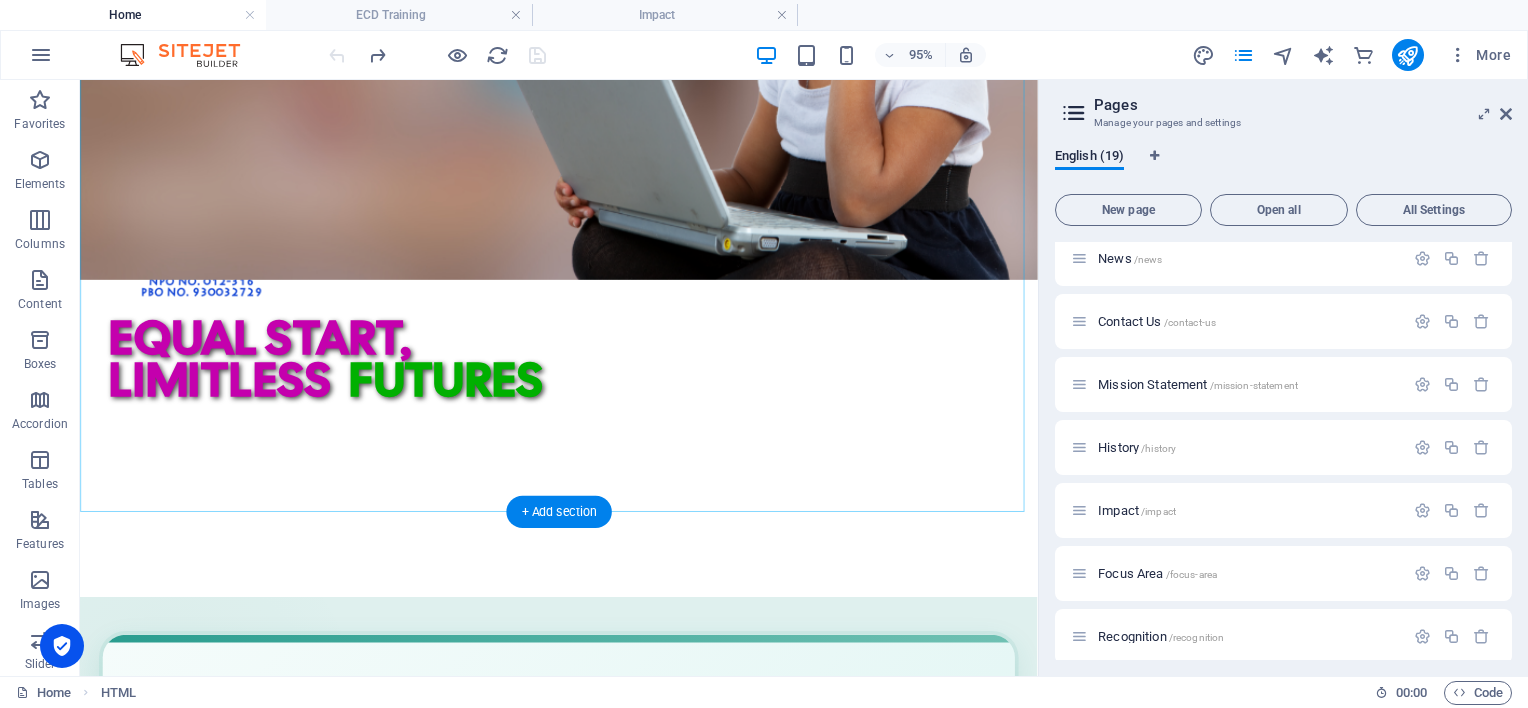 scroll, scrollTop: 1100, scrollLeft: 0, axis: vertical 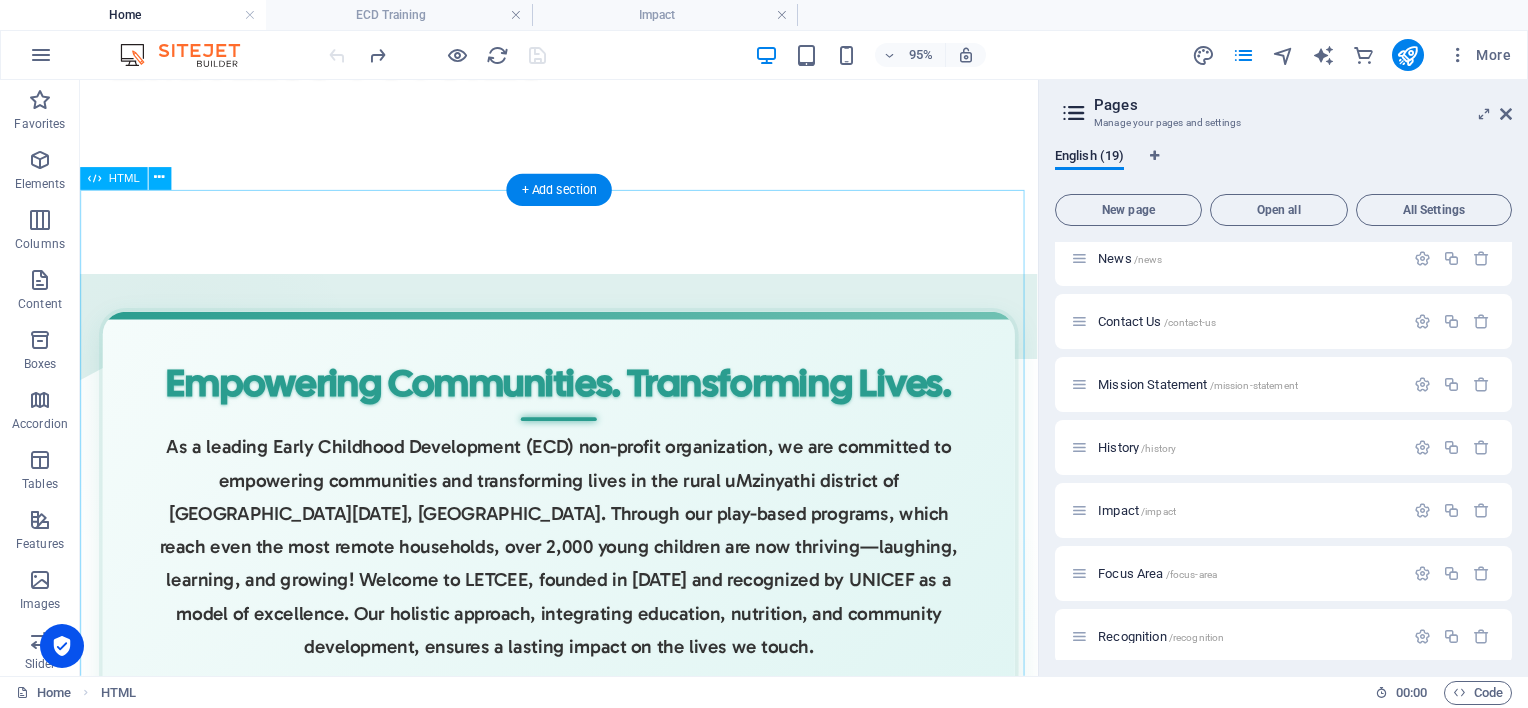 click on "The Little Elephant Training Centre for Early Education (LETCEE) tackles critical challenges in Early Childhood Development (ECD) and community well-being in the rural [GEOGRAPHIC_DATA] and [GEOGRAPHIC_DATA] of [GEOGRAPHIC_DATA][DATE], [GEOGRAPHIC_DATA].
🎓  383
ECD Practitioners in training (NQF Level 4), building a skilled early learning workforce
80
Trained in Applied Paper Technology, crafting eco-friendly educational tools
45
Graduates endorsed by ETDP SETA - NQF Level 4, poised to elevate ECD excellence
14,389
Children reached through centres, mobile facilitation, toy libraries & smart start program
♿  91
Children with disabilities supported via the inclusive Play Able Project
240
👨‍👩‍👧‍👦" at bounding box center (584, 1421) 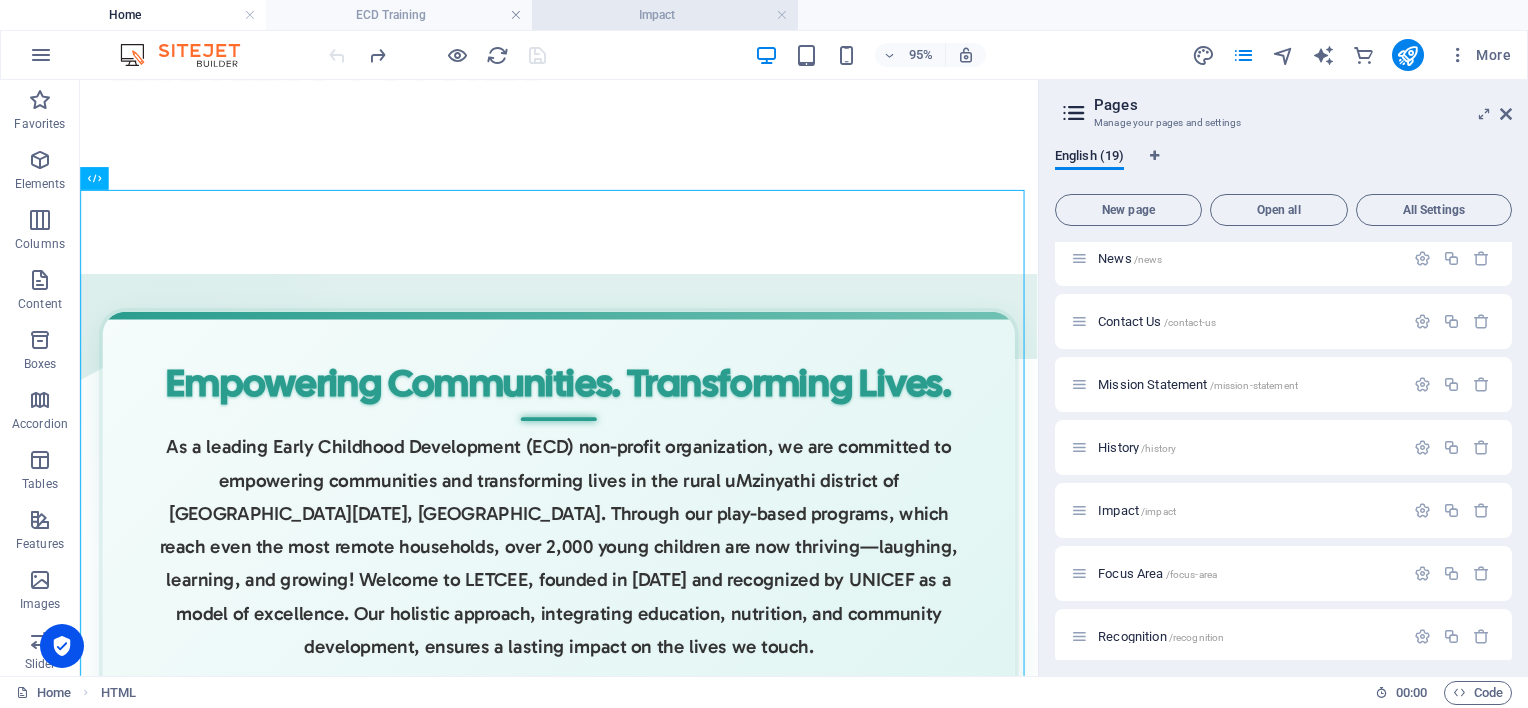 click on "Impact" at bounding box center [665, 15] 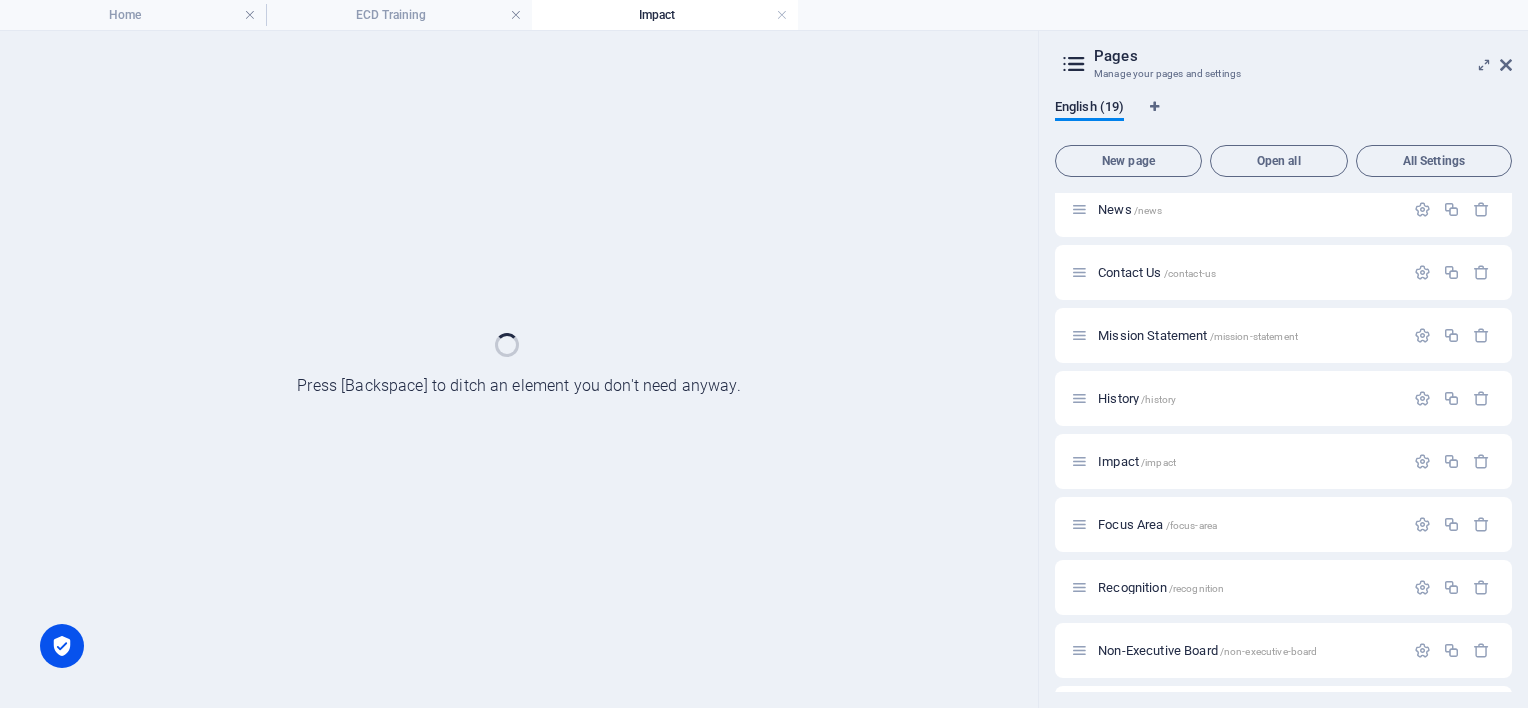 scroll, scrollTop: 0, scrollLeft: 0, axis: both 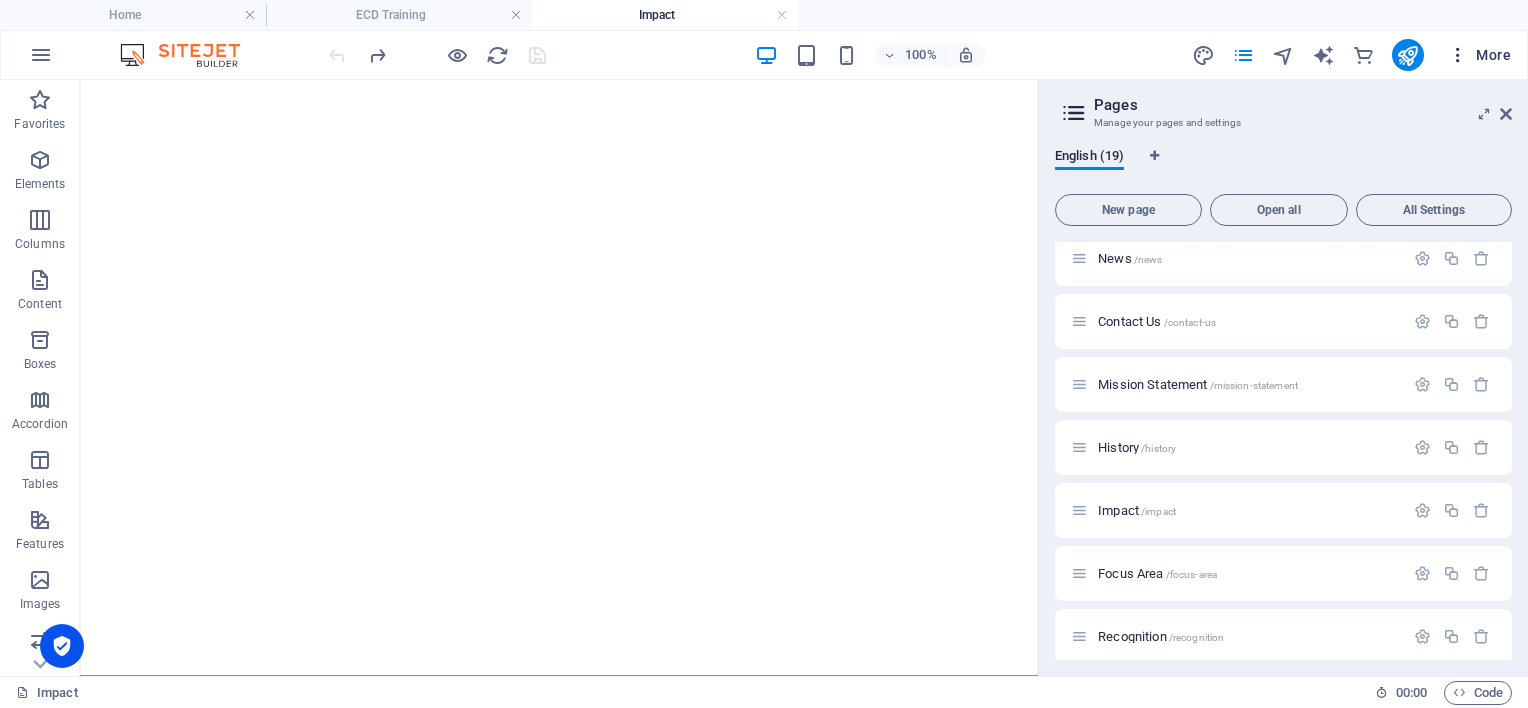 click on "More" at bounding box center [1479, 55] 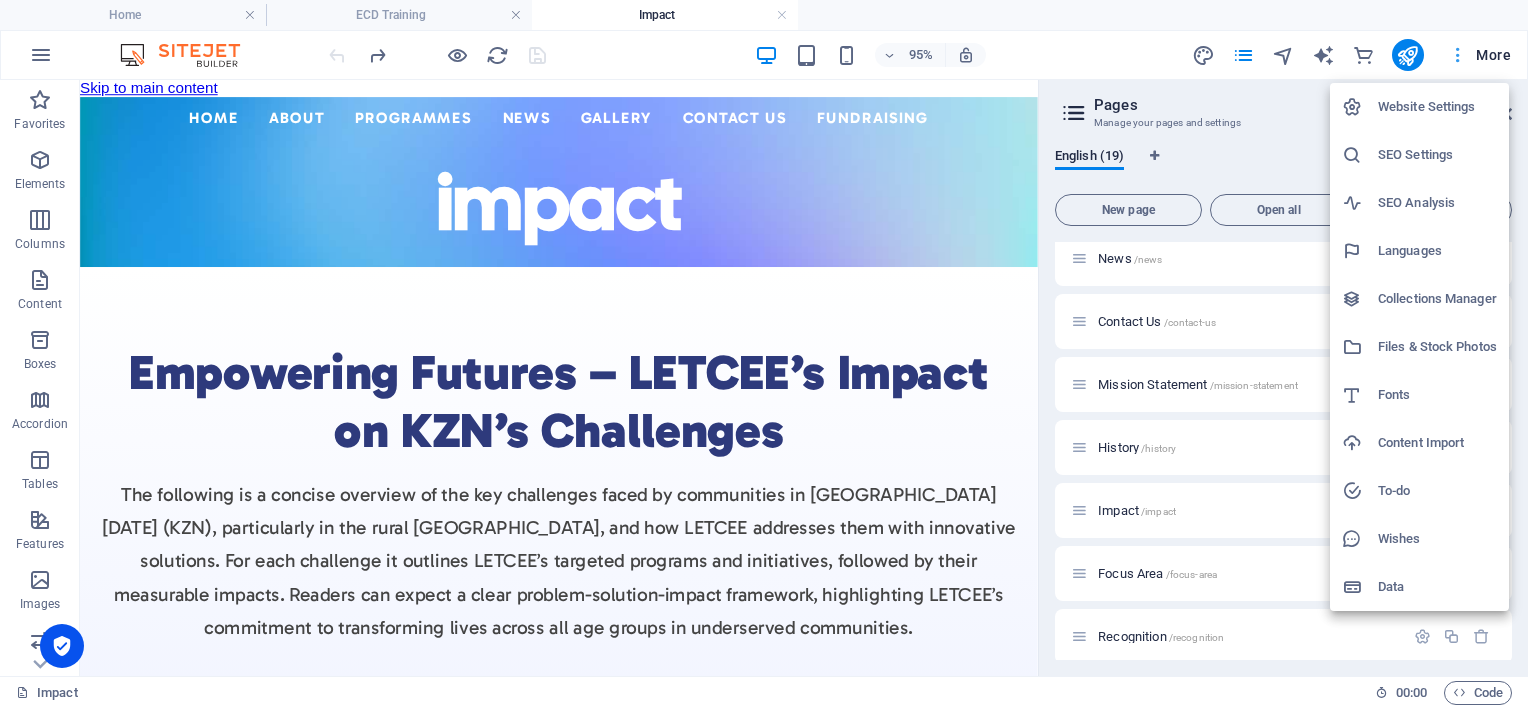 scroll, scrollTop: 0, scrollLeft: 0, axis: both 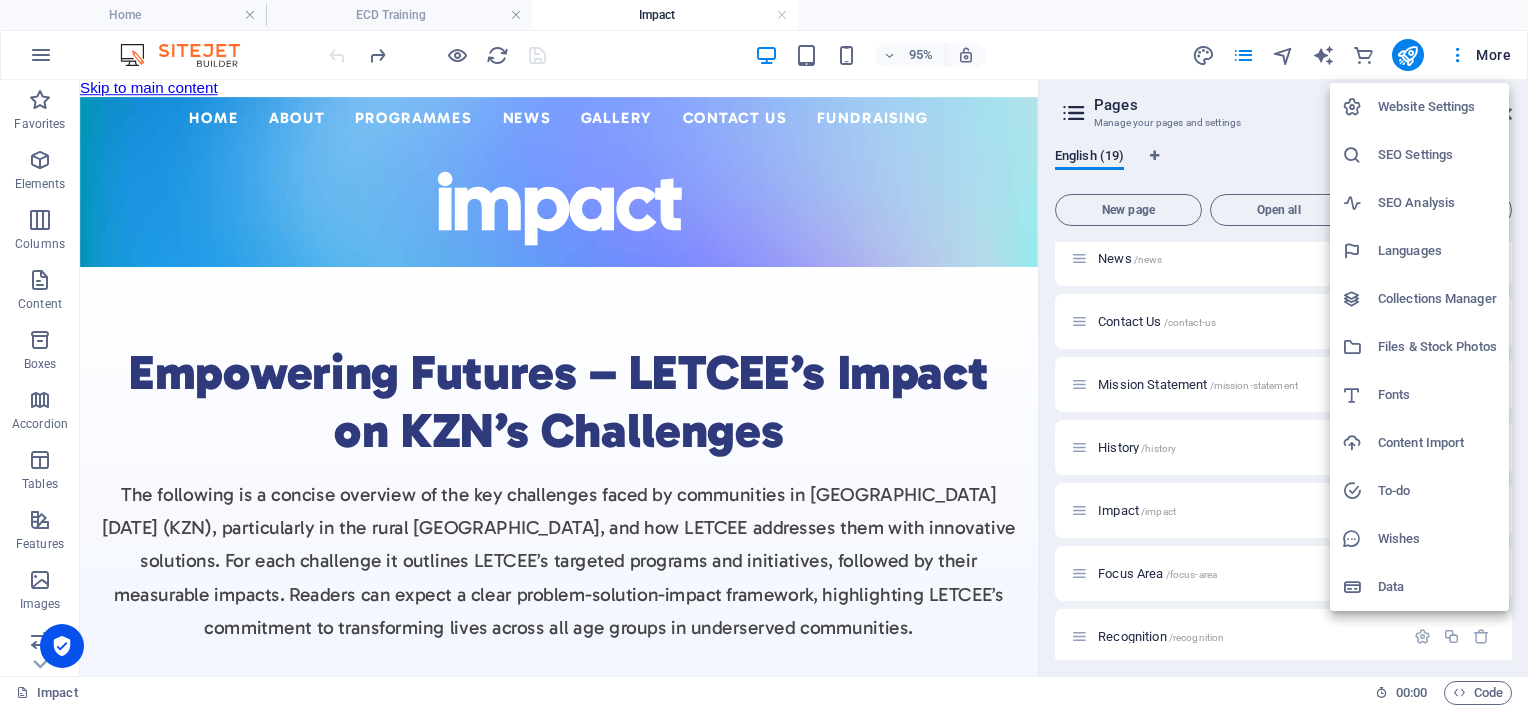 click at bounding box center [764, 354] 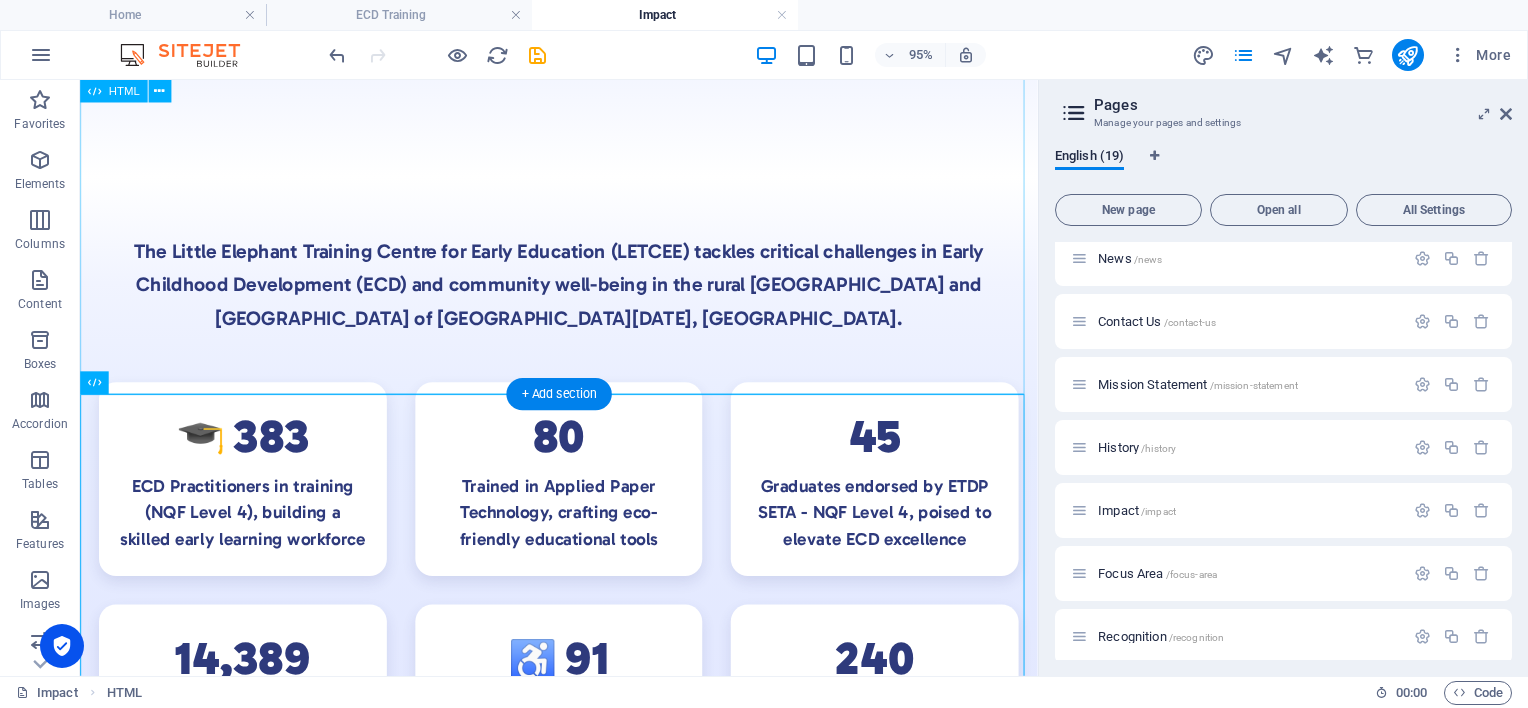scroll, scrollTop: 6060, scrollLeft: 0, axis: vertical 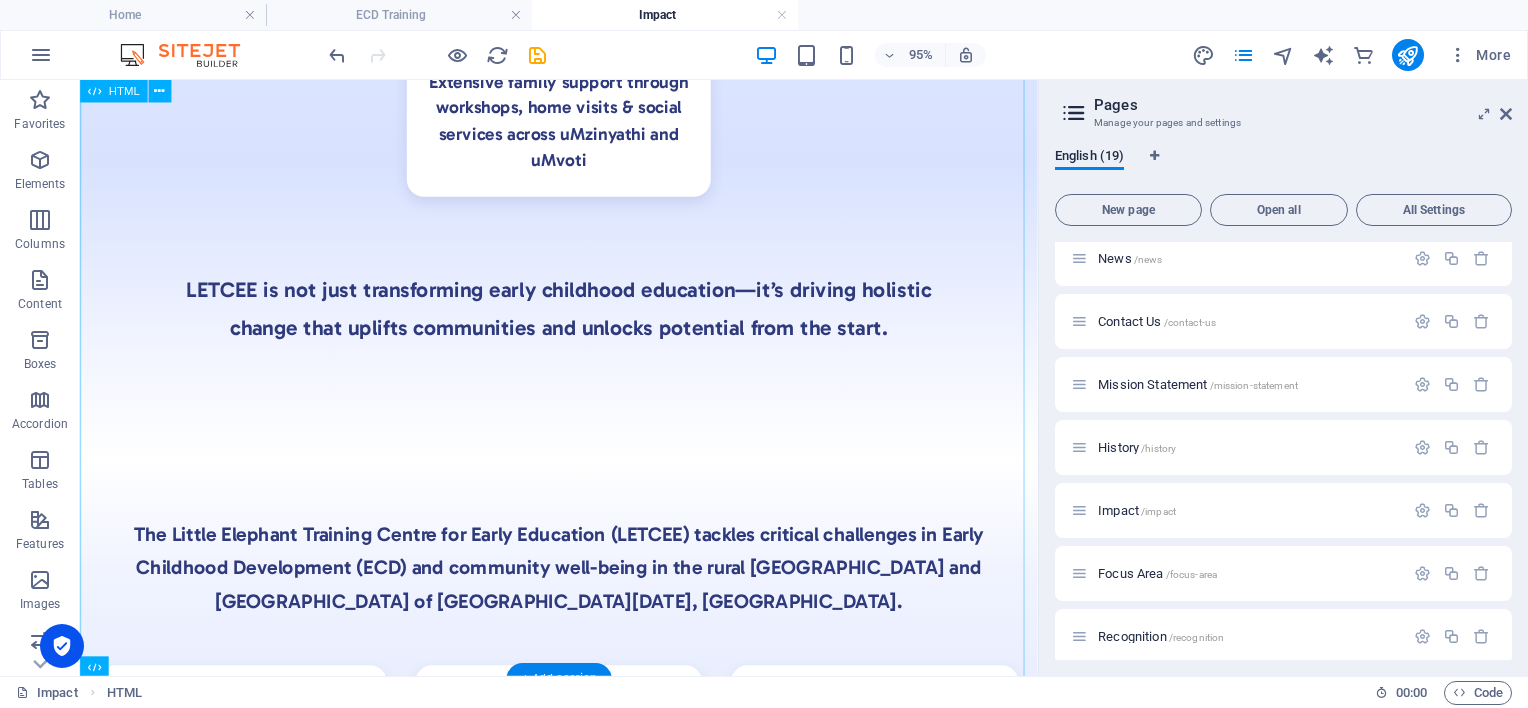 click on "LETCEE Impact Section with Emoji Boxes
The Little Elephant Training Centre for Early Education (LETCEE) tackles critical challenges in Early Childhood Development (ECD) and community well-being in the rural uMzinyathi District and uMvoti Municipality of [GEOGRAPHIC_DATA][DATE], [GEOGRAPHIC_DATA].
🎓  383
ECD Practitioners in training (NQF Level 4), building a skilled early learning workforce
80
Trained in Applied Paper Technology, crafting eco-friendly educational tools
45
Graduates endorsed by ETDP SETA - NQF Level 4, poised to elevate ECD excellence
14,389
Children reached through centres, mobile facilitation, toy libraries & smart start program
♿" at bounding box center (584, -147) 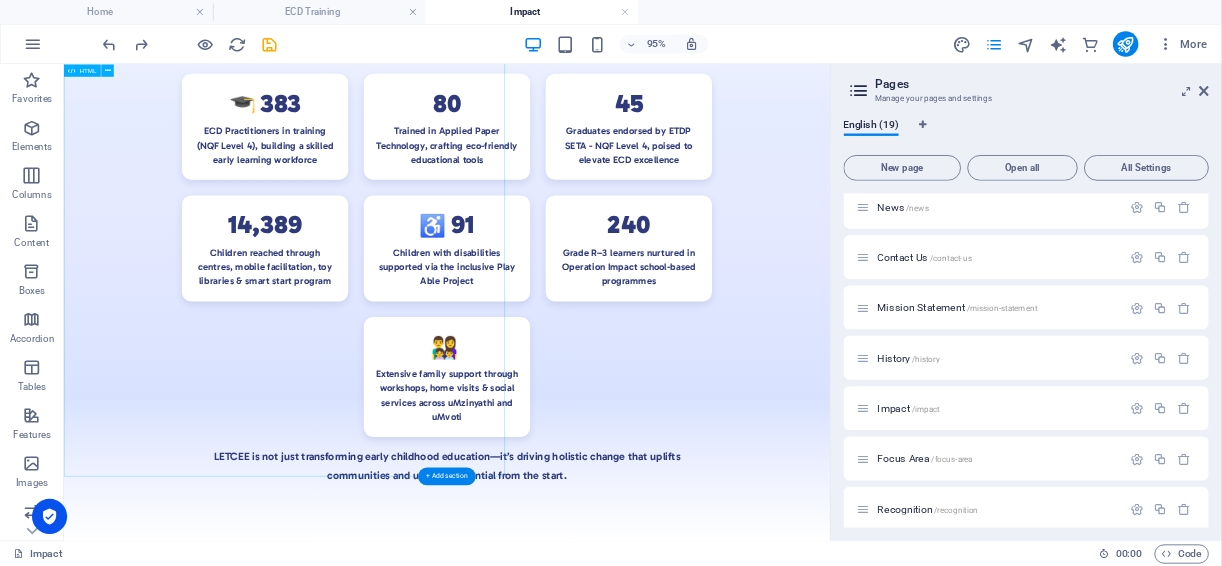 scroll, scrollTop: 4755, scrollLeft: 0, axis: vertical 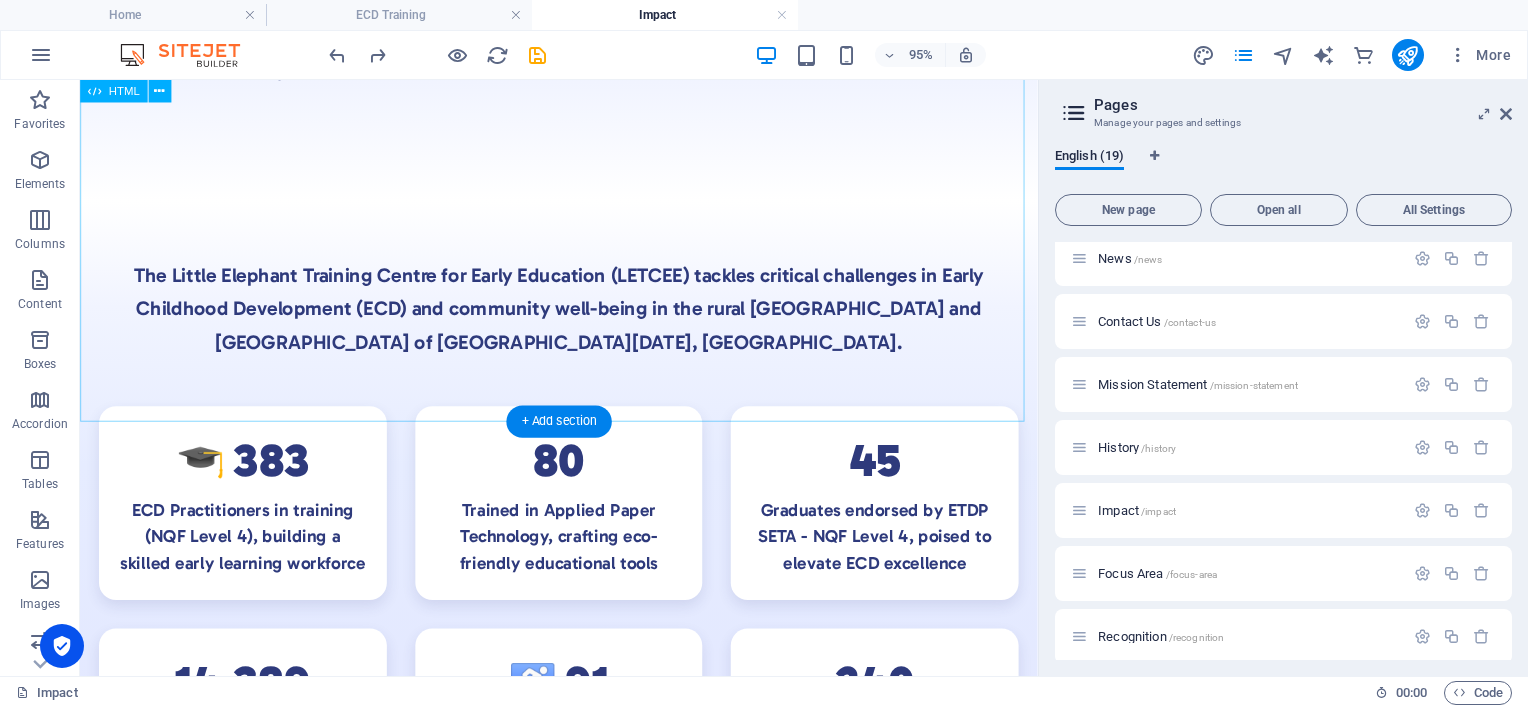 click on "LETCEE Impact Section with Emoji Boxes
The Little Elephant Training Centre for Early Education (LETCEE) tackles critical challenges in Early Childhood Development (ECD) and community well-being in the rural uMzinyathi District and uMvoti Municipality of [GEOGRAPHIC_DATA][DATE], [GEOGRAPHIC_DATA].
🎓  383
ECD Practitioners in training (NQF Level 4), building a skilled early learning workforce
80
Trained in Applied Paper Technology, crafting eco-friendly educational tools
45
Graduates endorsed by ETDP SETA - NQF Level 4, poised to elevate ECD excellence
14,389
Children reached through centres, mobile facilitation, toy libraries & smart start program
♿" at bounding box center (584, -419) 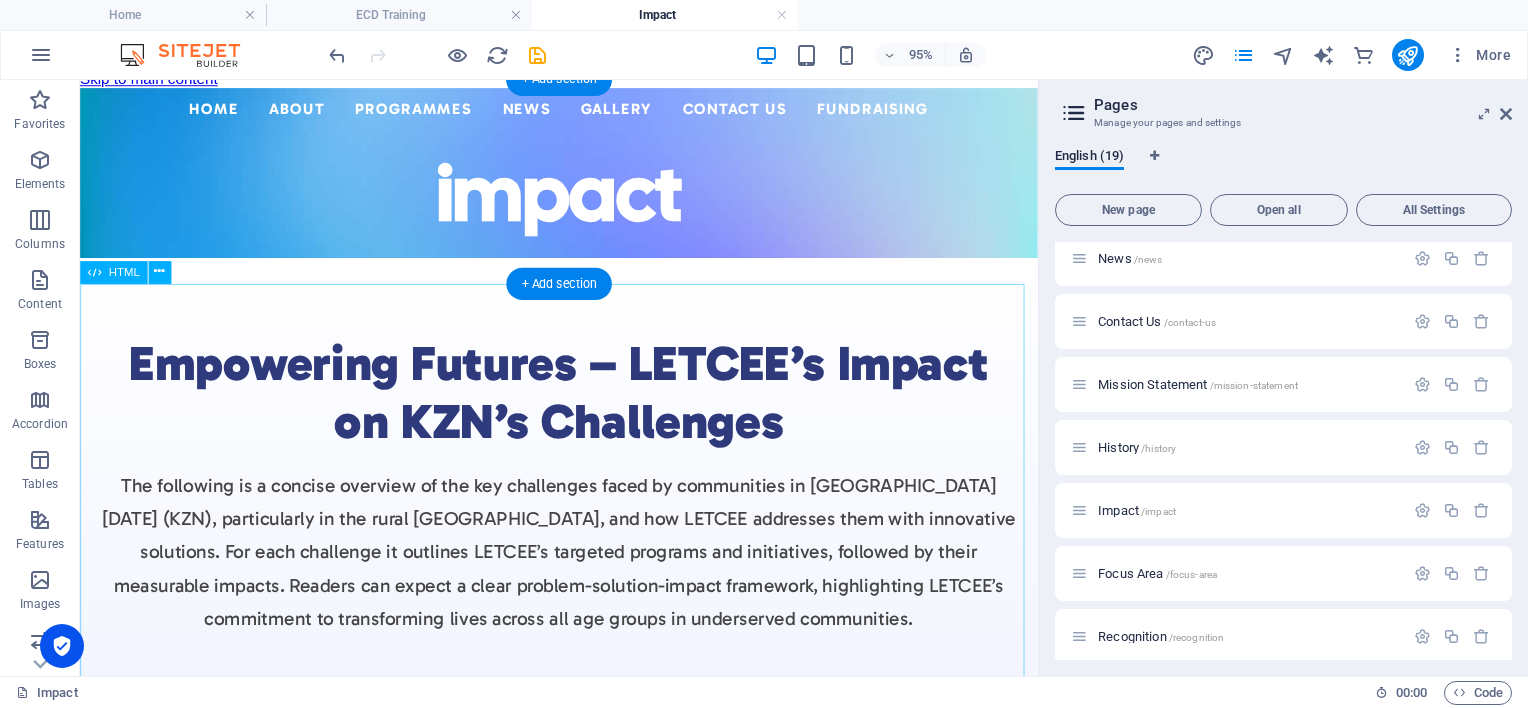 scroll, scrollTop: 0, scrollLeft: 0, axis: both 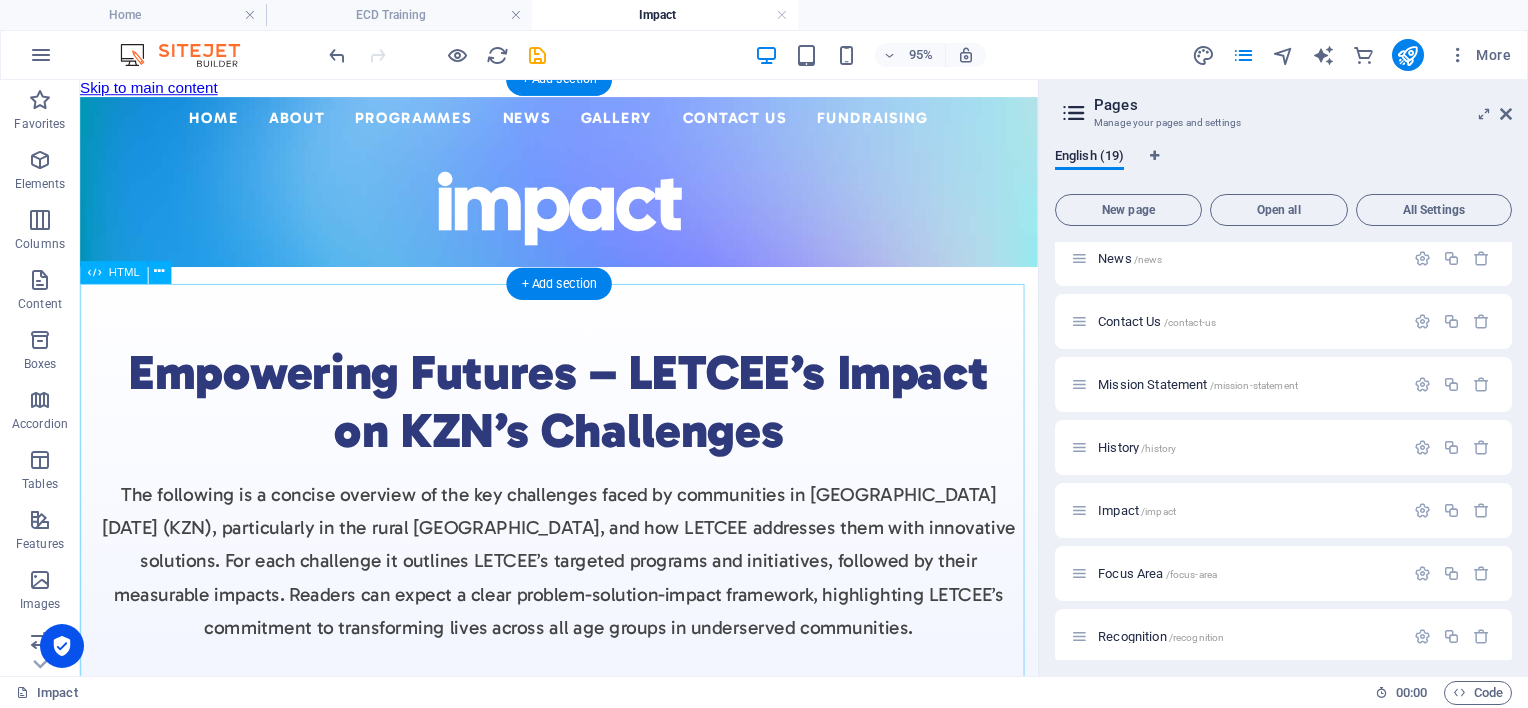 click on "Empowering Futures – LETCEE’s Impact on KZN’s Challenges
The following is a concise overview of the key challenges faced by communities in [GEOGRAPHIC_DATA][DATE] (KZN), particularly in the rural uMzinyathi District, and how LETCEE addresses them with innovative solutions. For each challenge it outlines LETCEE’s targeted programs and initiatives, followed by their measurable impacts. Readers can expect a clear problem-solution-impact framework, highlighting LETCEE’s commitment to transforming lives across all age groups in underserved communities.
Challenge
ECD Crisis in [GEOGRAPHIC_DATA]
Limited Access to Quality ECD Services: Only  23.8%  of KZN children aged [DEMOGRAPHIC_DATA] attend formal ECD facilities,  72.8%  stay home due to poverty or lack of registered centres. Many of KZN’s  6,200  ECD programmes are unregistered.
LETCEE’s Solution
Expanding ECD Access
Operates  6 300 42 1,089" at bounding box center (584, 2782) 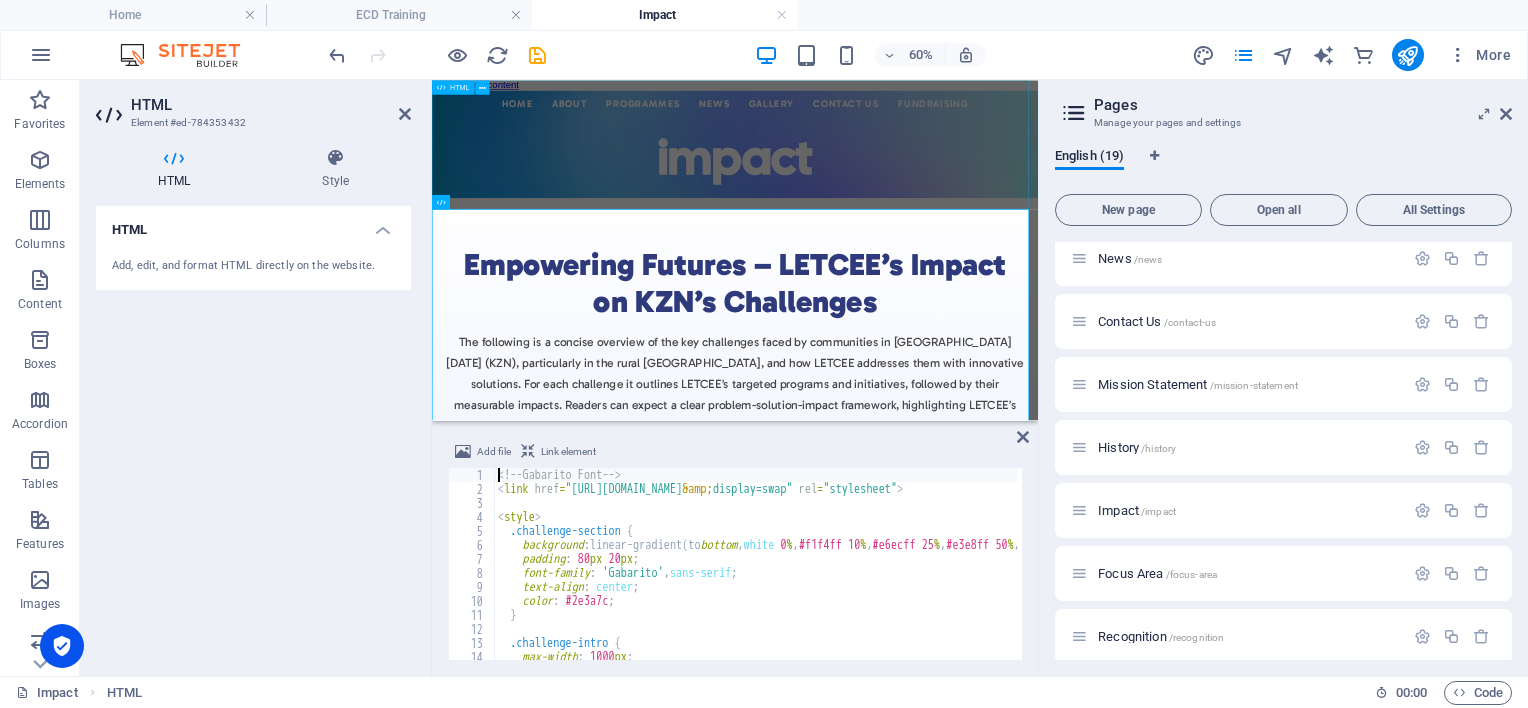 click on "Centered Navigation Bar
☰
Home
About
Mission Statement
History
Impact
Focus Area
Recognition
Non-Executive Board
Executive Directors
Programmes
ECD Training & Development
ECD Programmes/Projects
Primary School Projects
News
Events
Annual Reports
Gallery
Contact Us
Fundraising
impact" at bounding box center [937, 187] 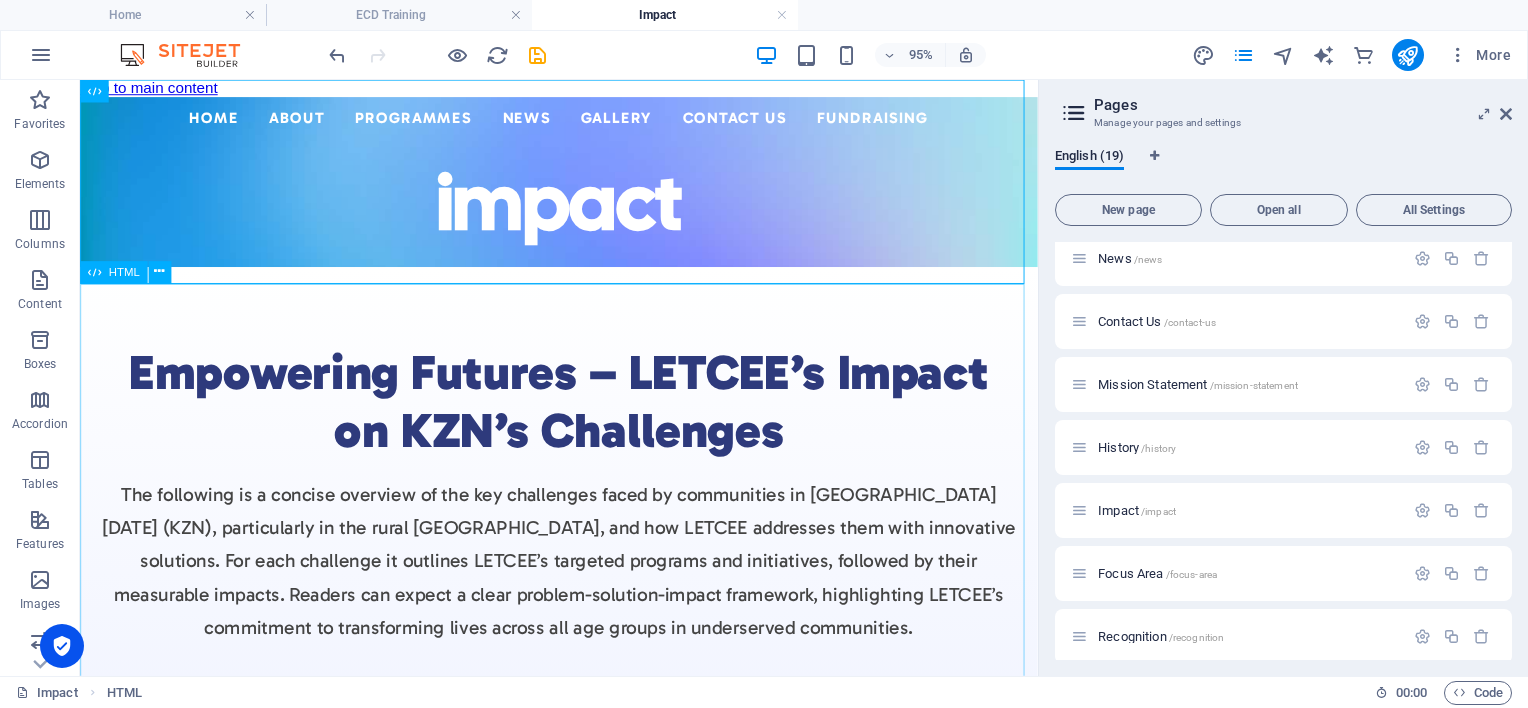 click on "Empowering Futures – LETCEE’s Impact on KZN’s Challenges
The following is a concise overview of the key challenges faced by communities in [GEOGRAPHIC_DATA][DATE] (KZN), particularly in the rural uMzinyathi District, and how LETCEE addresses them with innovative solutions. For each challenge it outlines LETCEE’s targeted programs and initiatives, followed by their measurable impacts. Readers can expect a clear problem-solution-impact framework, highlighting LETCEE’s commitment to transforming lives across all age groups in underserved communities.
Challenge
ECD Crisis in [GEOGRAPHIC_DATA]
Limited Access to Quality ECD Services: Only  23.8%  of KZN children aged [DEMOGRAPHIC_DATA] attend formal ECD facilities,  72.8%  stay home due to poverty or lack of registered centres. Many of KZN’s  6,200  ECD programmes are unregistered.
LETCEE’s Solution
Expanding ECD Access
Operates  6 300 42 1,089" at bounding box center [584, 2782] 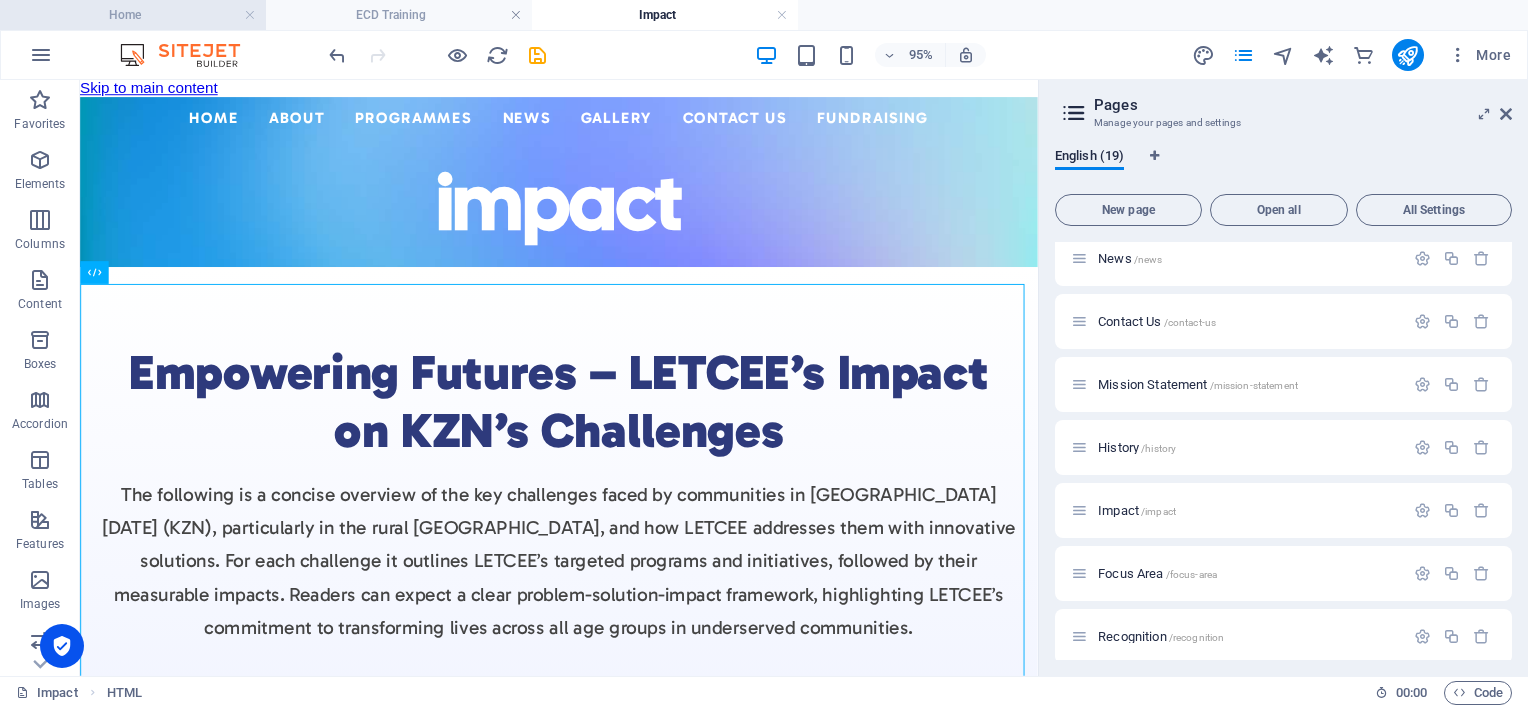click on "Home" at bounding box center (133, 15) 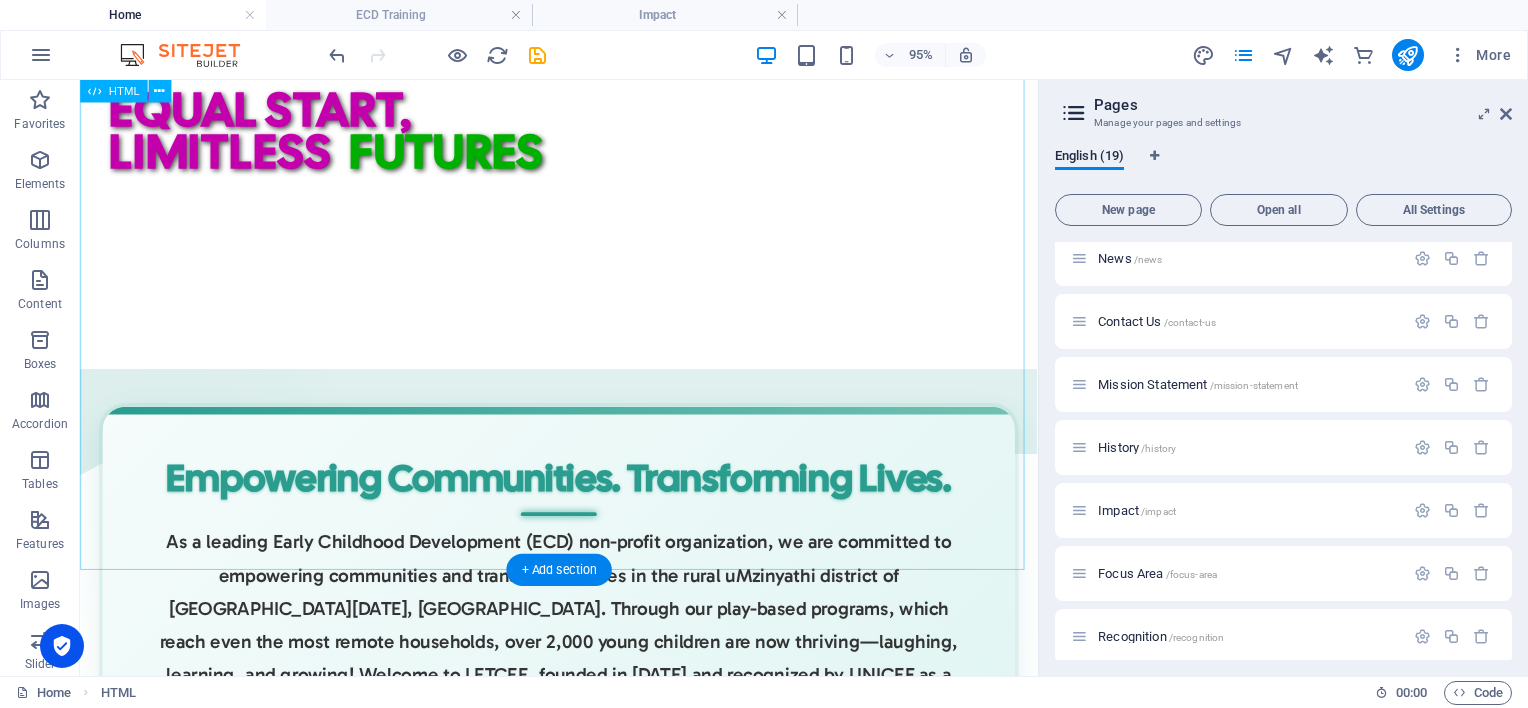 scroll, scrollTop: 1100, scrollLeft: 0, axis: vertical 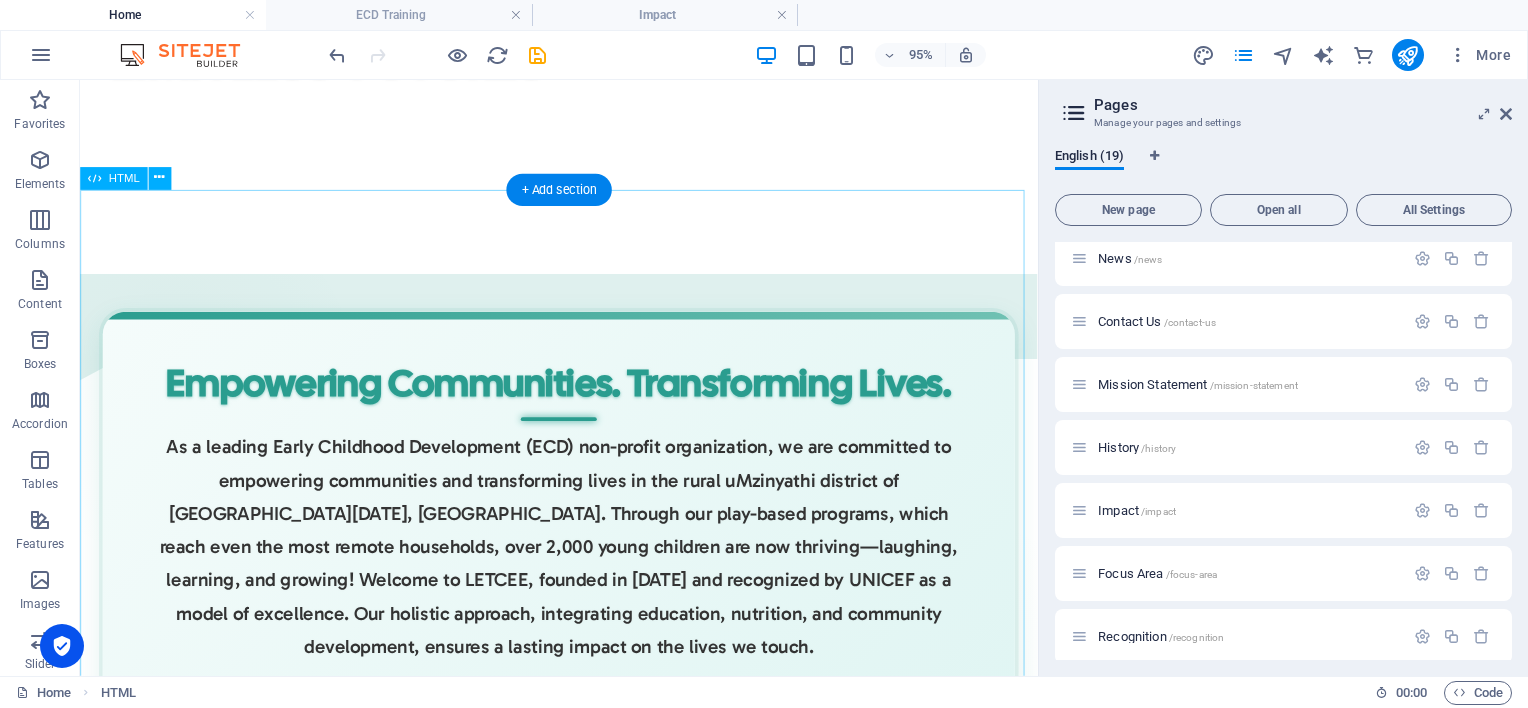 click on "The Little Elephant Training Centre for Early Education (LETCEE) tackles critical challenges in Early Childhood Development (ECD) and community well-being in the rural [GEOGRAPHIC_DATA] and [GEOGRAPHIC_DATA] of [GEOGRAPHIC_DATA][DATE], [GEOGRAPHIC_DATA].
🎓  383
ECD Practitioners in training (NQF Level 4), building a skilled early learning workforce
80
Trained in Applied Paper Technology, crafting eco-friendly educational tools
45
Graduates endorsed by ETDP SETA - NQF Level 4, poised to elevate ECD excellence
14,389
Children reached through centres, mobile facilitation, toy libraries & smart start program
♿  91
Children with disabilities supported via the inclusive Play Able Project
240
👨‍👩‍👧‍👦" at bounding box center (584, 1421) 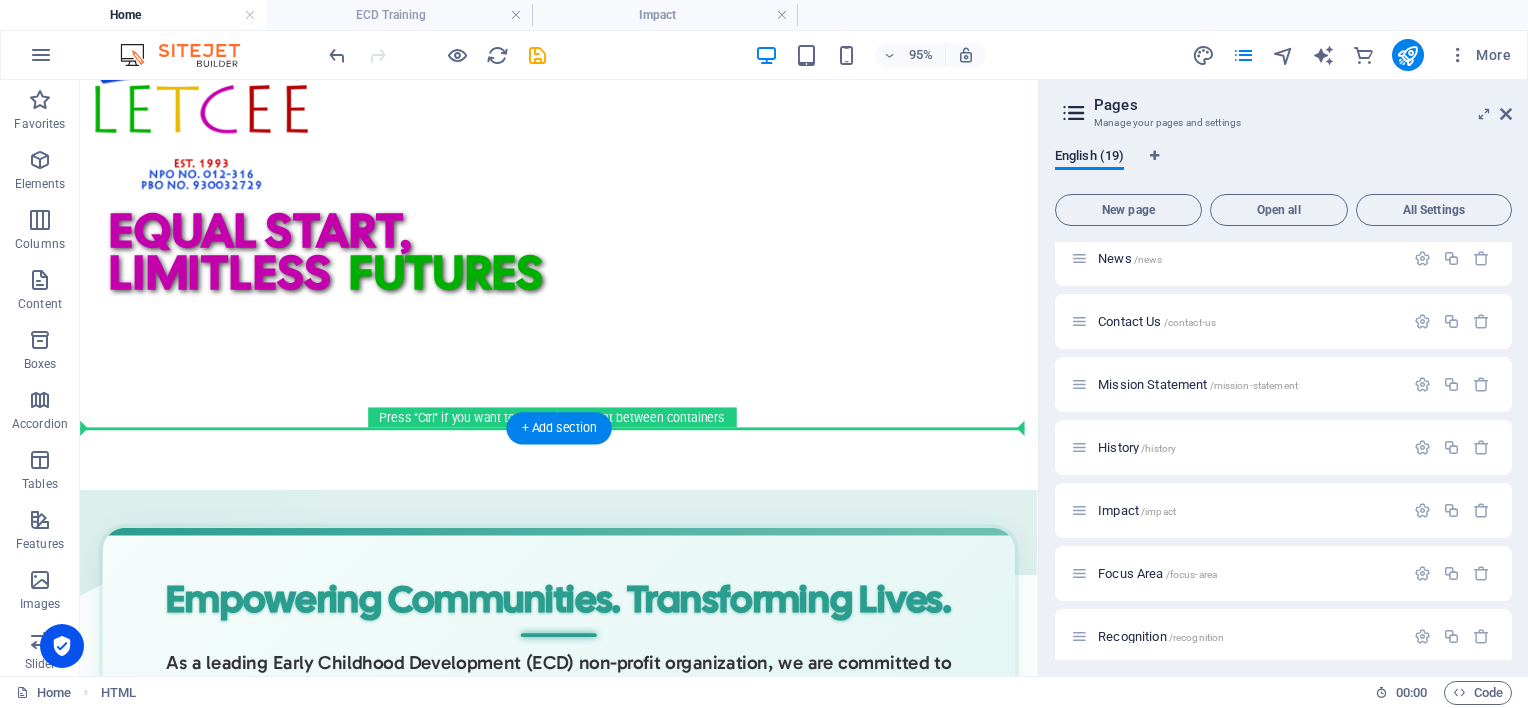 scroll, scrollTop: 848, scrollLeft: 0, axis: vertical 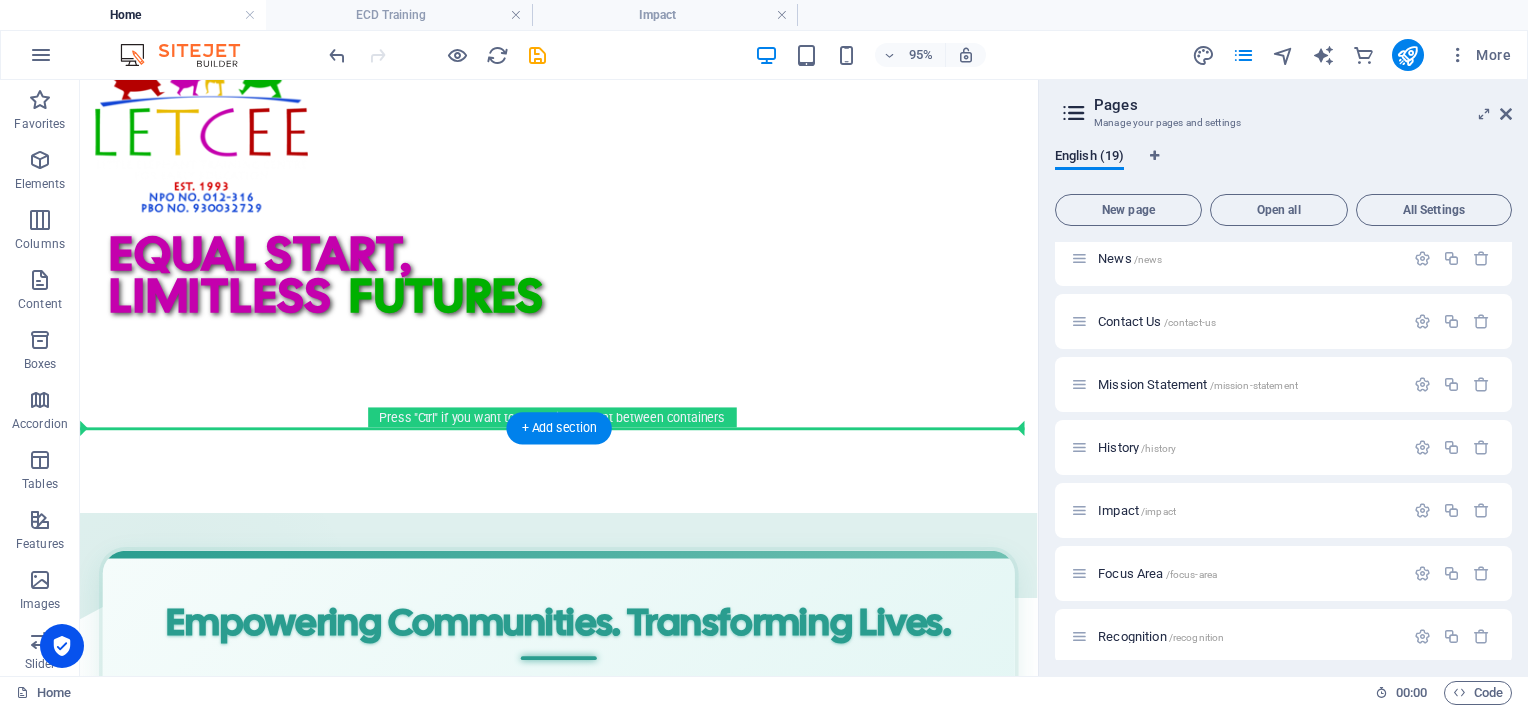 drag, startPoint x: 309, startPoint y: 445, endPoint x: 287, endPoint y: 427, distance: 28.42534 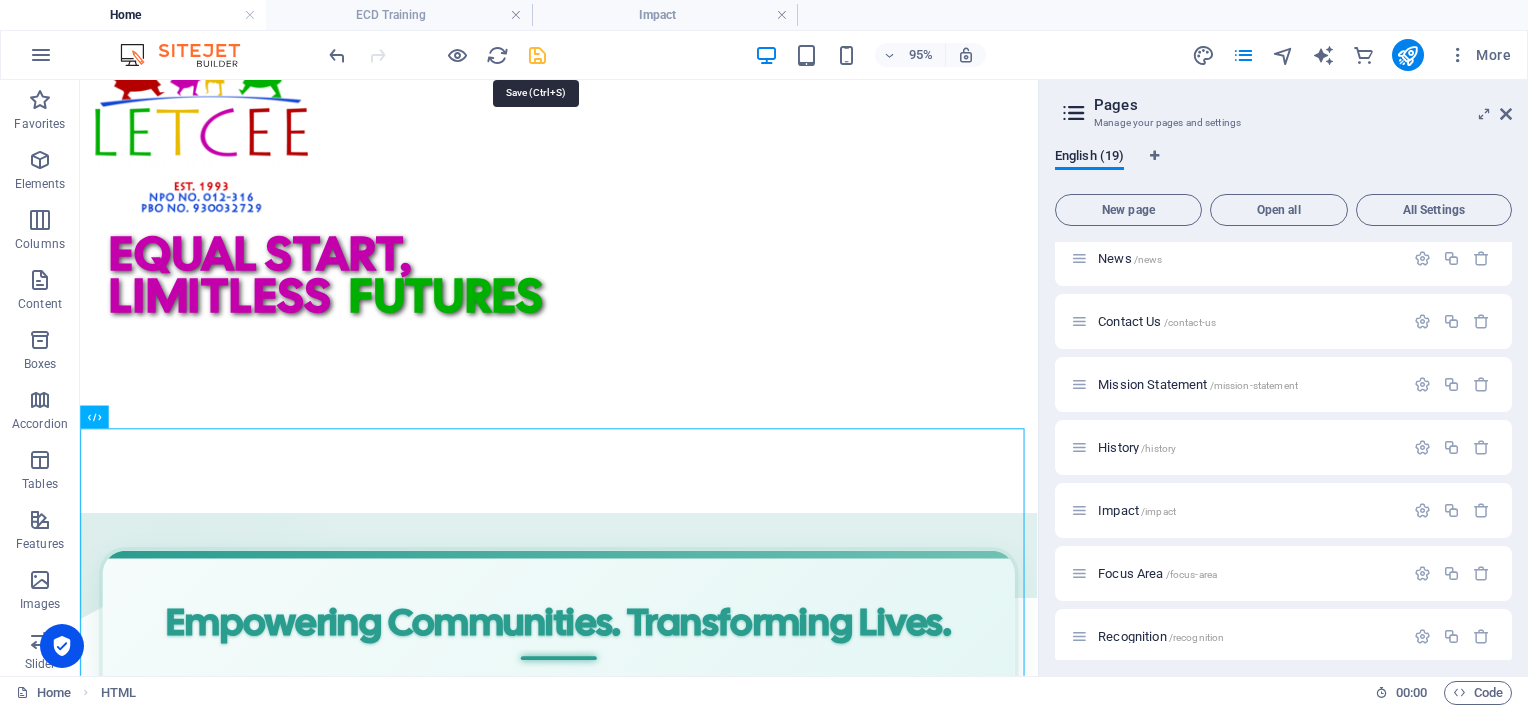 click at bounding box center (537, 55) 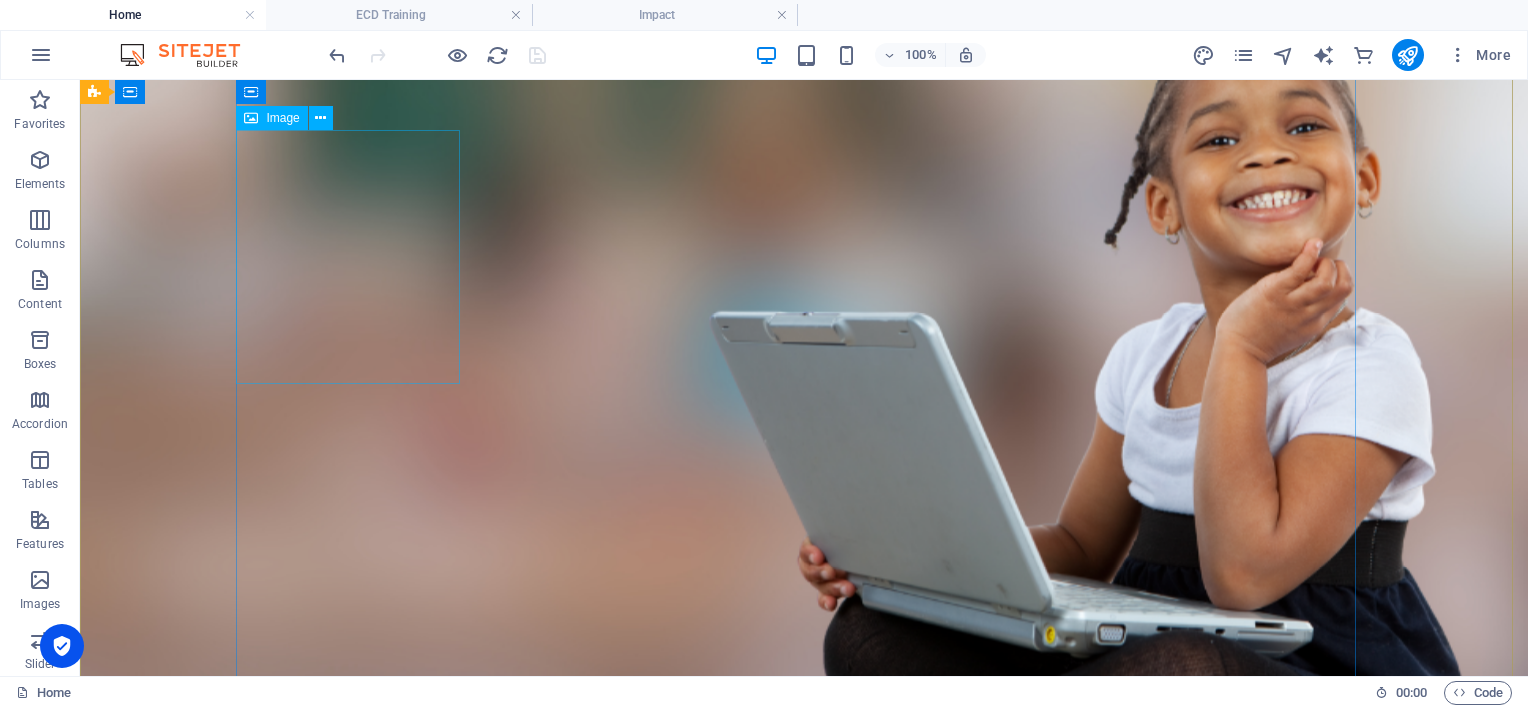 scroll, scrollTop: 0, scrollLeft: 0, axis: both 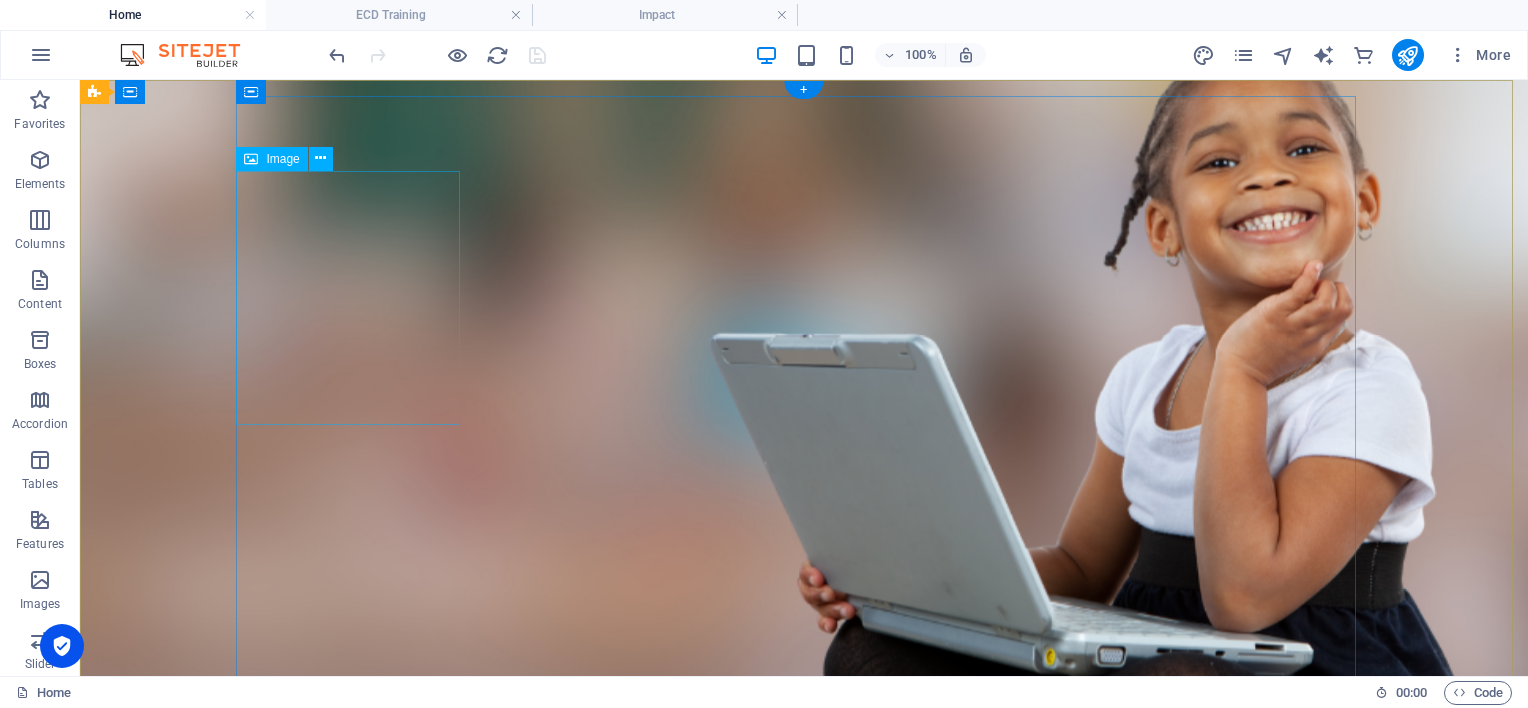 click at bounding box center (804, 926) 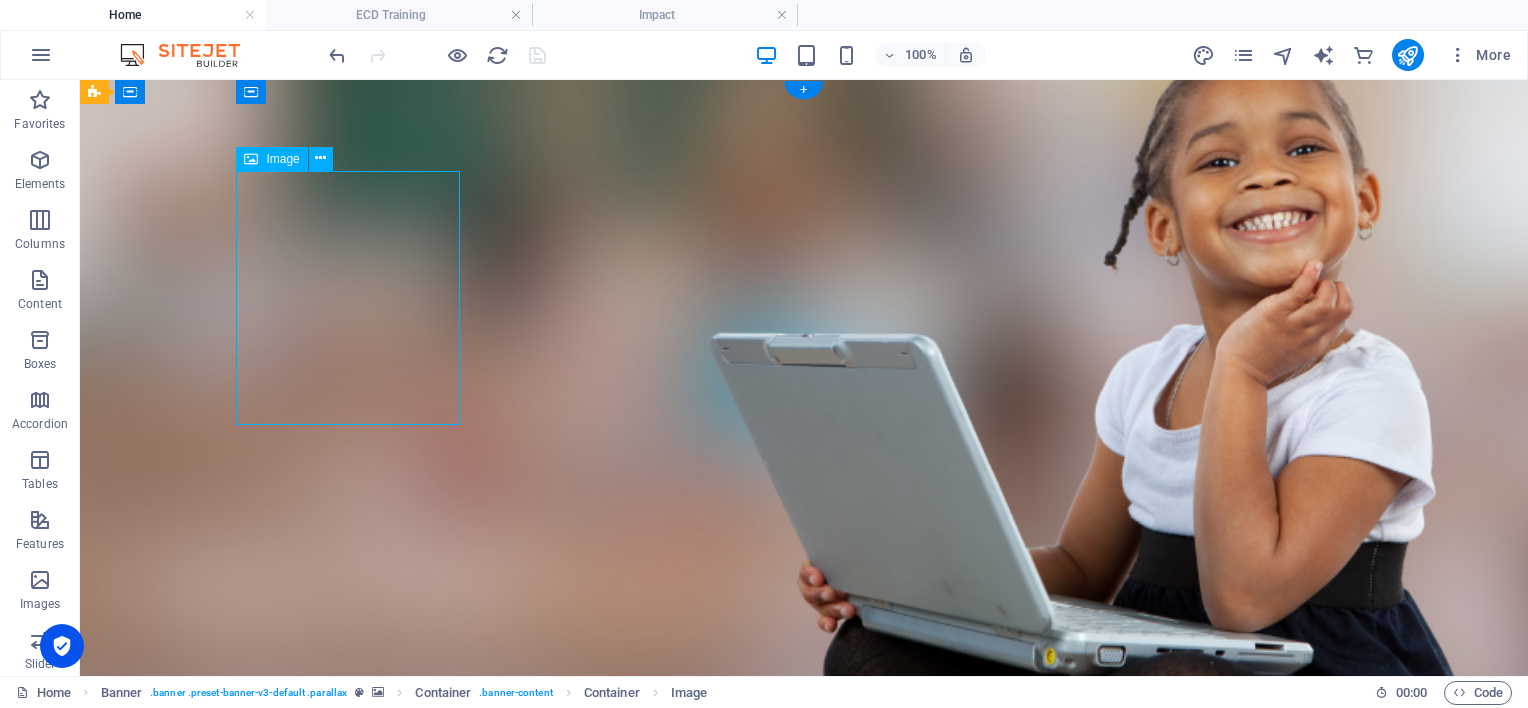 click at bounding box center (804, 926) 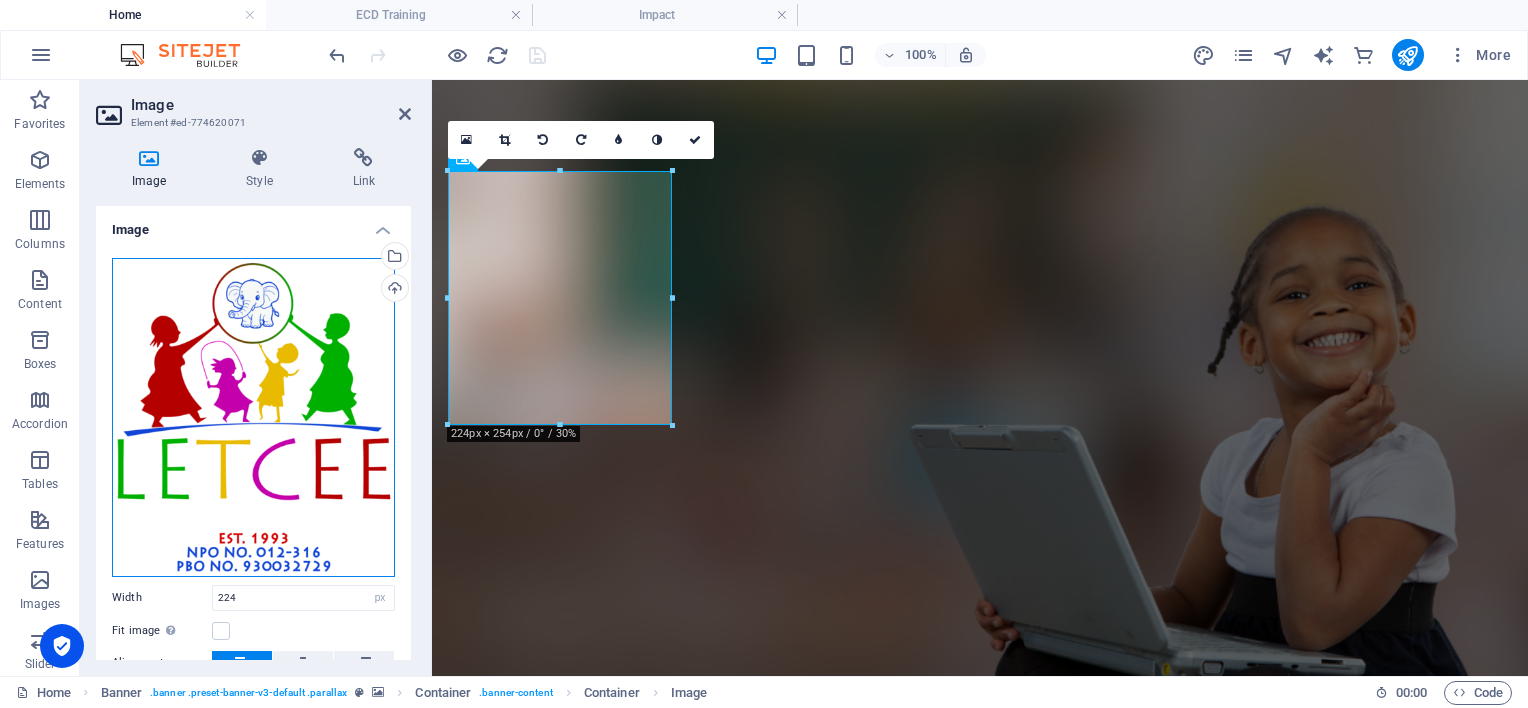 click on "Drag files here, click to choose files or select files from Files or our free stock photos & videos" at bounding box center [253, 417] 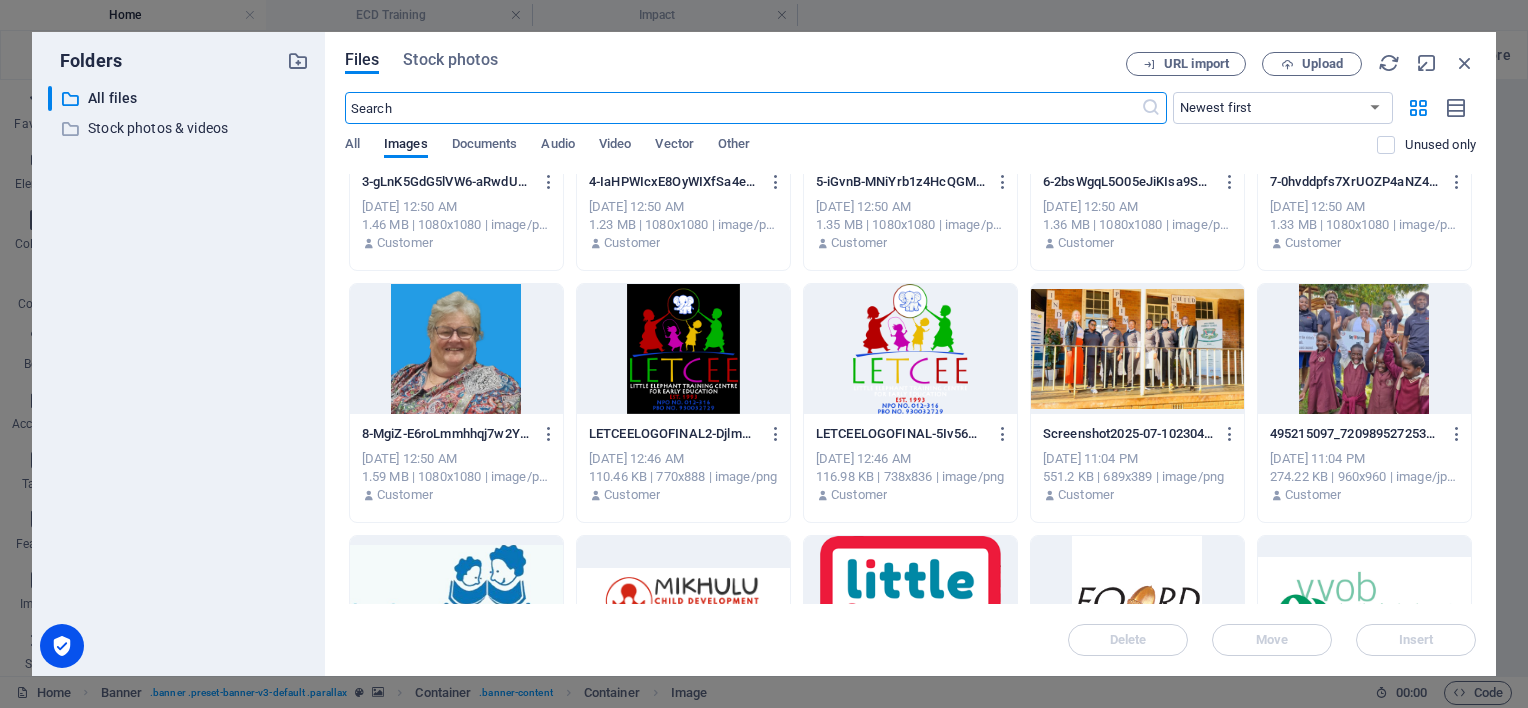 scroll, scrollTop: 900, scrollLeft: 0, axis: vertical 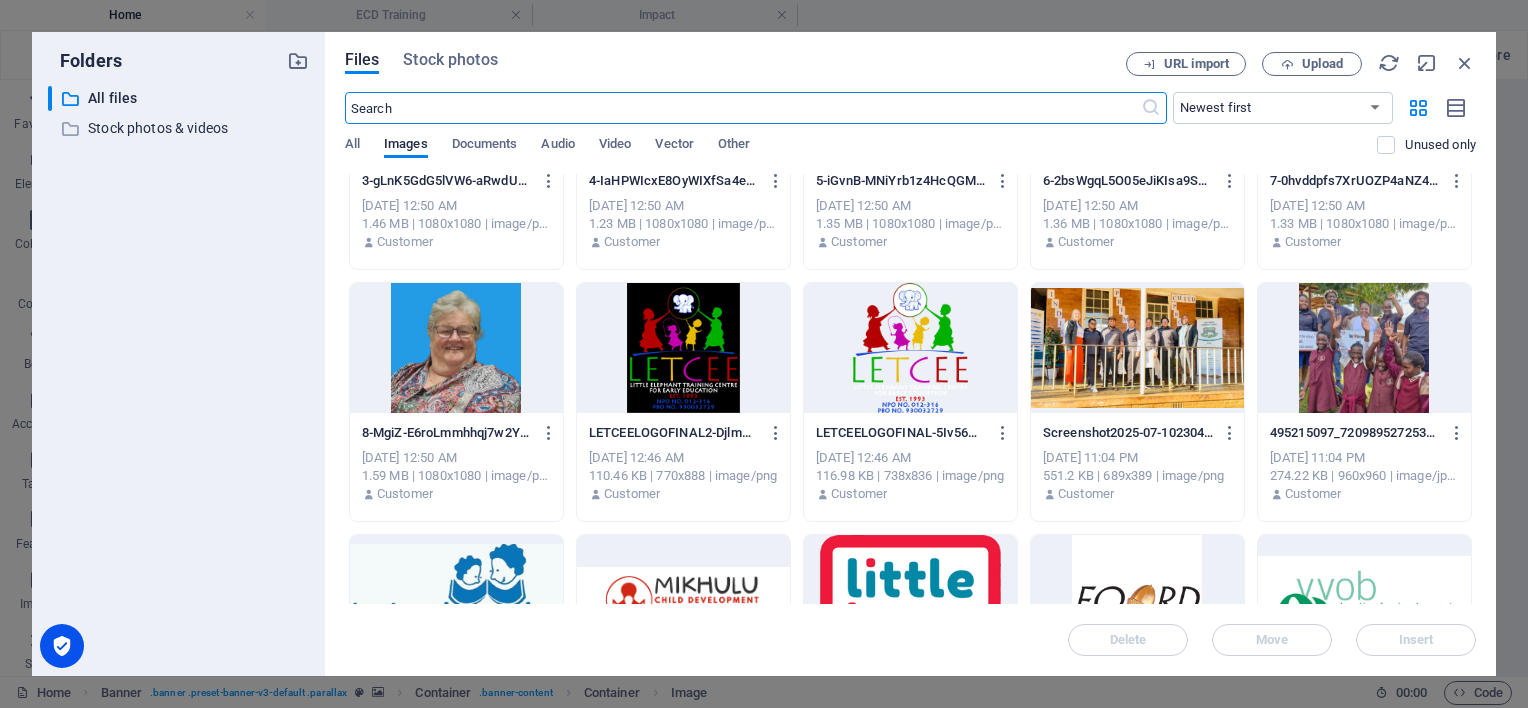 click at bounding box center [683, 348] 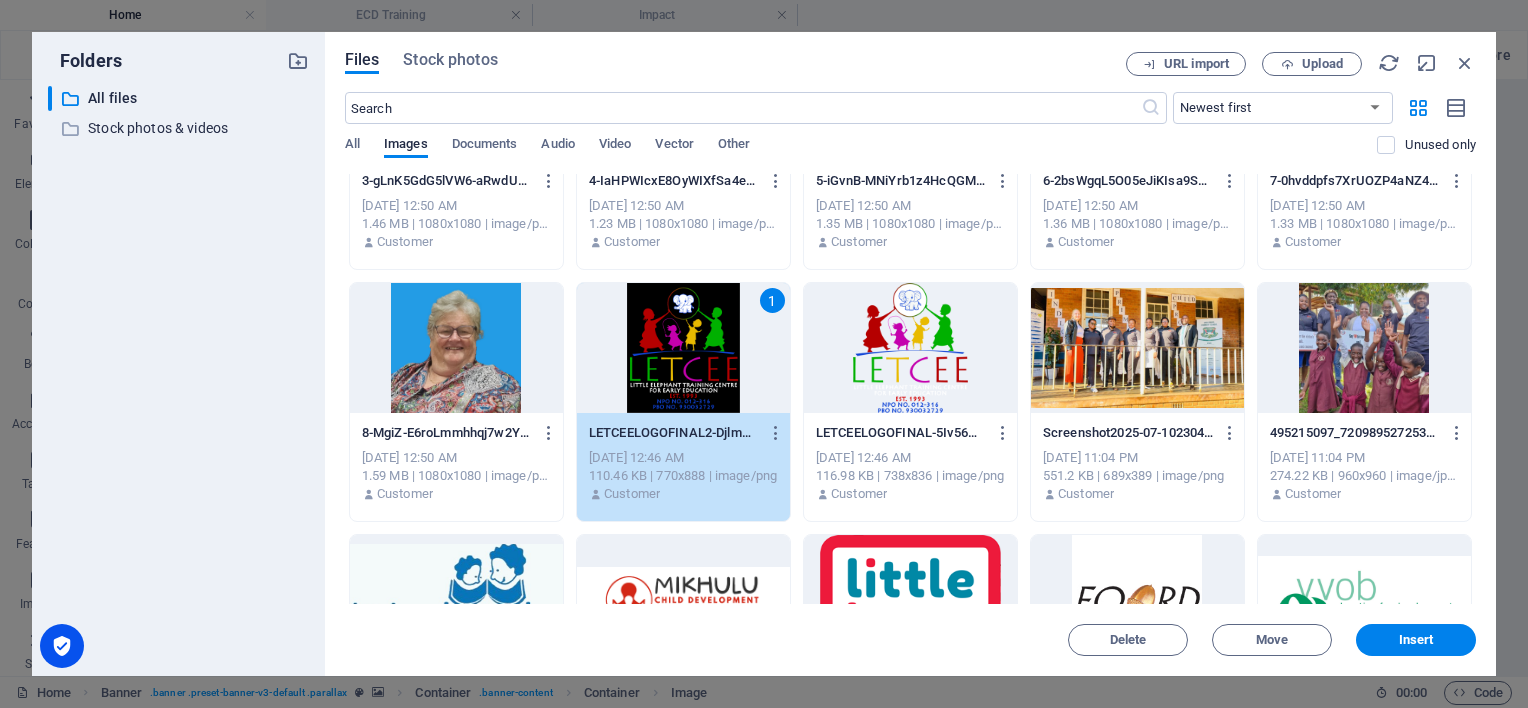 click on "1" at bounding box center [683, 348] 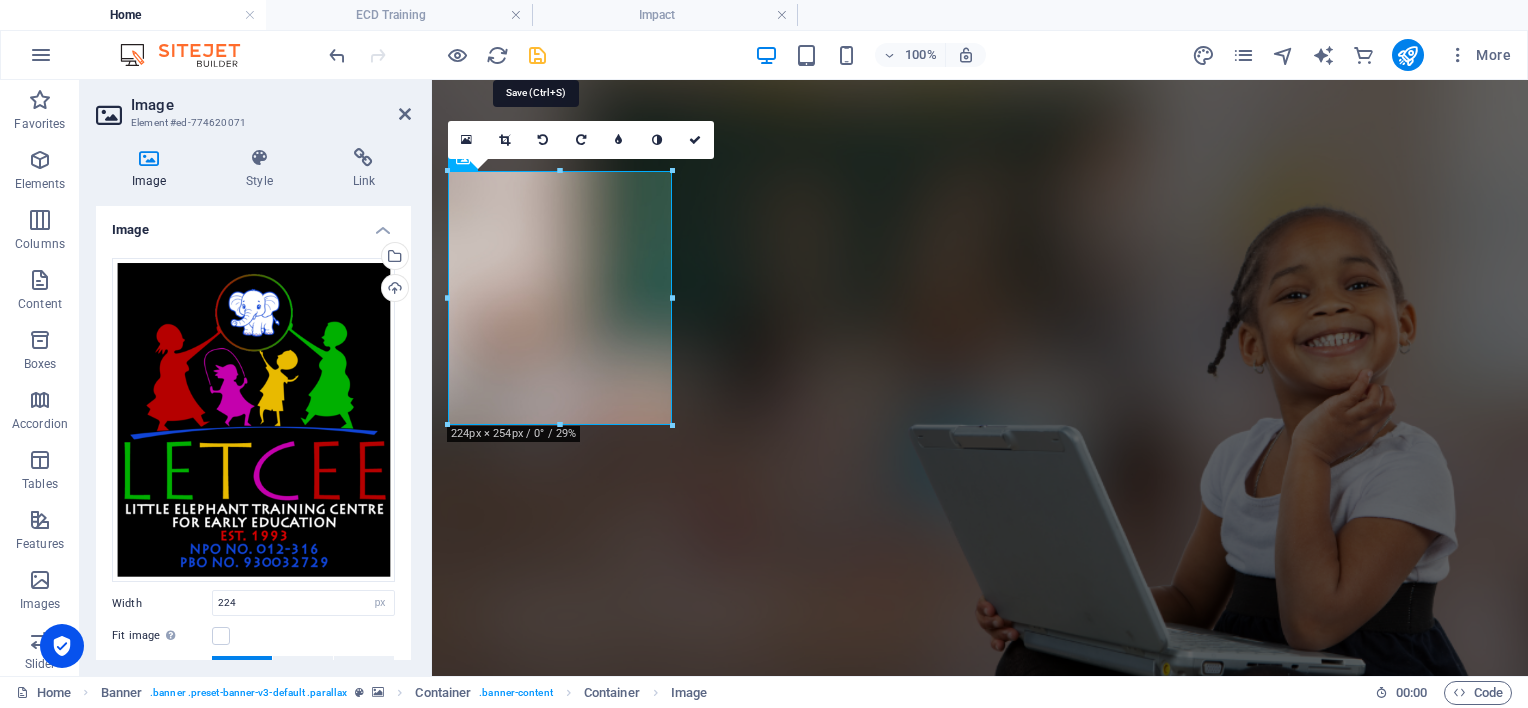 click at bounding box center (537, 55) 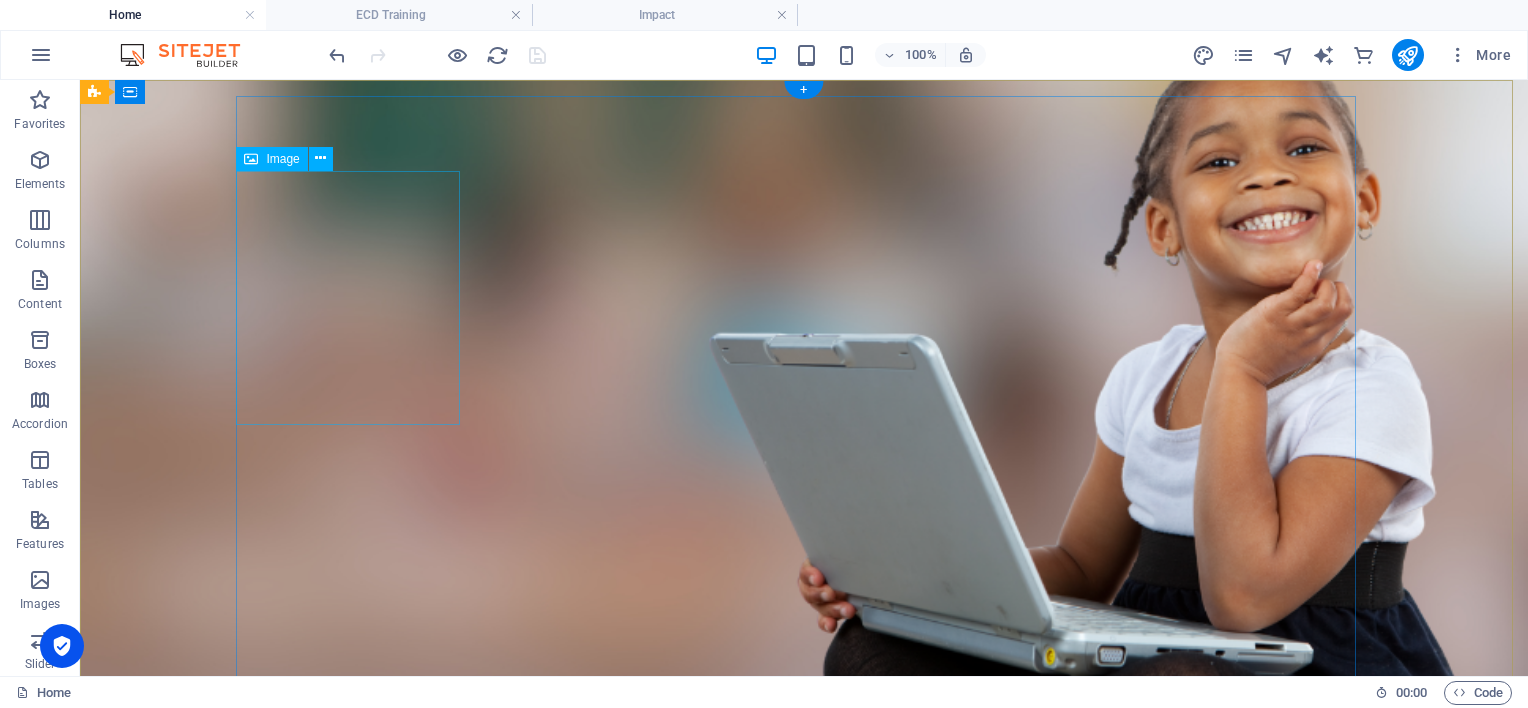 click at bounding box center [804, 928] 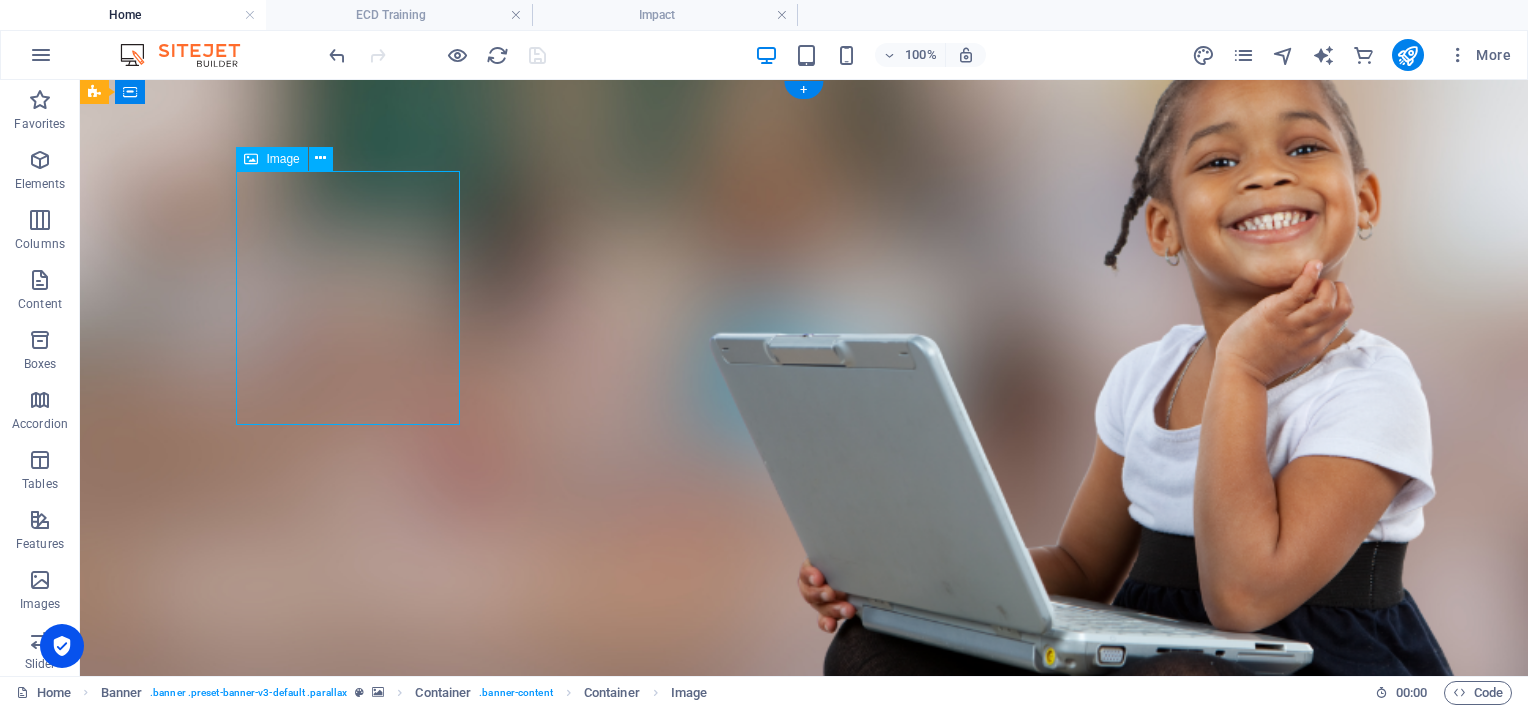click at bounding box center (804, 928) 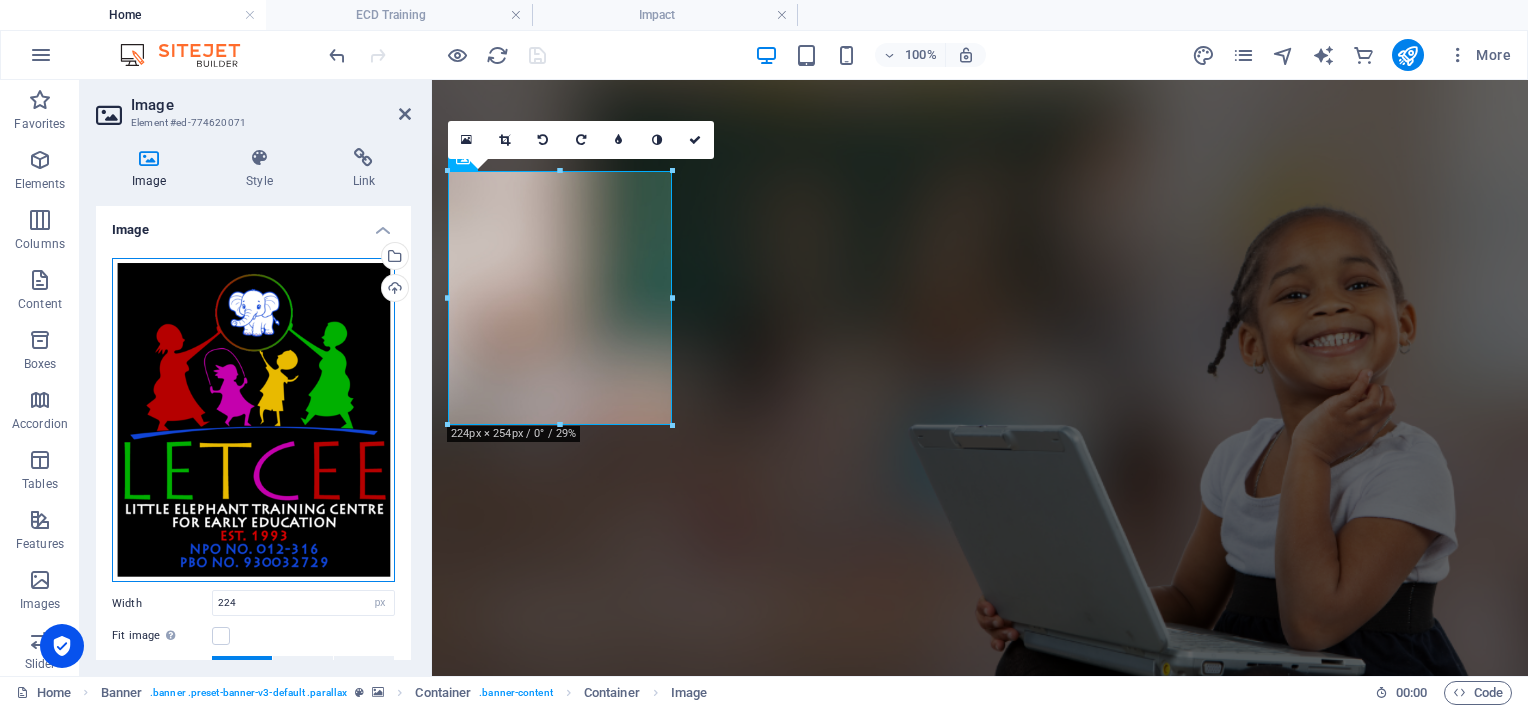 click on "Drag files here, click to choose files or select files from Files or our free stock photos & videos" at bounding box center (253, 420) 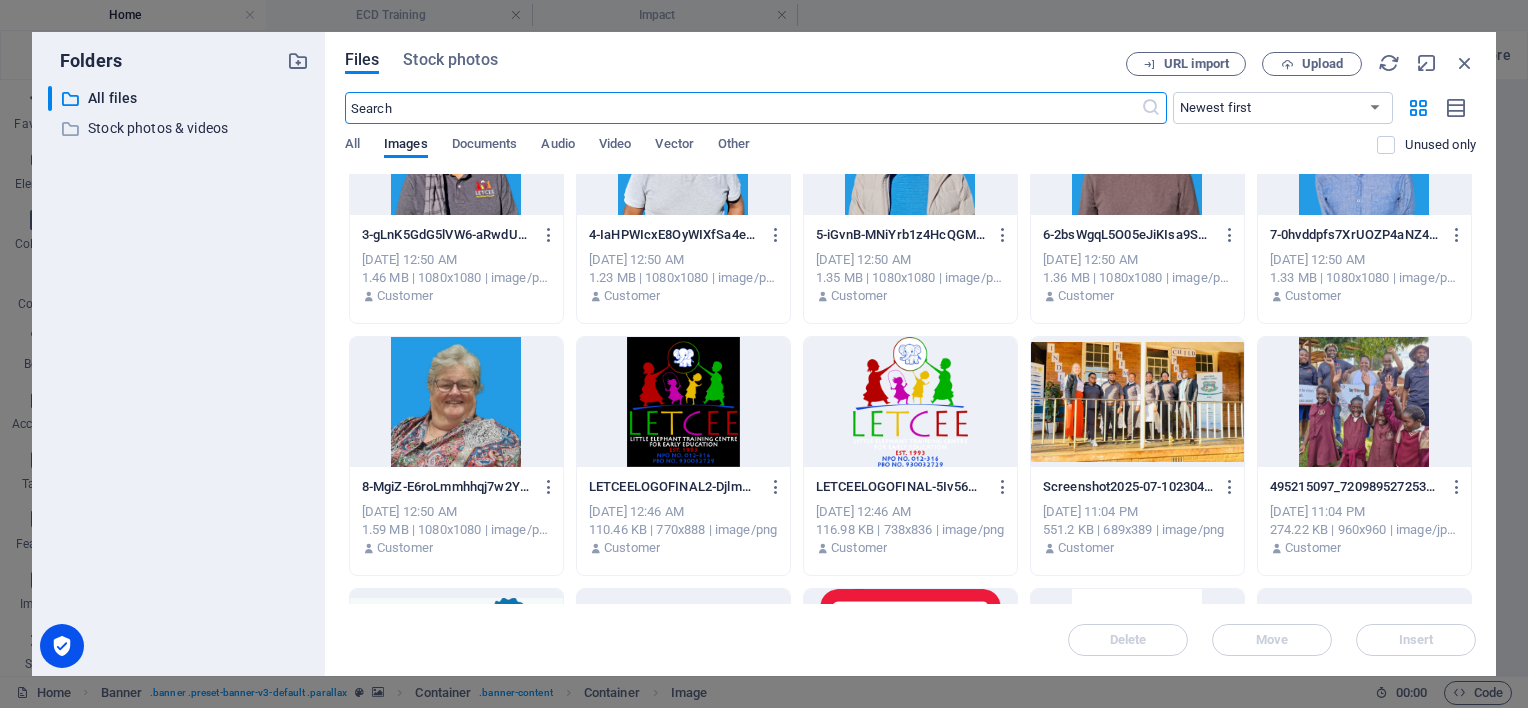 scroll, scrollTop: 900, scrollLeft: 0, axis: vertical 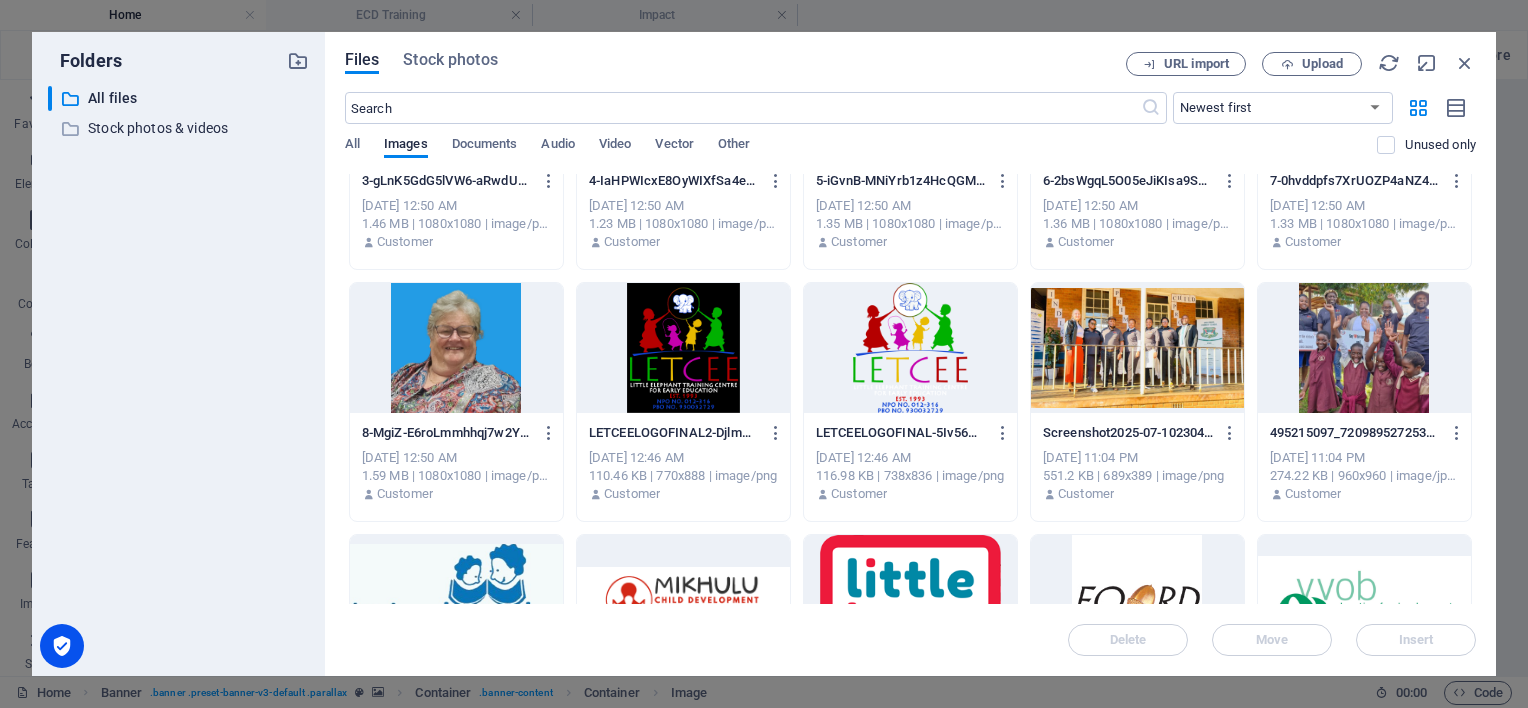 click at bounding box center (683, 348) 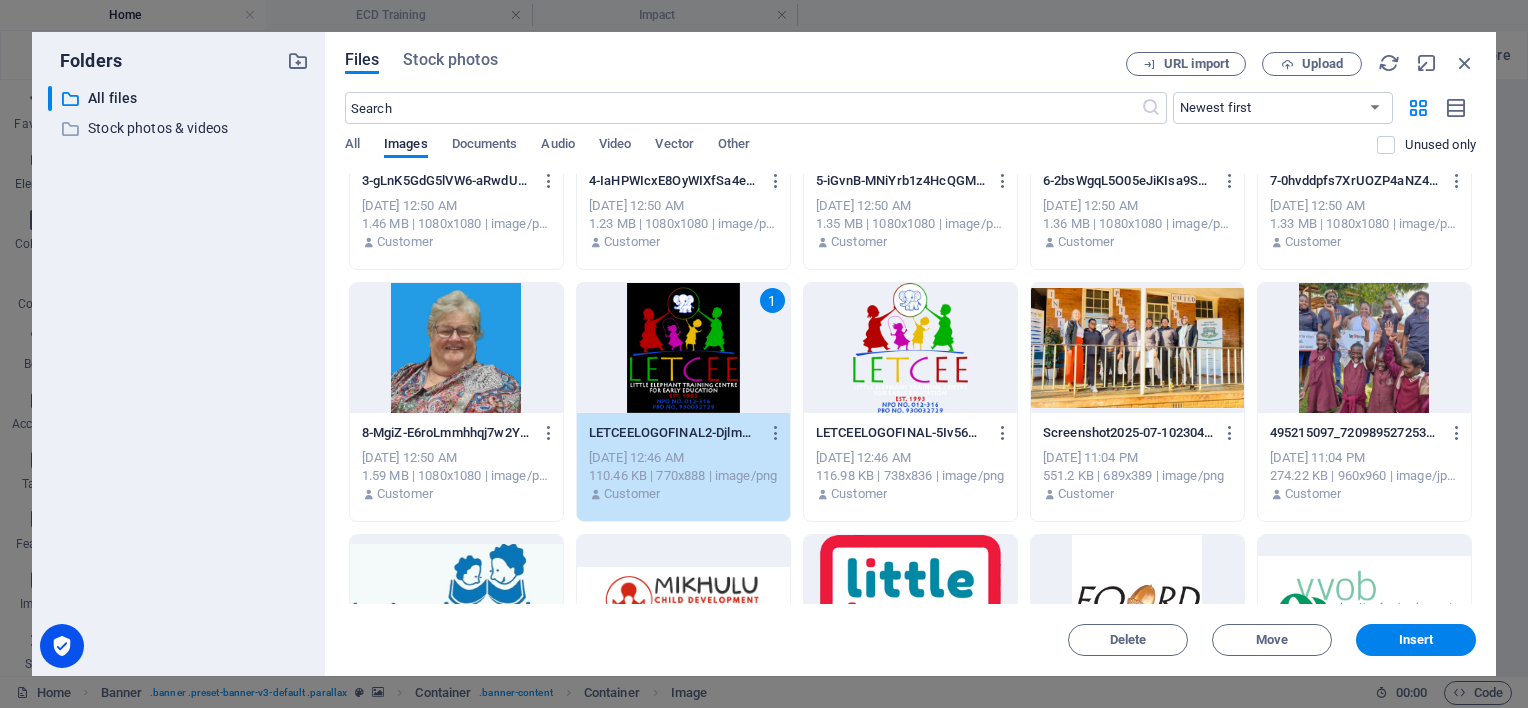 click on "1" at bounding box center (683, 348) 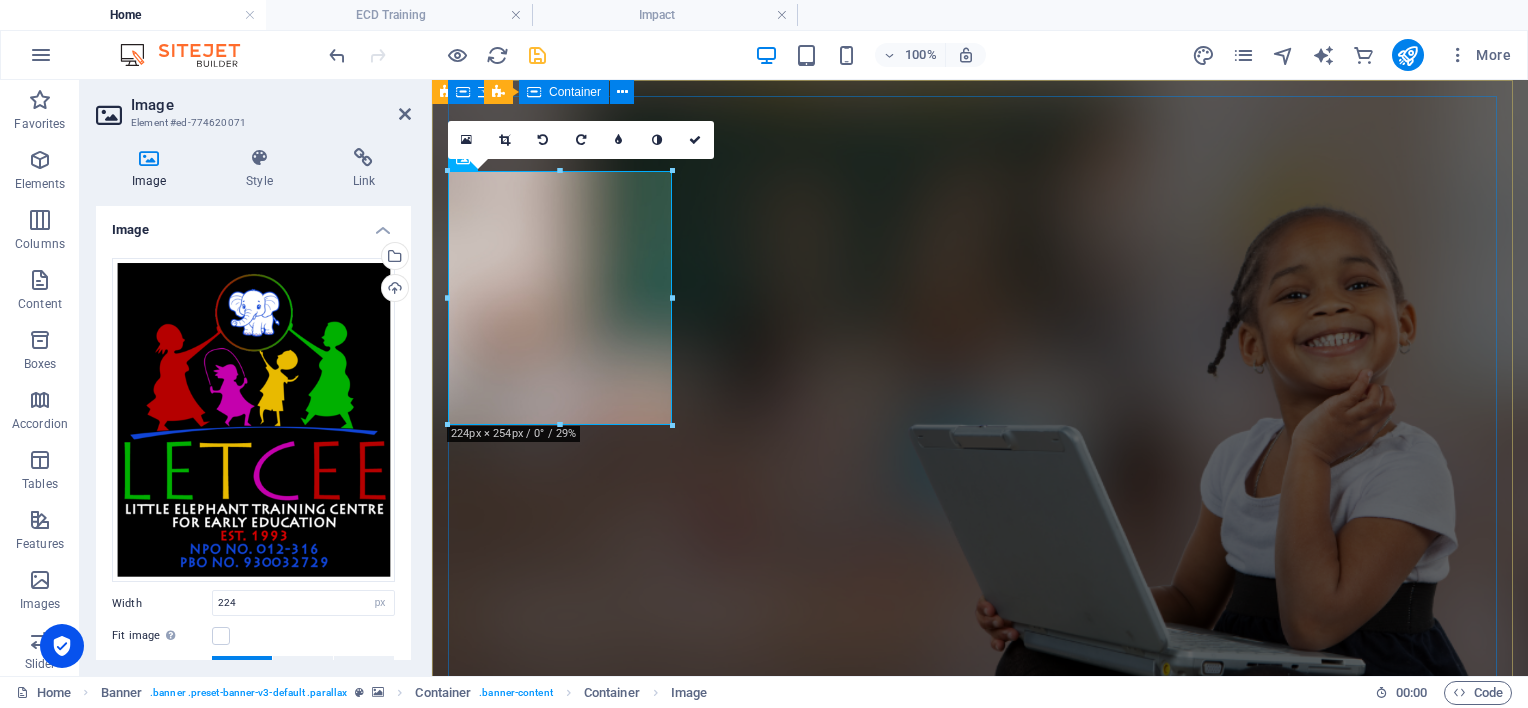 click on "Centered Navigation Bar
☰
Home
About
Mission Statement
History
Impact
Focus Area
Recognition
Non-Executive Board
Executive Directors
Programmes
ECD Training & Development
ECD Programmes/Projects
Primary School Projects
News
Events
Annual Reports
Gallery
Contact Us
Fundraising
Equal Start,
Limitless
Futures
Our vision is to spark a future where every young child
walks into a nurturing early-learning world, one that" at bounding box center [980, 1041] 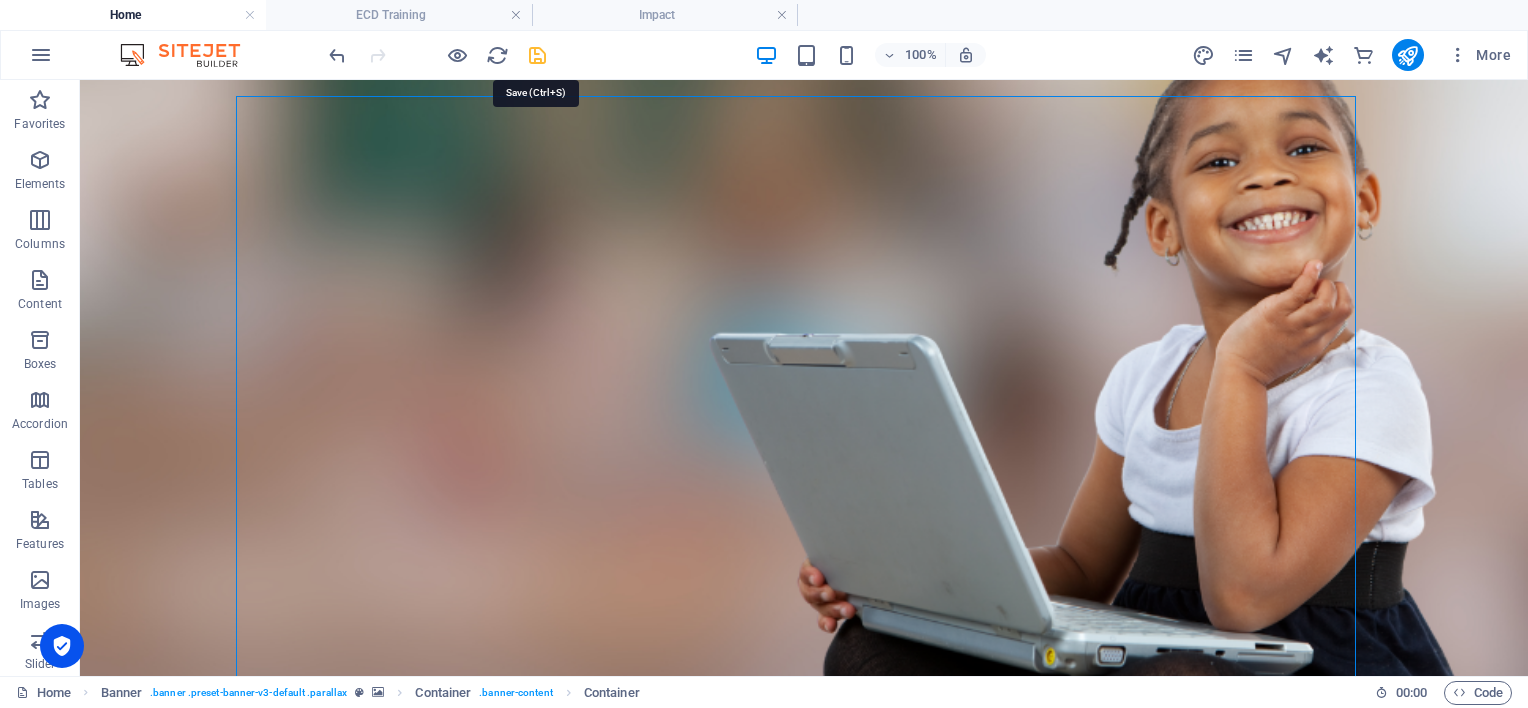 click at bounding box center [537, 55] 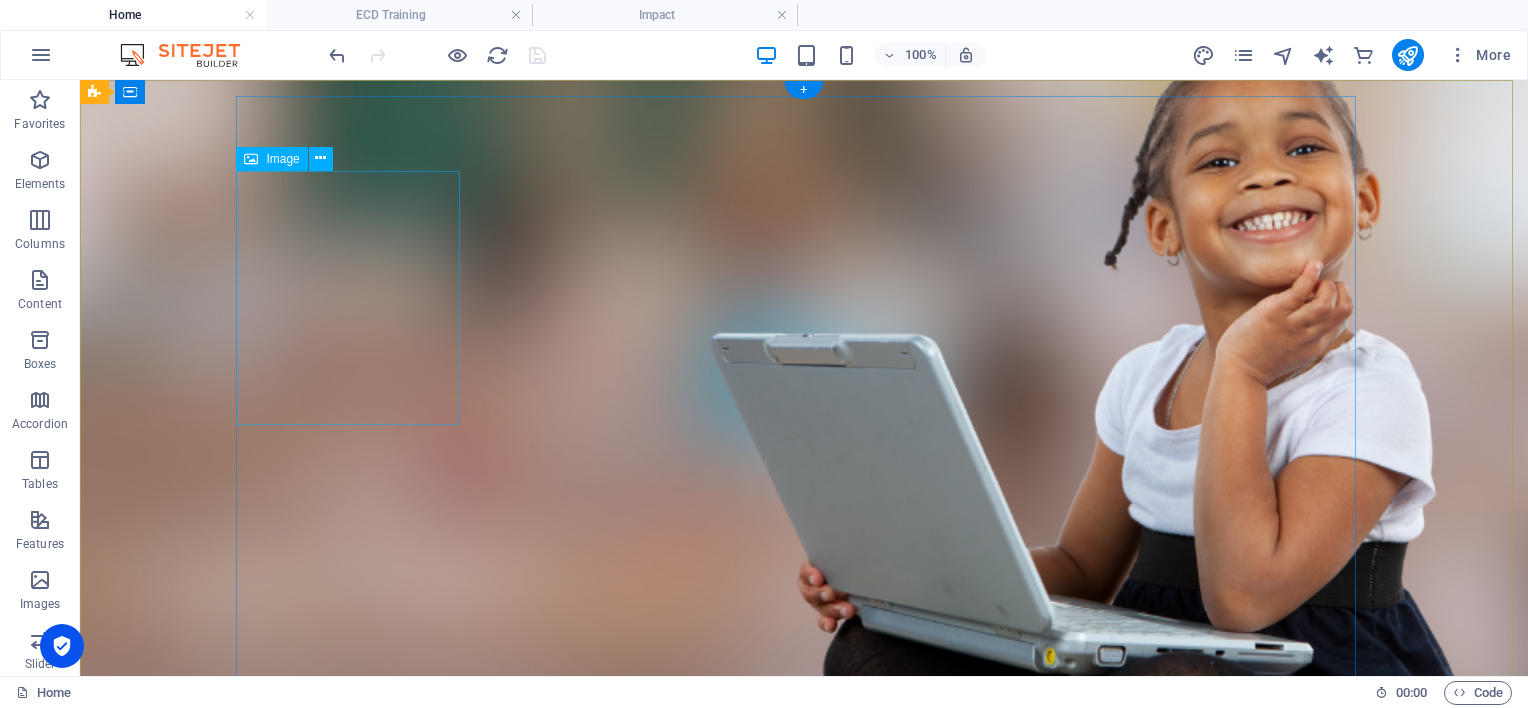 click at bounding box center [804, 928] 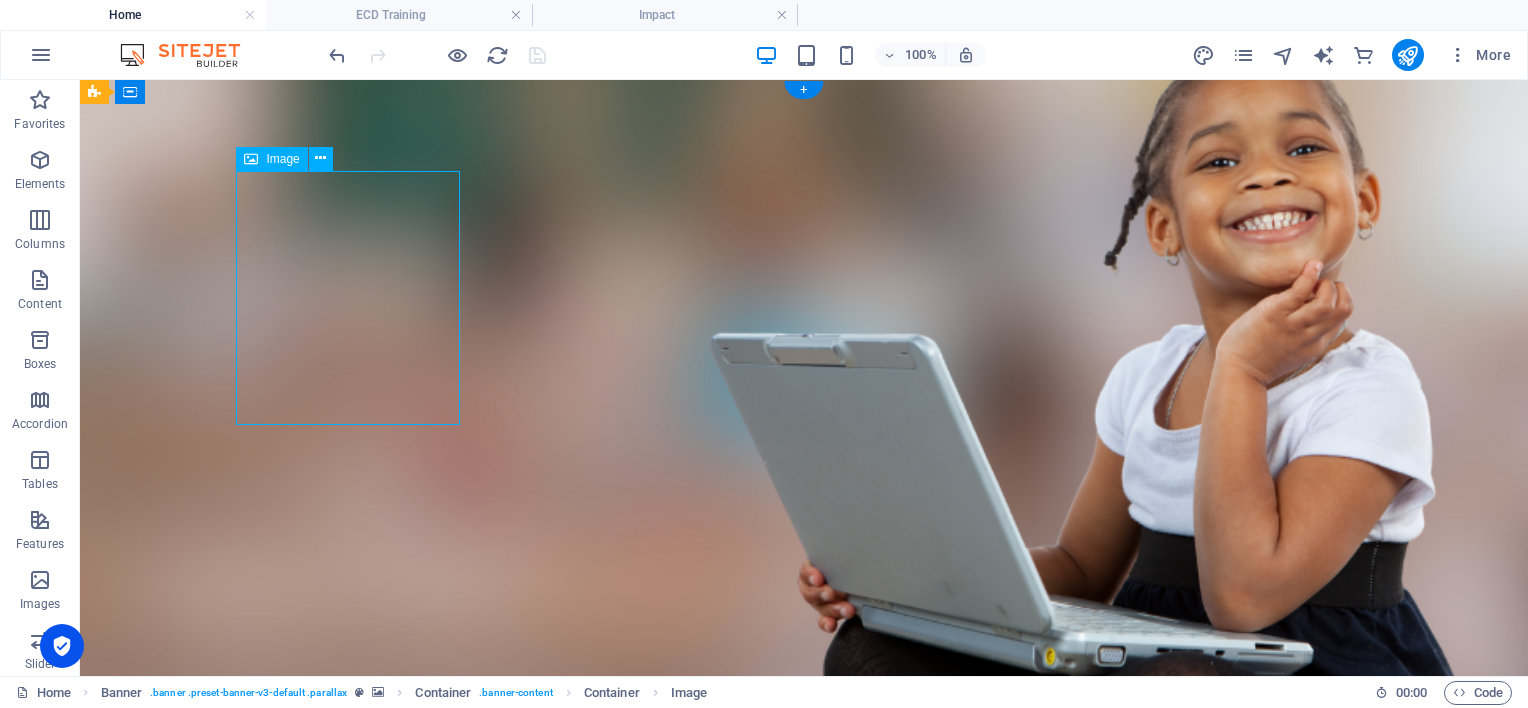 click at bounding box center (804, 928) 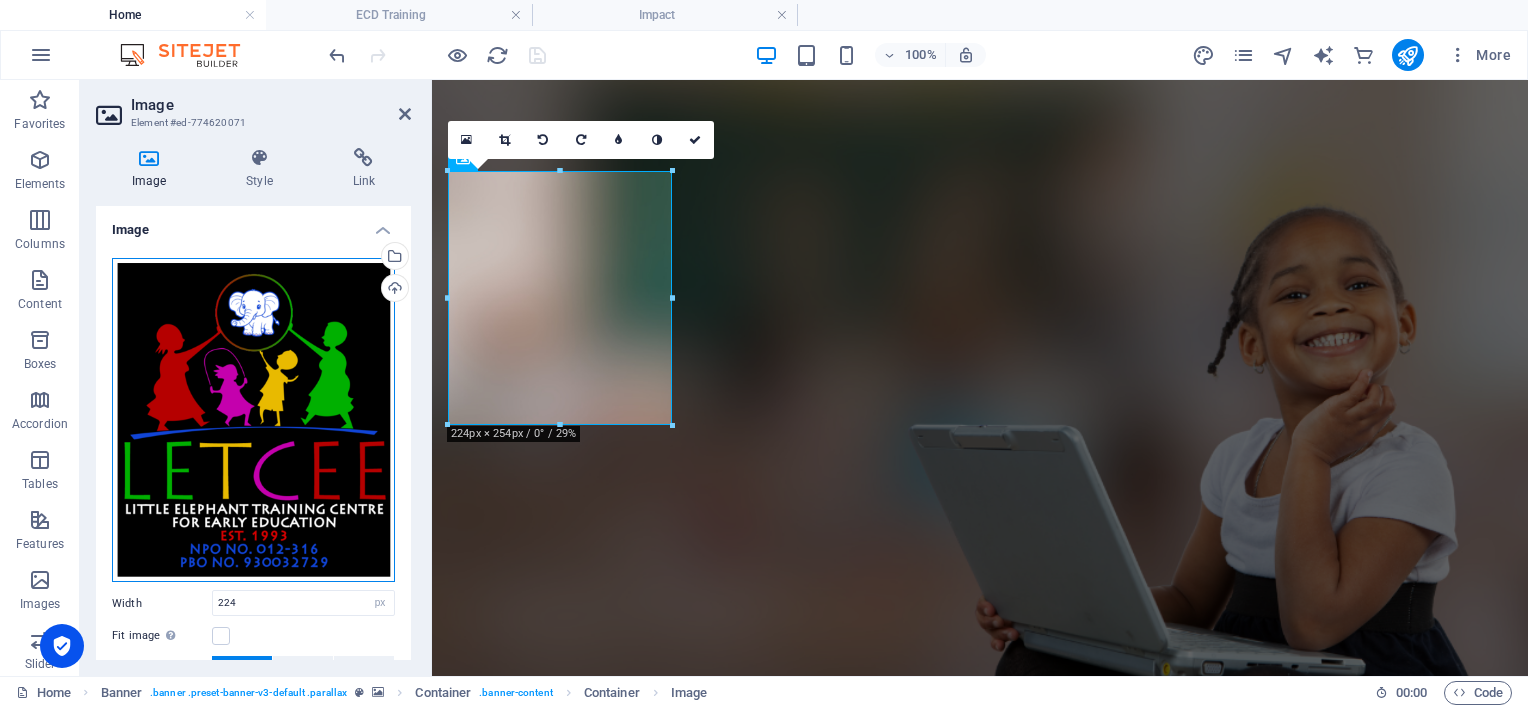 click on "Drag files here, click to choose files or select files from Files or our free stock photos & videos" at bounding box center (253, 420) 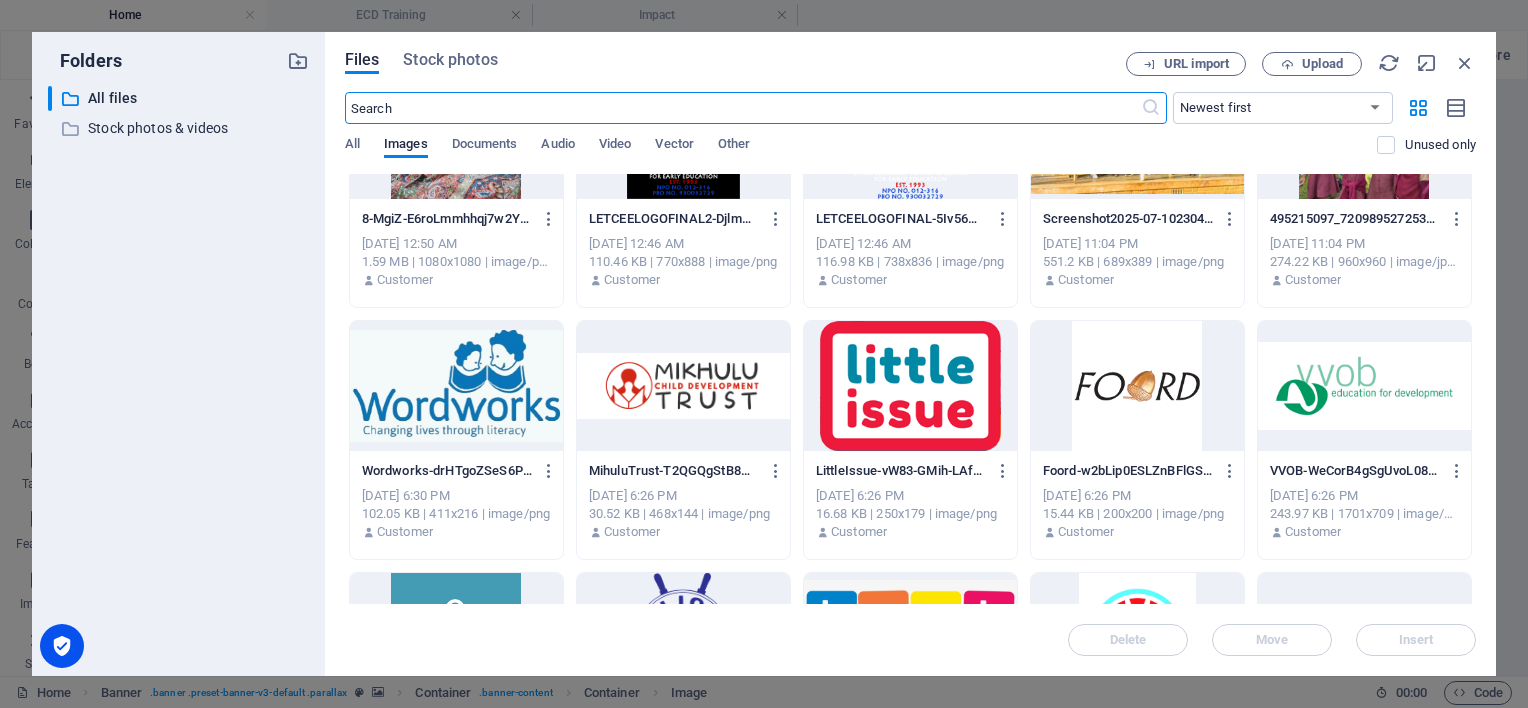 scroll, scrollTop: 1000, scrollLeft: 0, axis: vertical 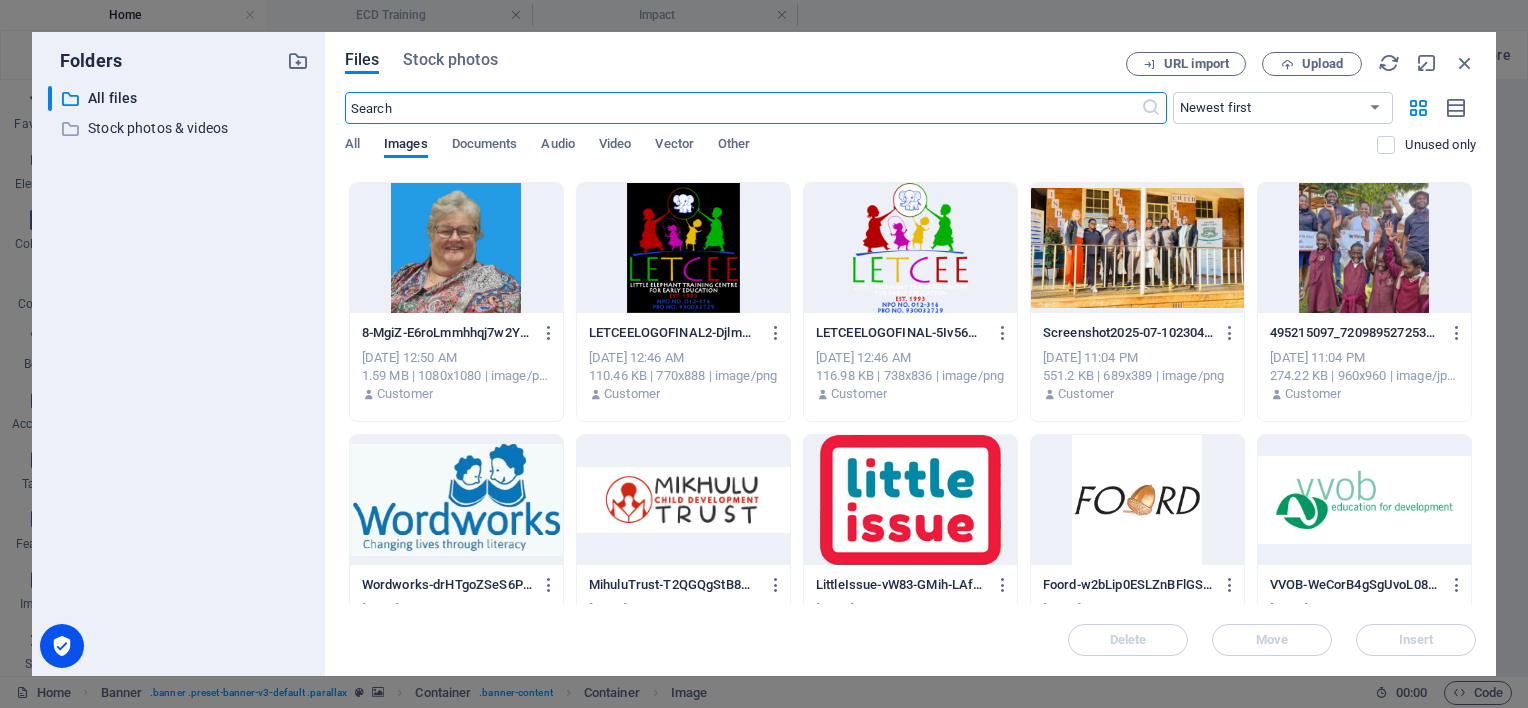 click at bounding box center [683, 248] 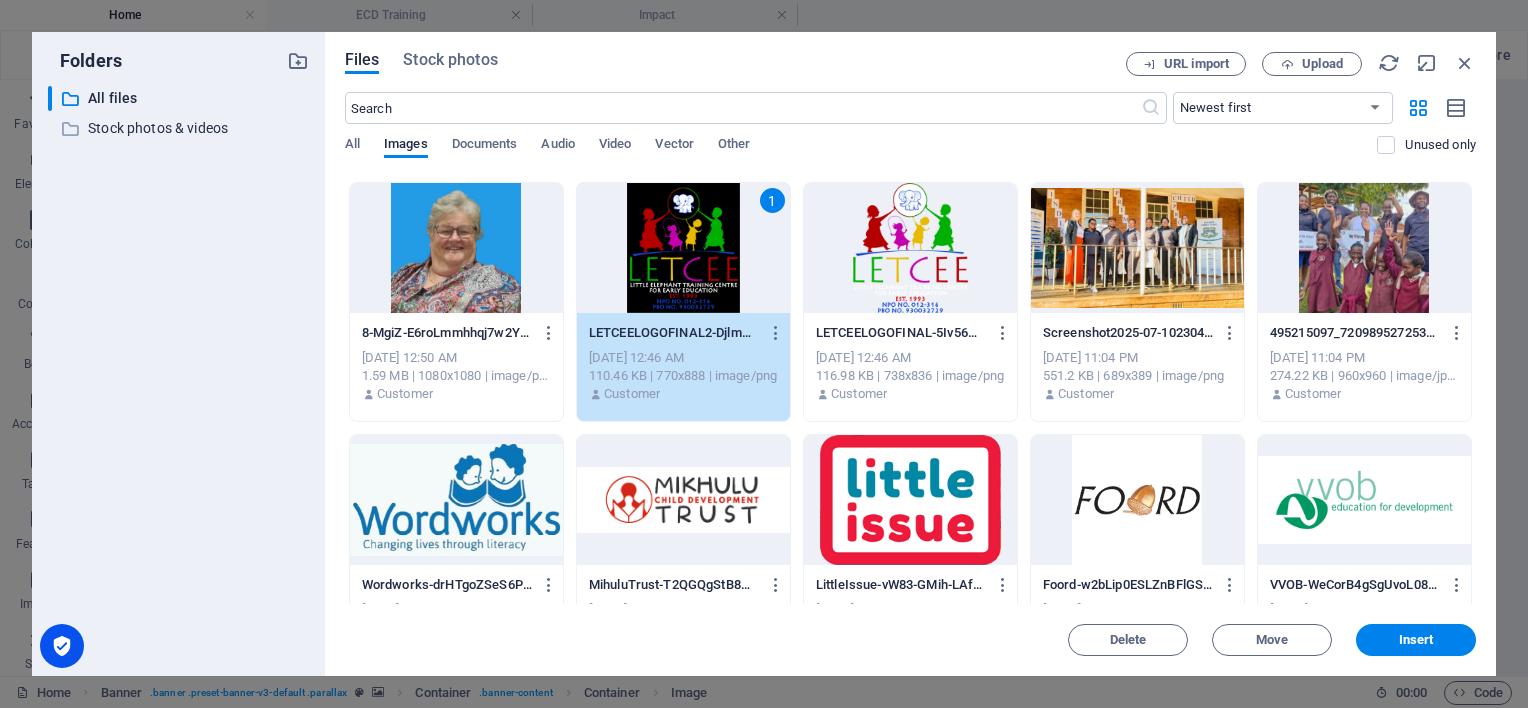 click on "1" at bounding box center [683, 248] 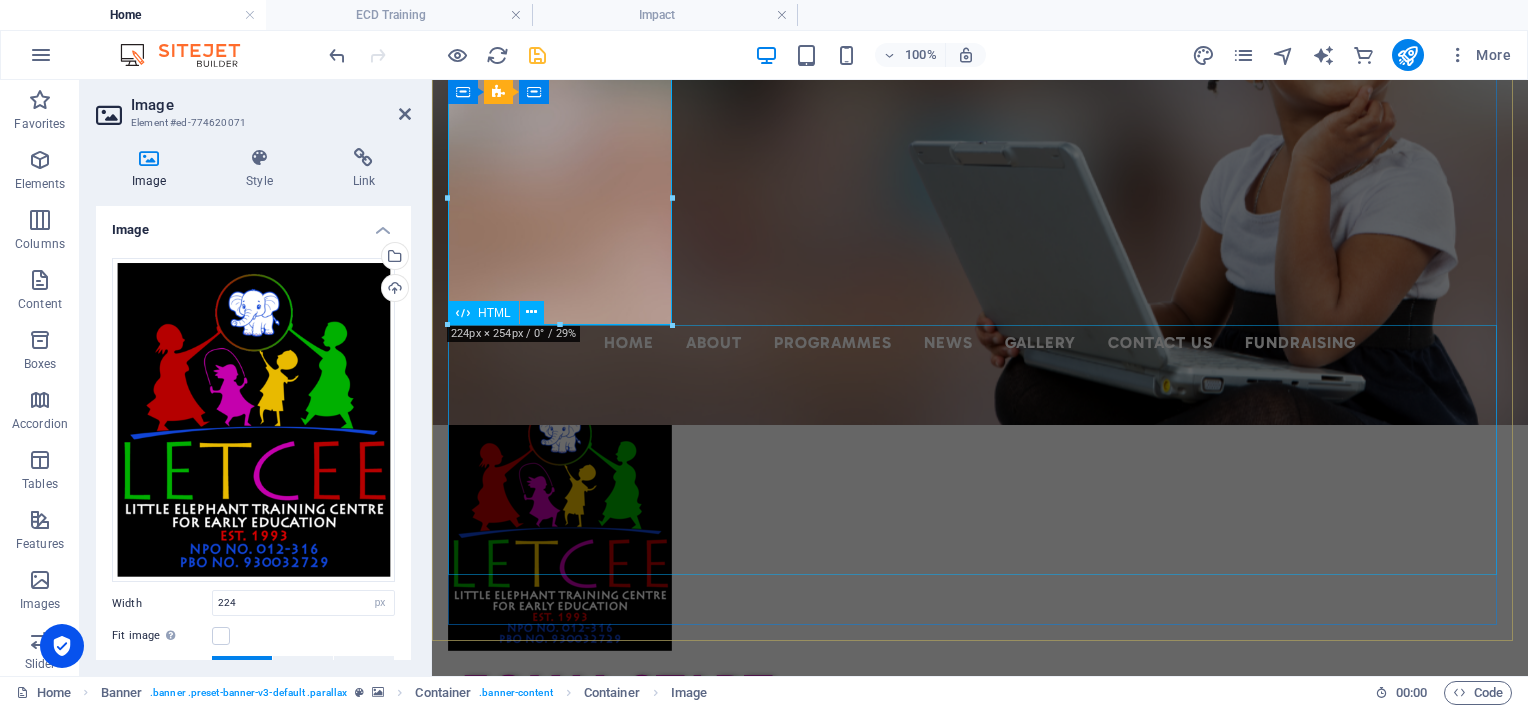 scroll, scrollTop: 700, scrollLeft: 0, axis: vertical 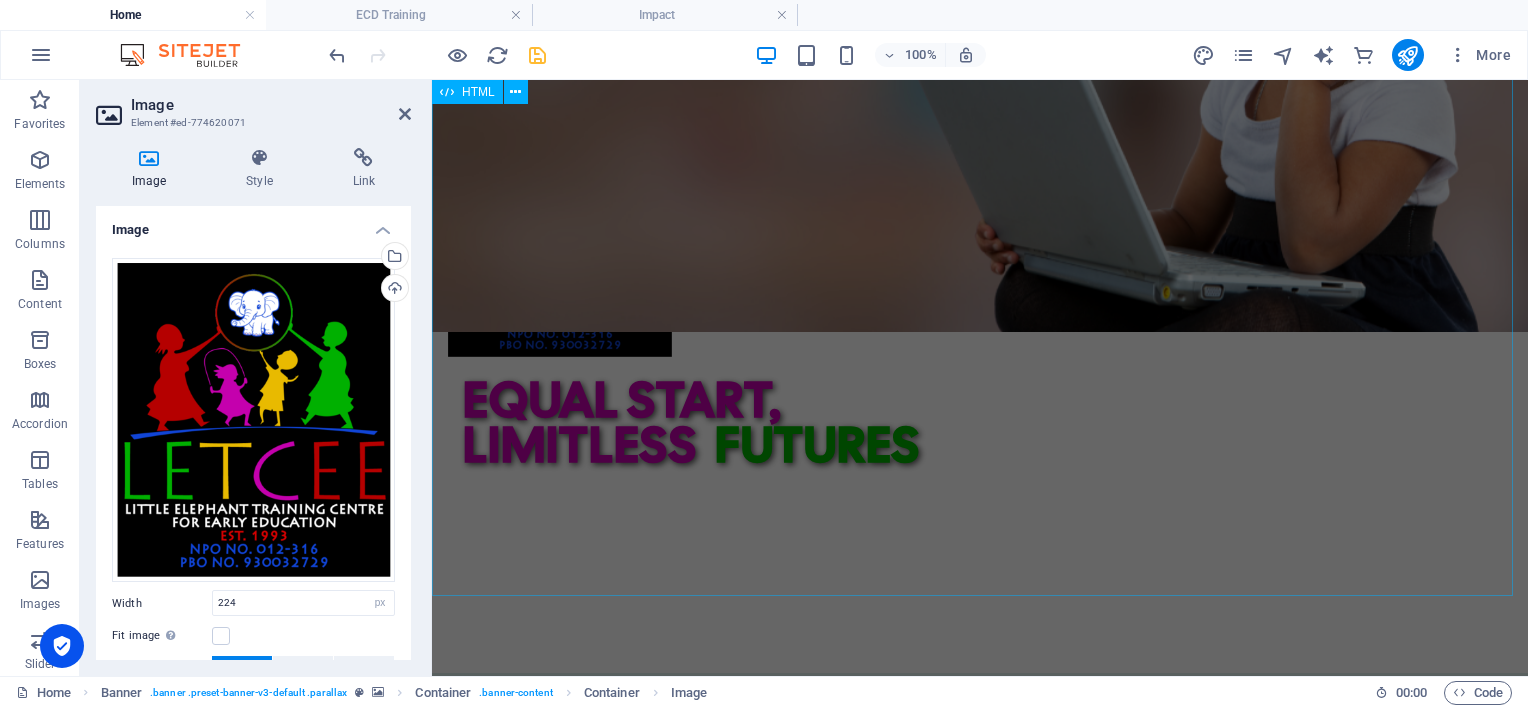 click on "Empowering Communities. Transforming Lives.
As a leading Early Childhood Development (ECD) non-profit organization, we are committed to empowering communities and transforming lives in the rural uMzinyathi district of [GEOGRAPHIC_DATA][DATE], [GEOGRAPHIC_DATA]. Through our play-based programs, which reach even the most remote households, over 2,000 young children are now thriving—laughing, learning, and growing! Welcome to LETCEE, founded in [DATE] and recognized by UNICEF as a model of excellence. Our holistic approach, integrating education, nutrition, and community development, ensures a lasting impact on the lives we touch." at bounding box center [980, 950] 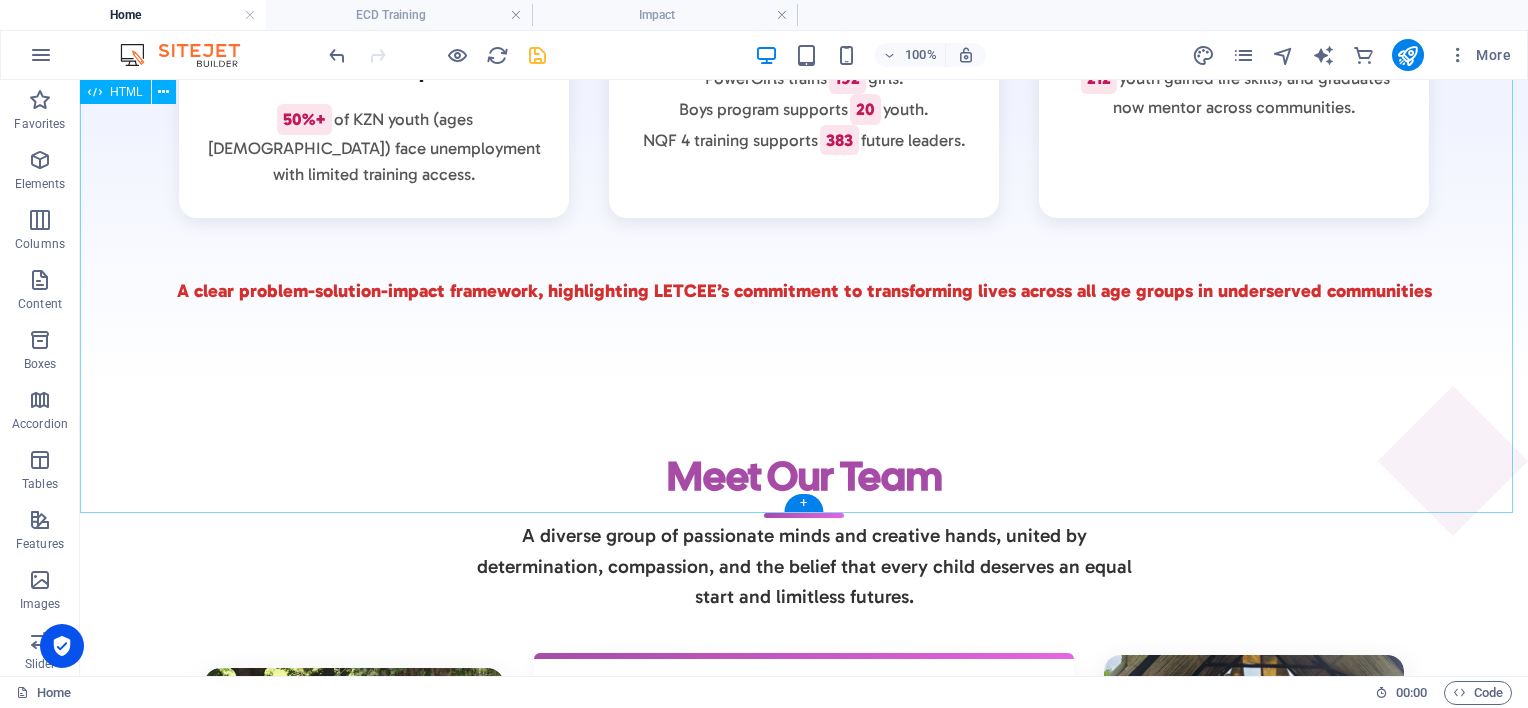 scroll, scrollTop: 4216, scrollLeft: 0, axis: vertical 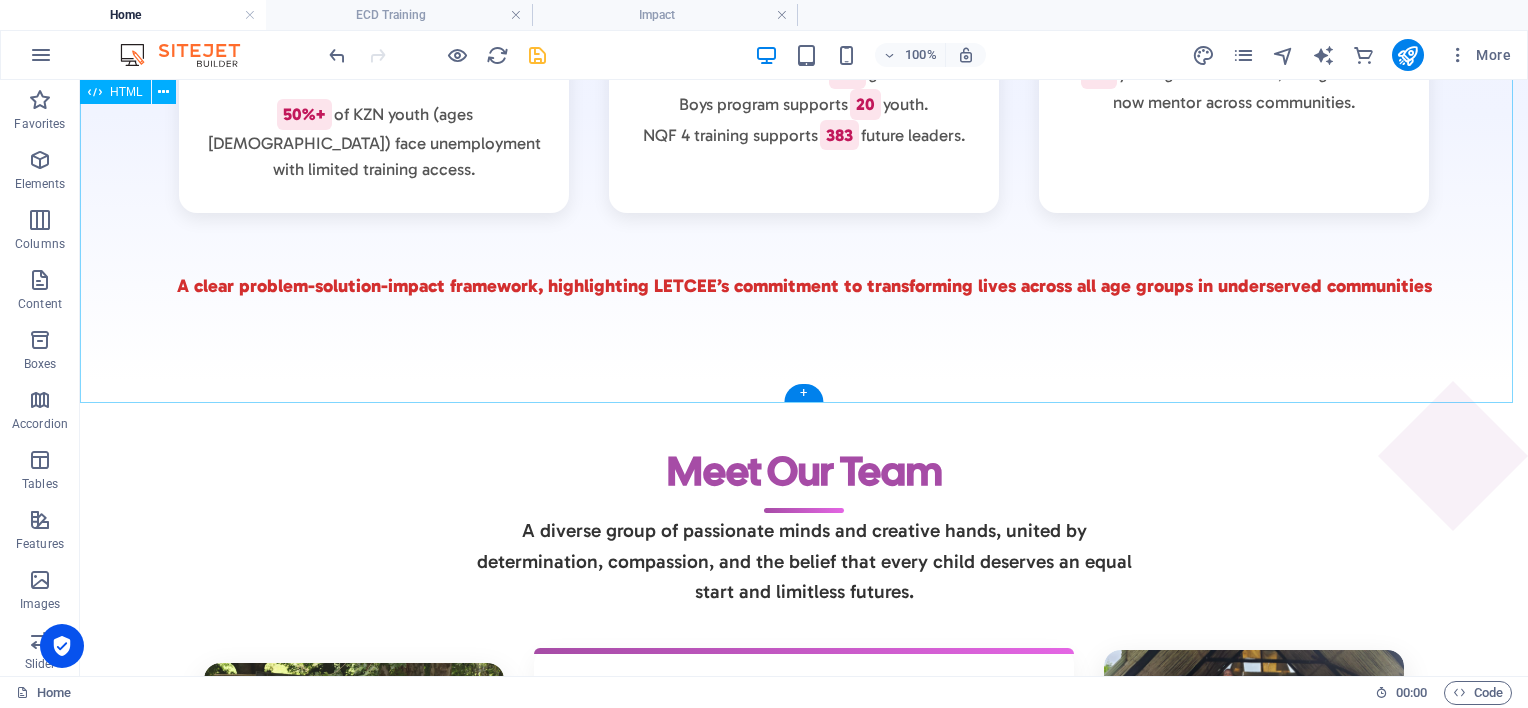 click on "Meet Our Team
A diverse group of passionate minds and creative hands, united by determination, compassion, and the belief that every child deserves an equal start and limitless futures.
Behind every life we touch is a team of dedicated, skilled, and passionate individuals. At [GEOGRAPHIC_DATA], our staff, facilitators, and board members bring together years of experience, heart-led leadership, and deep community connection. Whether they're leading training sessions, supporting playgroups, or strengthening partnerships, our team is united by a shared belief: that empowering children means empowering the future.
"Together, we're building bridges to brighter futures—one child, one family, one community at a time."" at bounding box center [804, 720] 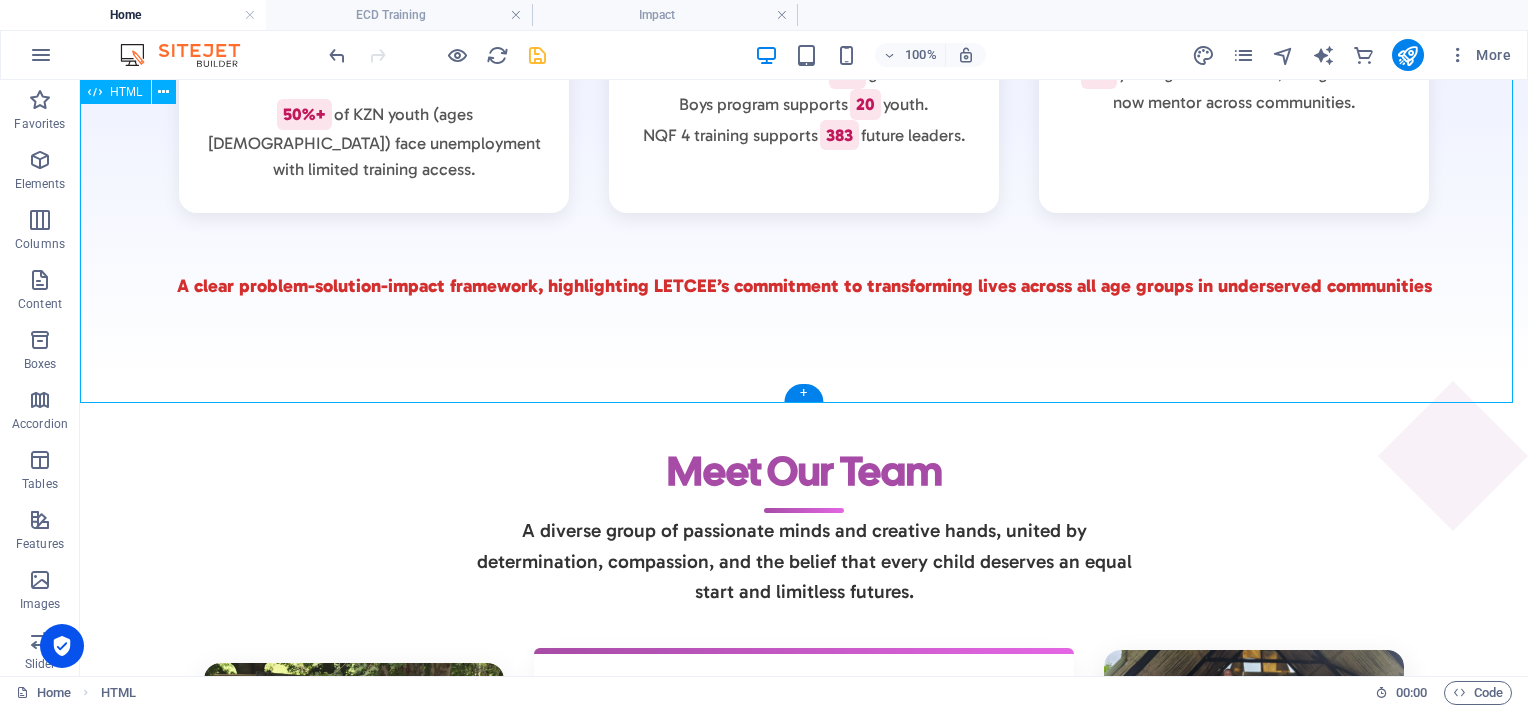 click on "Meet Our Team
A diverse group of passionate minds and creative hands, united by determination, compassion, and the belief that every child deserves an equal start and limitless futures.
Behind every life we touch is a team of dedicated, skilled, and passionate individuals. At [GEOGRAPHIC_DATA], our staff, facilitators, and board members bring together years of experience, heart-led leadership, and deep community connection. Whether they're leading training sessions, supporting playgroups, or strengthening partnerships, our team is united by a shared belief: that empowering children means empowering the future.
"Together, we're building bridges to brighter futures—one child, one family, one community at a time."" at bounding box center (804, 720) 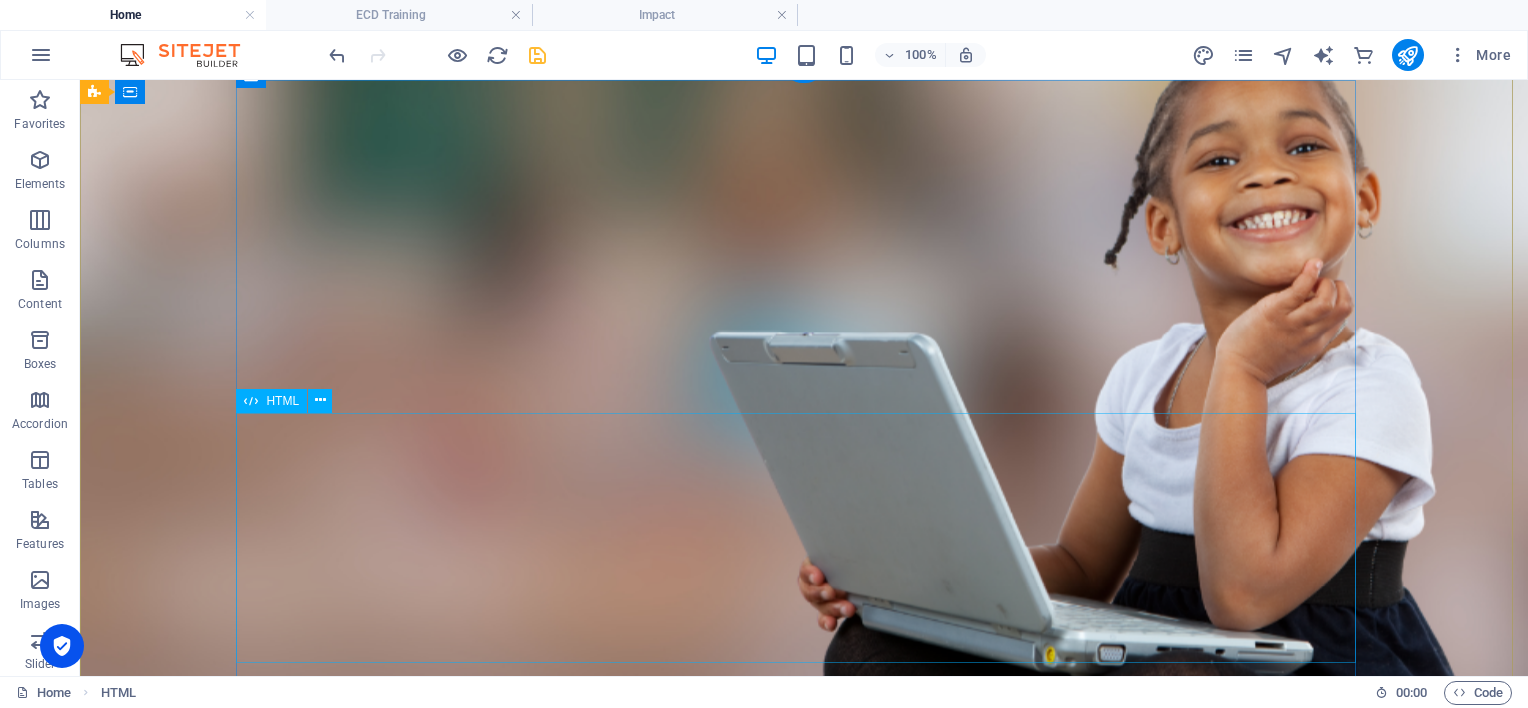 scroll, scrollTop: 0, scrollLeft: 0, axis: both 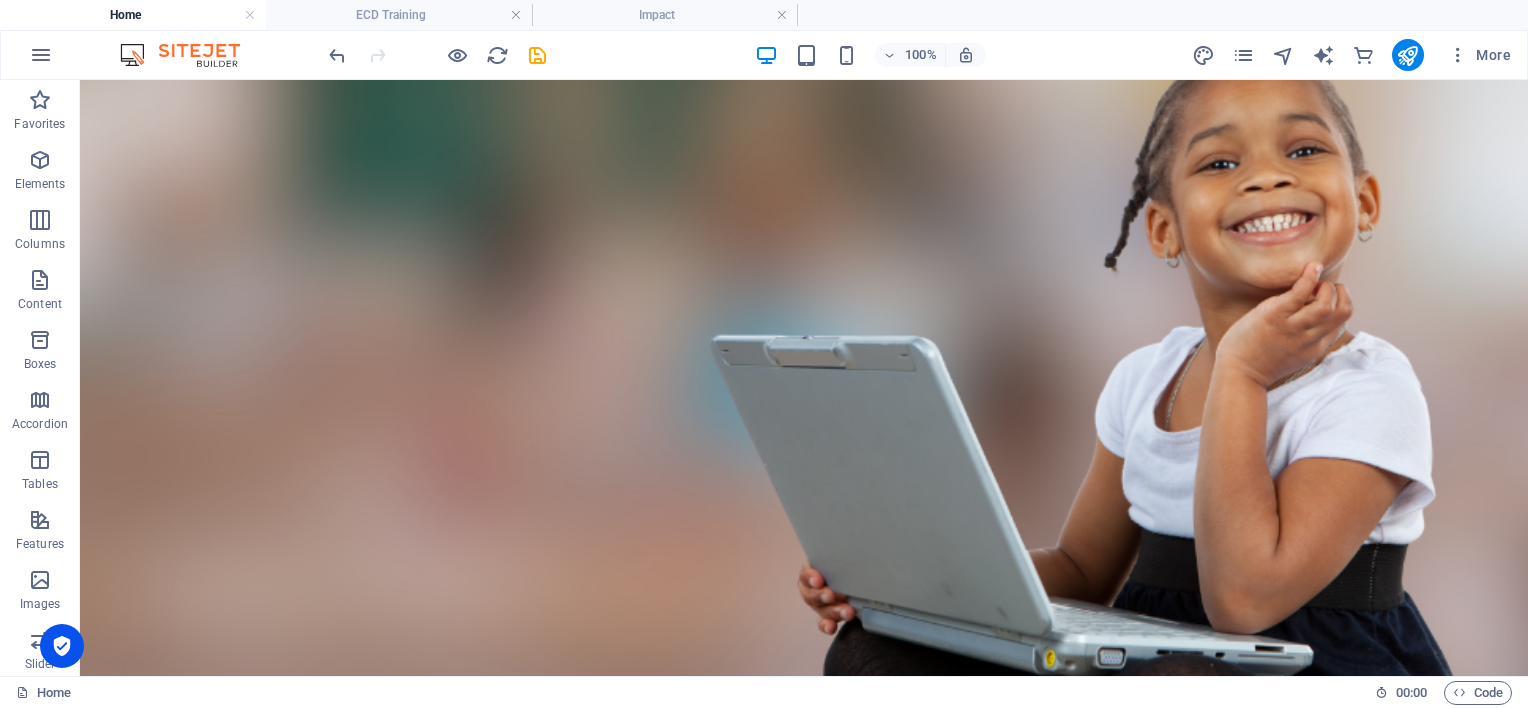 click at bounding box center [537, 55] 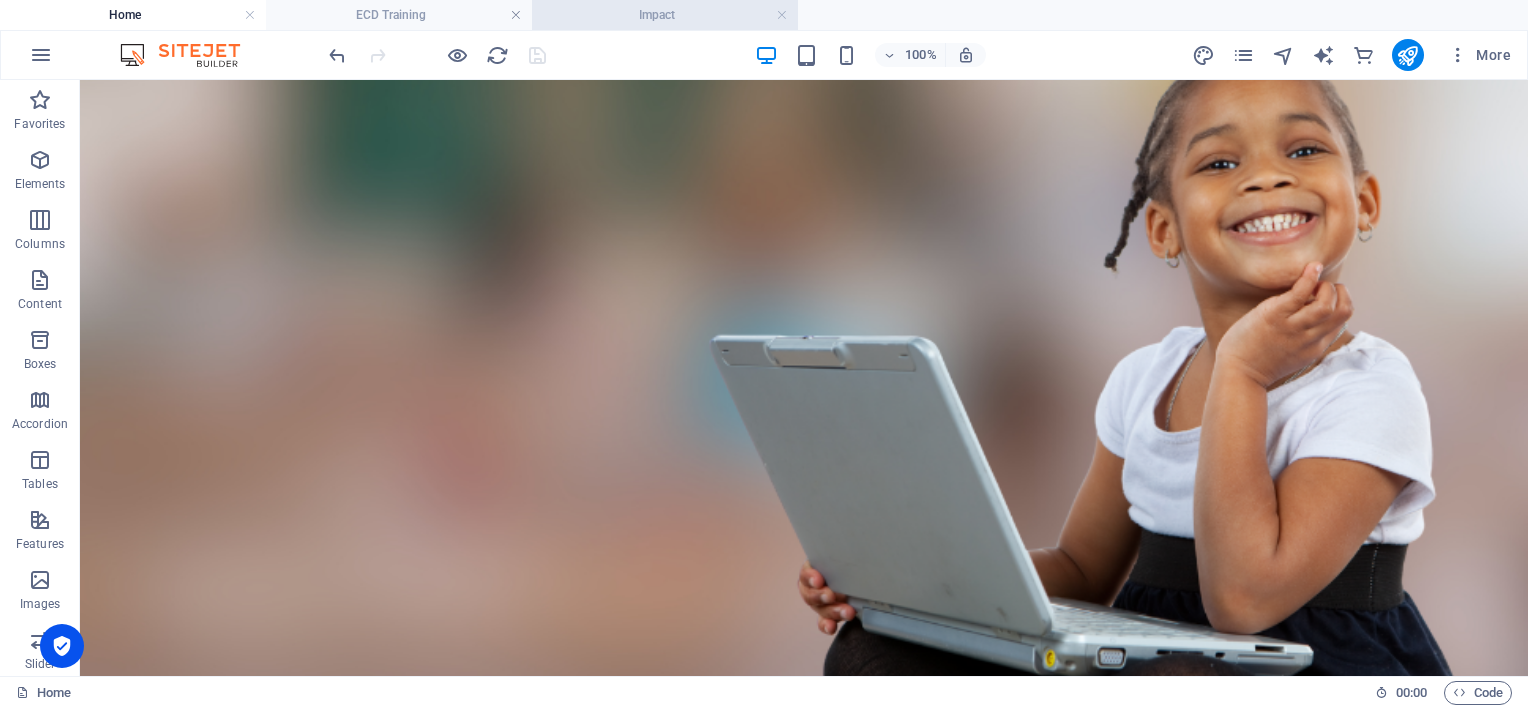 click on "Impact" at bounding box center [665, 15] 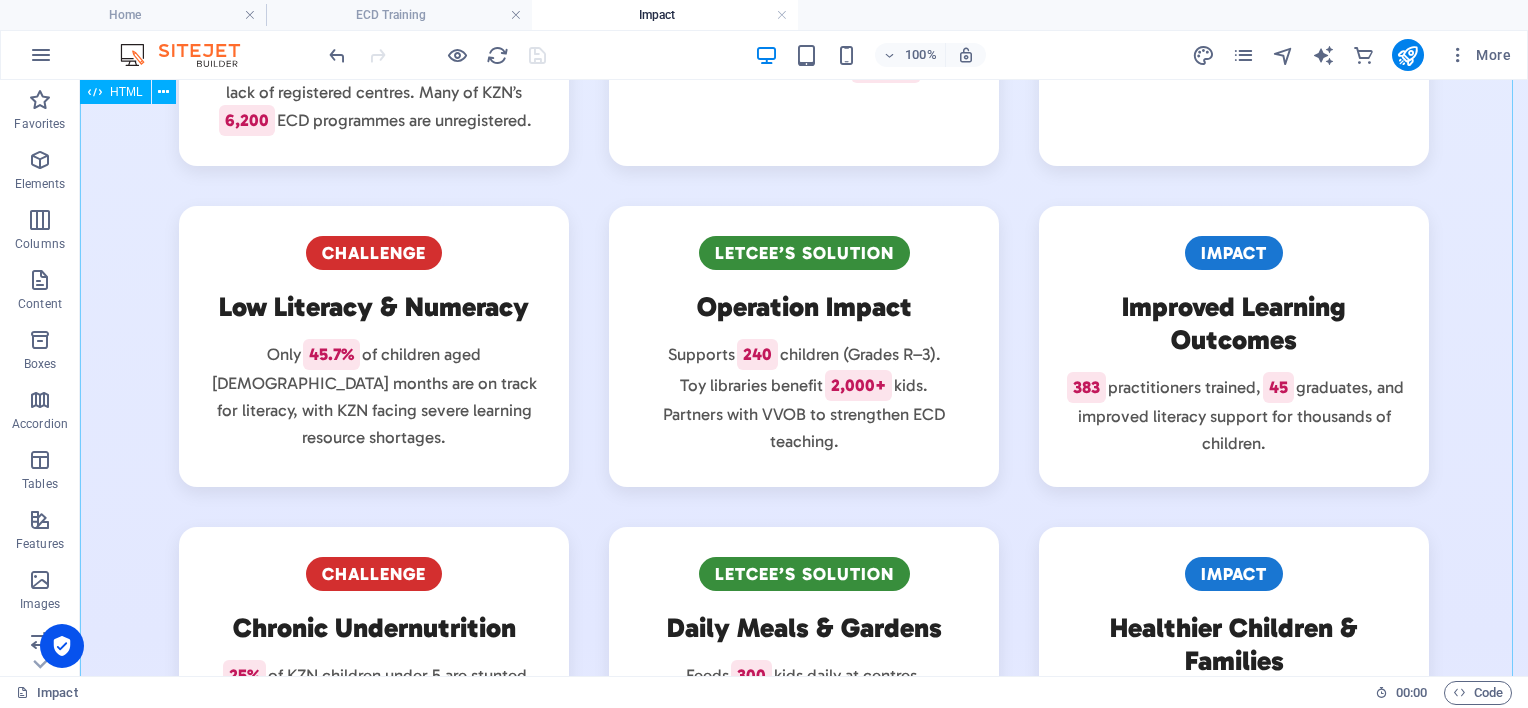 scroll, scrollTop: 1000, scrollLeft: 0, axis: vertical 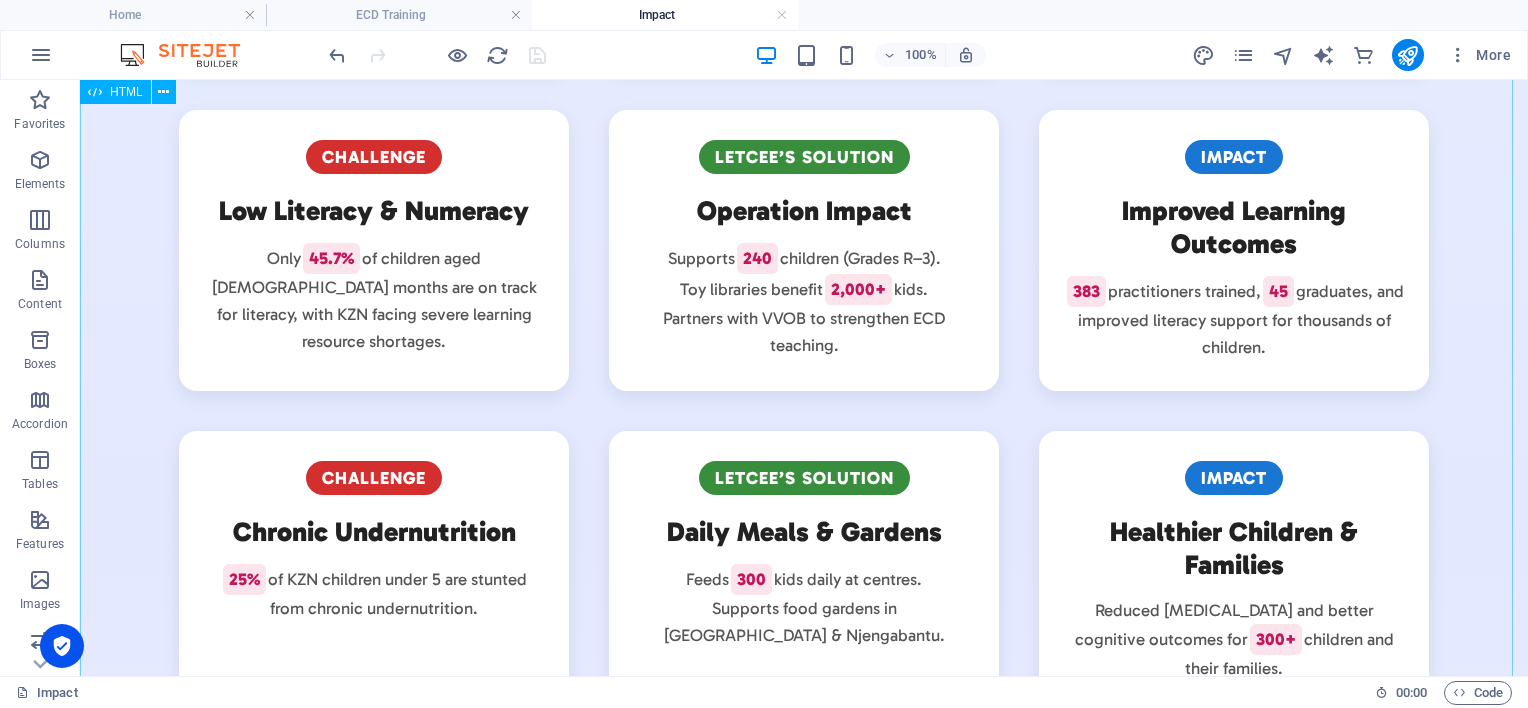 click on "Empowering Futures – LETCEE’s Impact on KZN’s Challenges
The following is a concise overview of the key challenges faced by communities in [GEOGRAPHIC_DATA][DATE] (KZN), particularly in the rural uMzinyathi District, and how LETCEE addresses them with innovative solutions. For each challenge it outlines LETCEE’s targeted programs and initiatives, followed by their measurable impacts. Readers can expect a clear problem-solution-impact framework, highlighting LETCEE’s commitment to transforming lives across all age groups in underserved communities.
Challenge
ECD Crisis in [GEOGRAPHIC_DATA]
Limited Access to Quality ECD Services: Only  23.8%  of KZN children aged [DEMOGRAPHIC_DATA] attend formal ECD facilities,  72.8%  stay home due to poverty or lack of registered centres. Many of KZN’s  6,200  ECD programmes are unregistered.
LETCEE’s Solution
Expanding ECD Access
Operates  6 300 42 1,089" at bounding box center (804, 539) 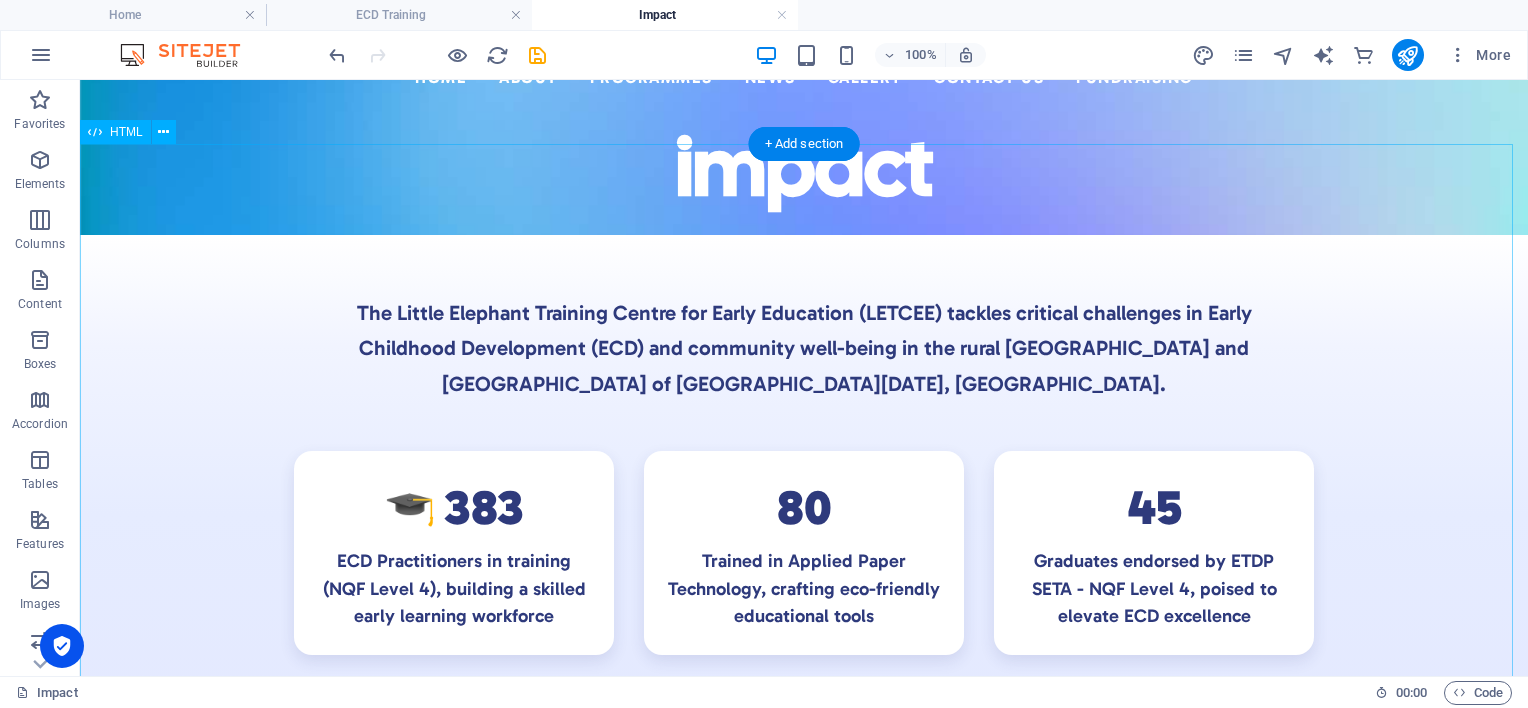 scroll, scrollTop: 0, scrollLeft: 0, axis: both 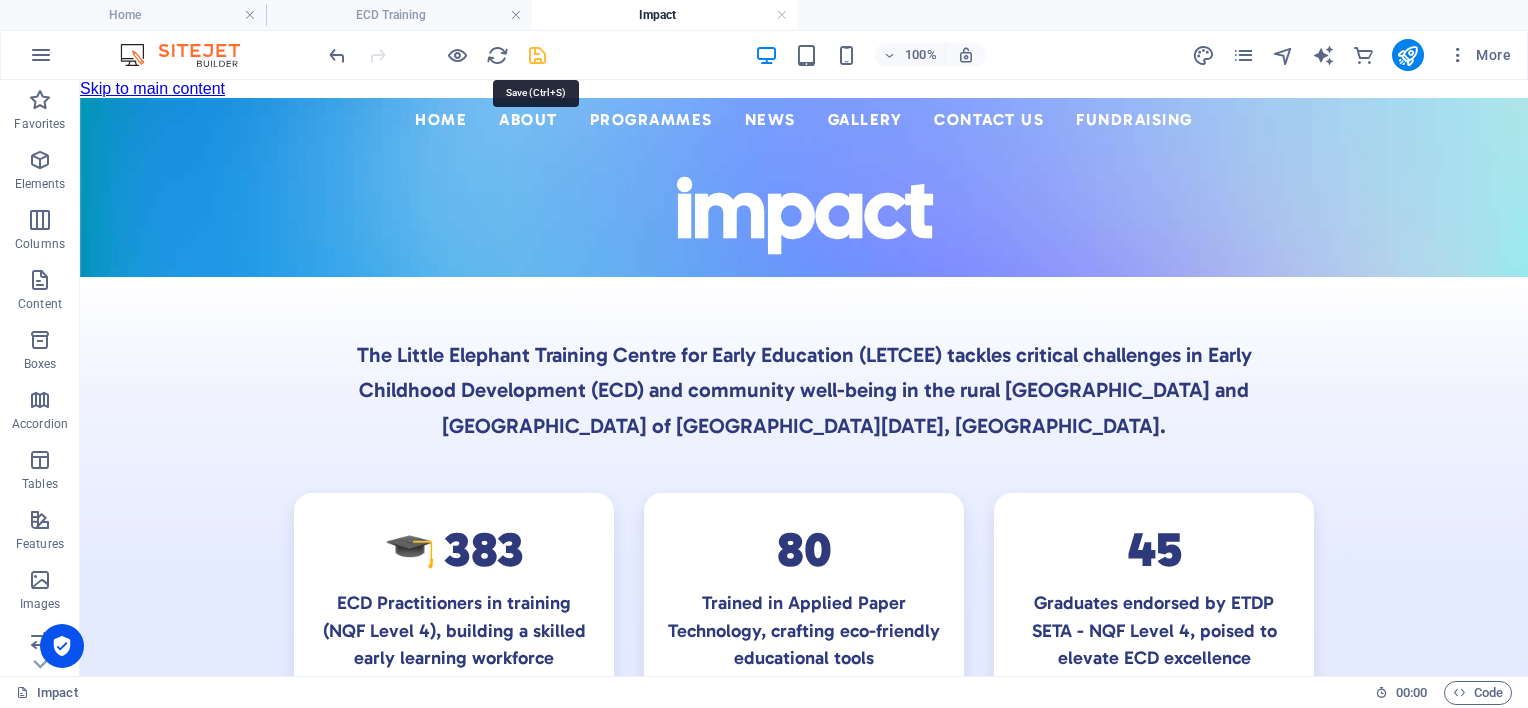 click at bounding box center [537, 55] 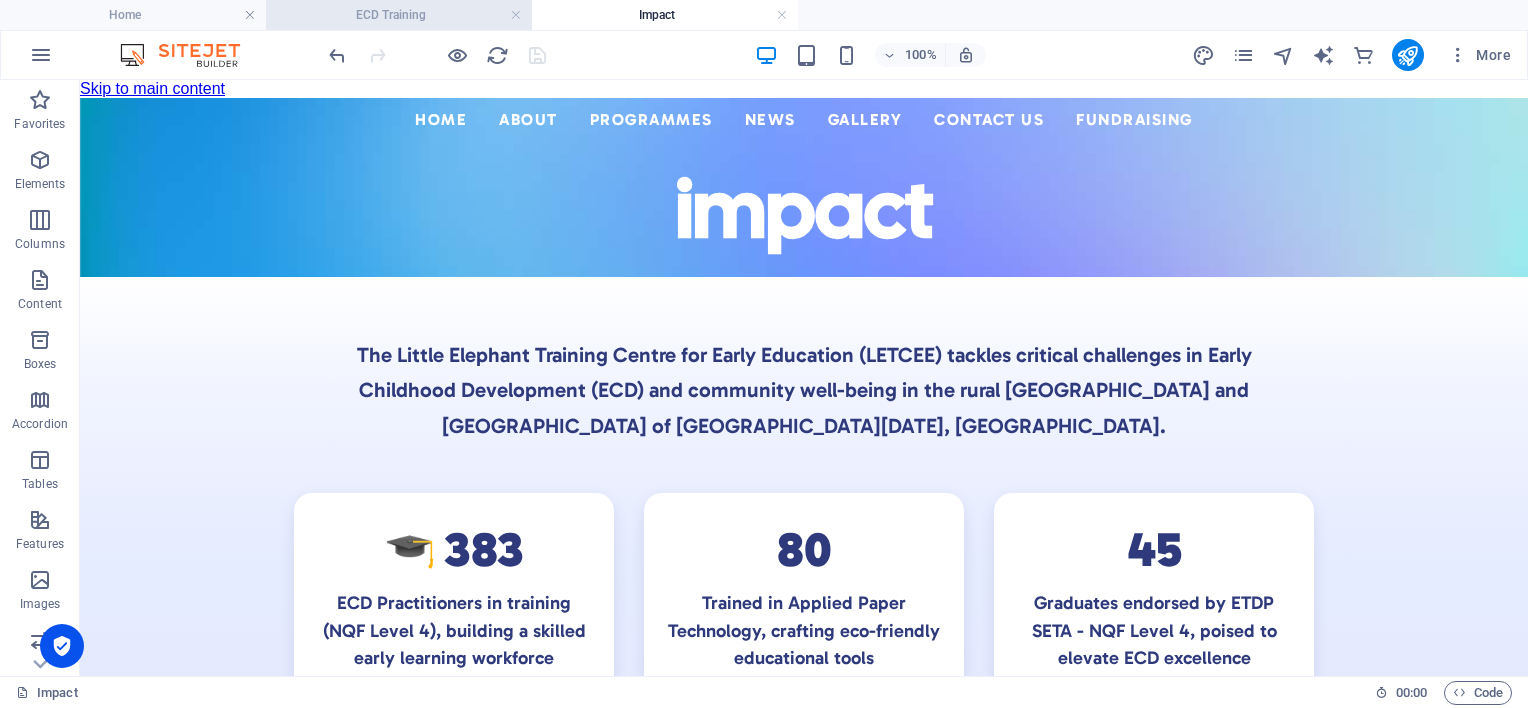 click on "ECD Training" at bounding box center [399, 15] 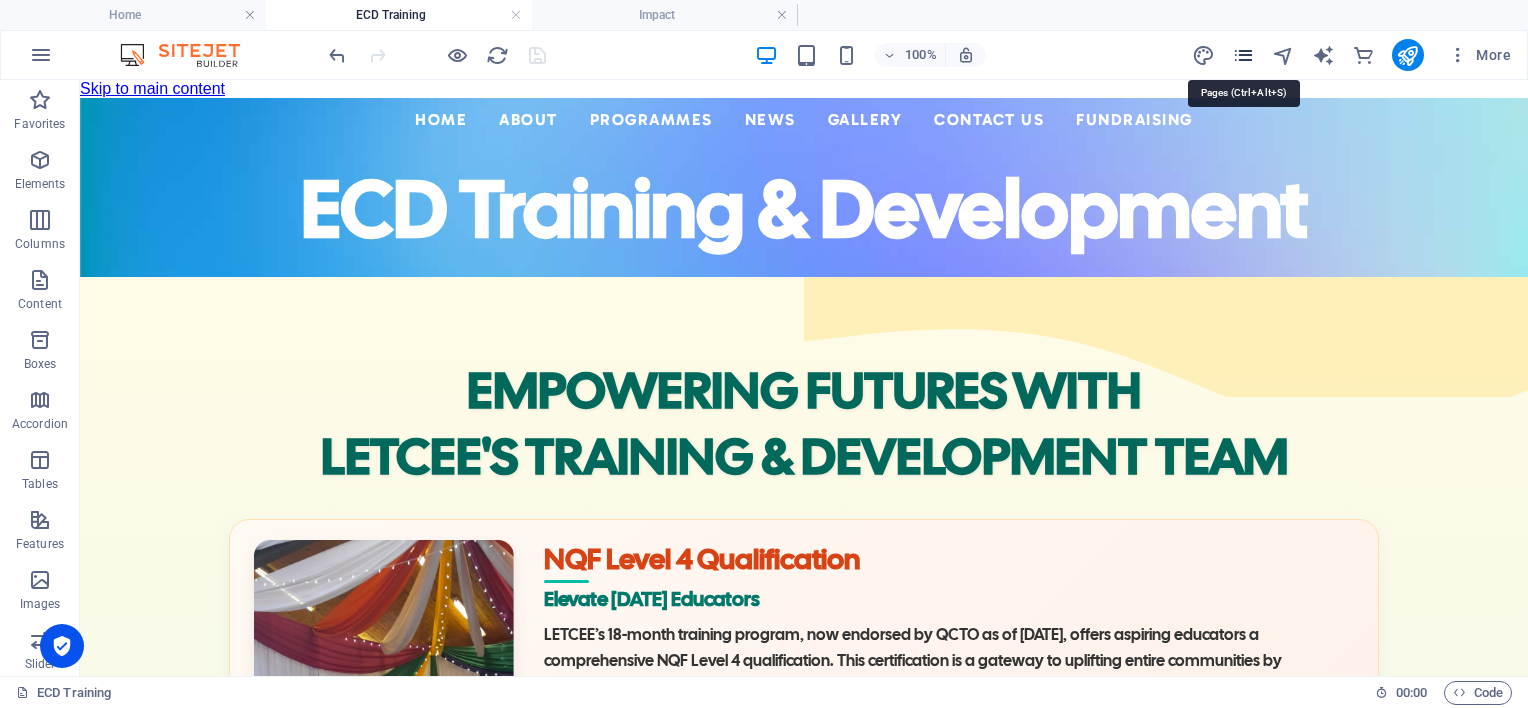 click at bounding box center [1243, 55] 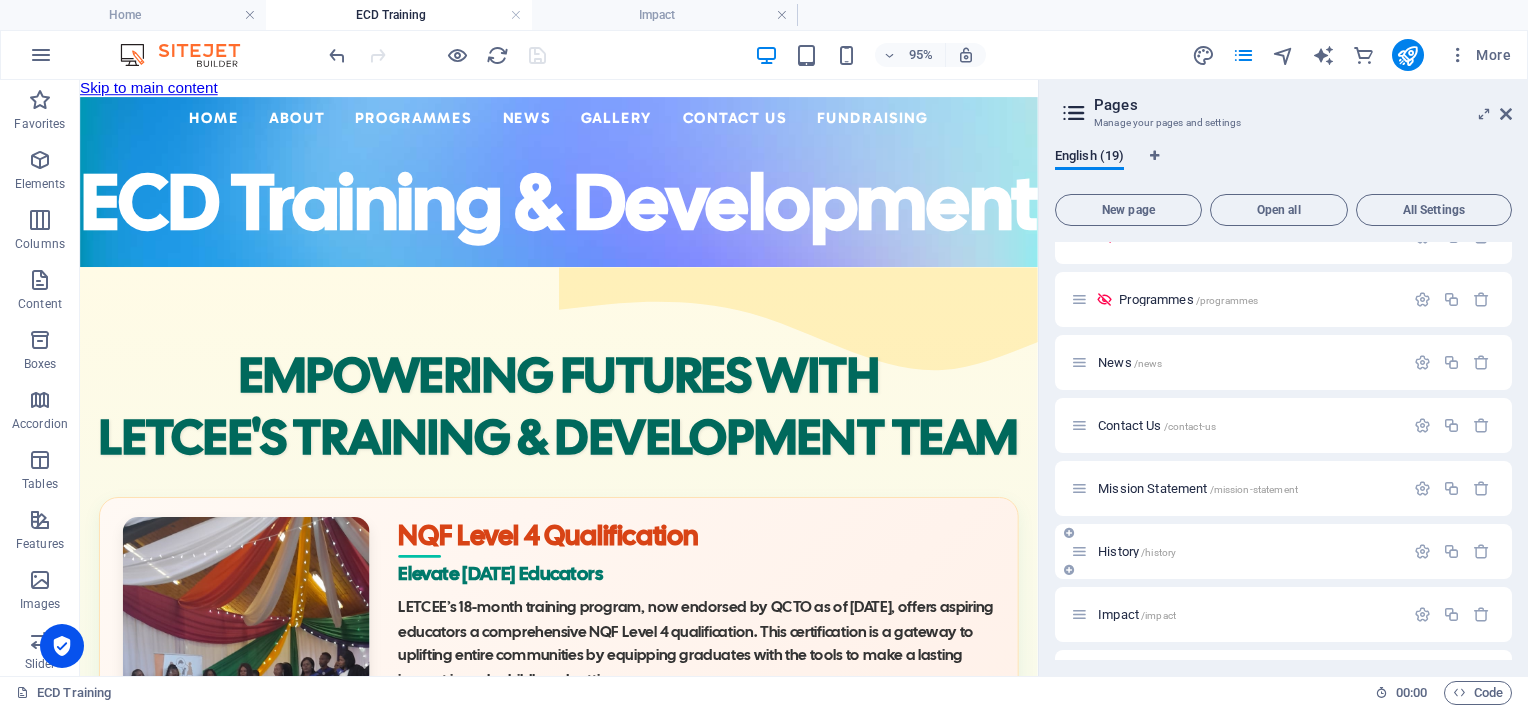 scroll, scrollTop: 100, scrollLeft: 0, axis: vertical 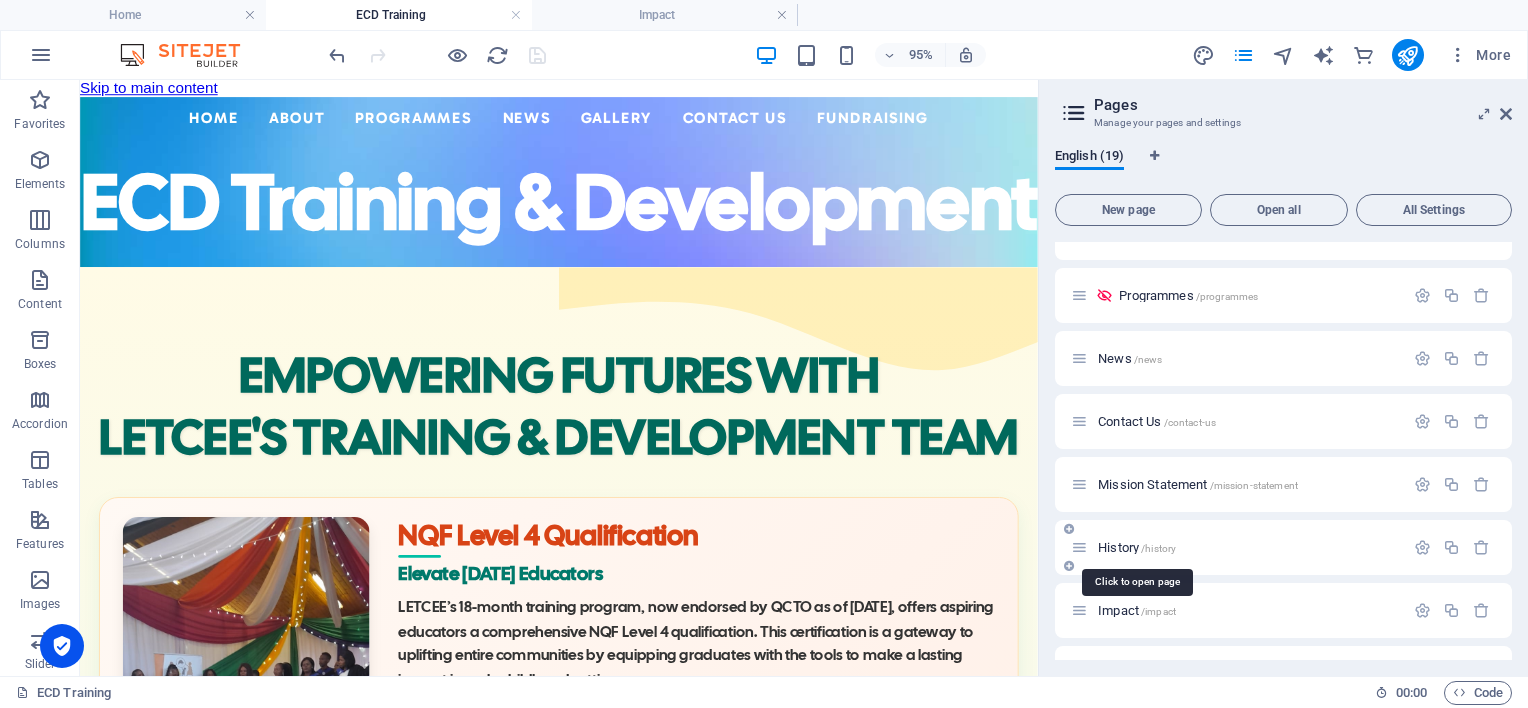 click on "/history" at bounding box center [1158, 548] 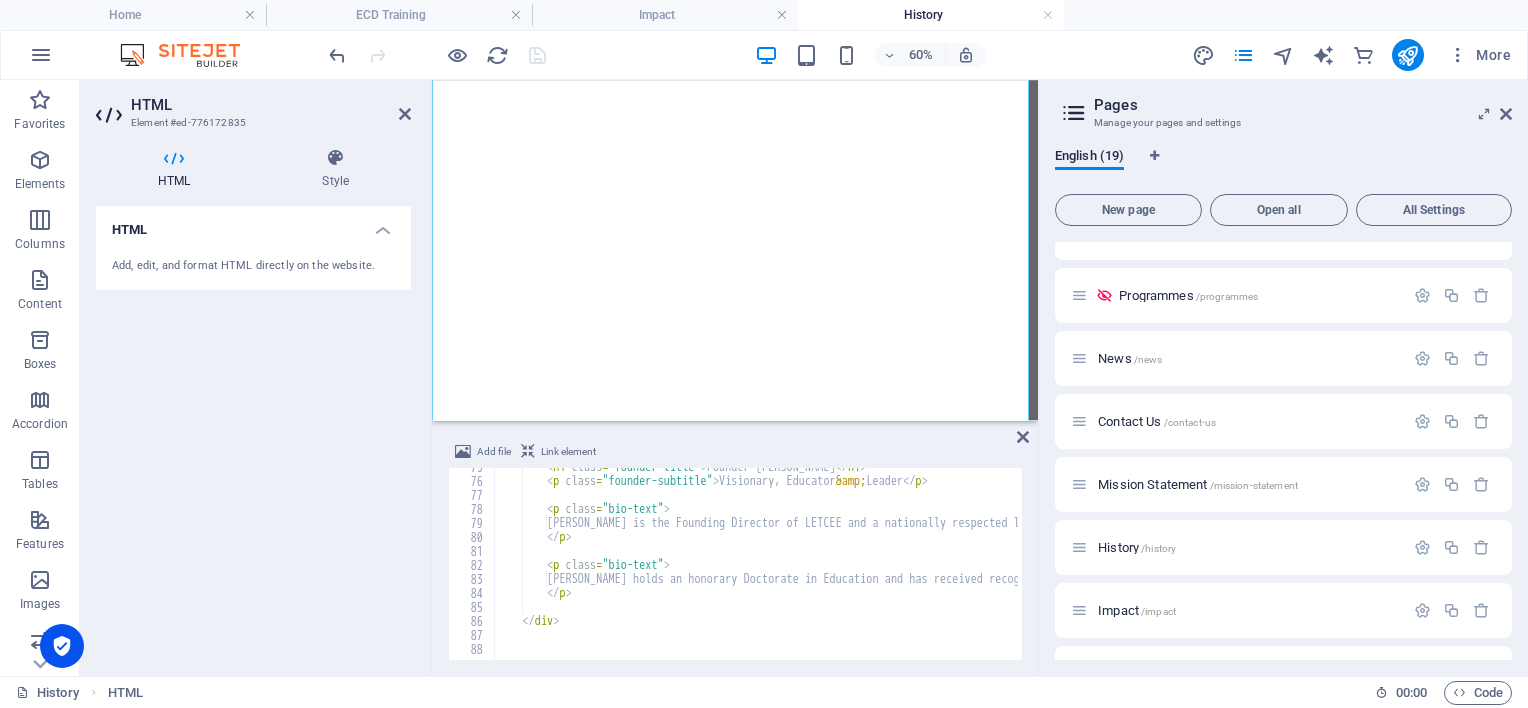 scroll, scrollTop: 984, scrollLeft: 0, axis: vertical 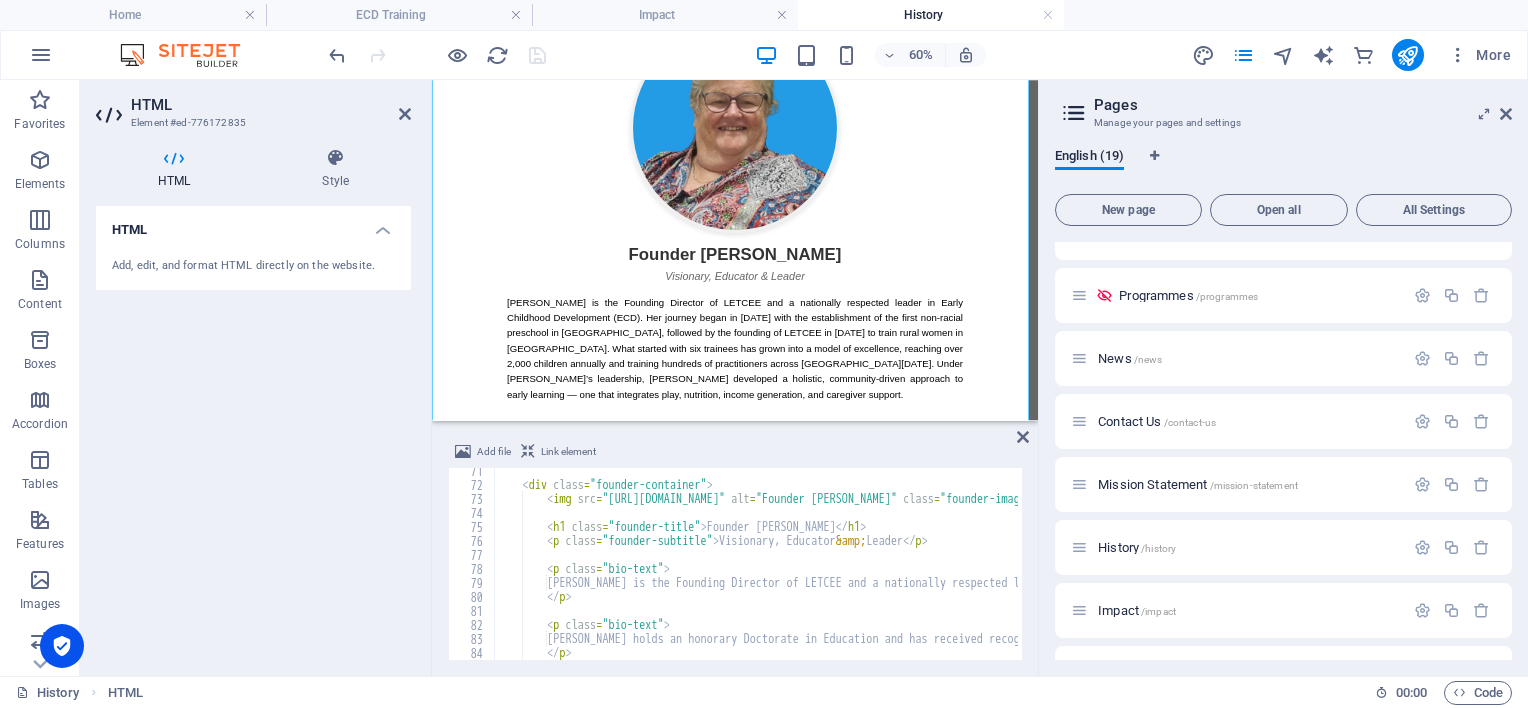 click on "< div   class = "founder-container" >           < img   src = "[URL][DOMAIN_NAME]"   alt = "Founder [PERSON_NAME]"   class = "founder-image" >                     < h1   class = "founder-title" > Founder [PERSON_NAME] </ h1 >           < p   class = "founder-subtitle" > Visionary, Educator  &amp;  Leader </ p >                     < p   class = "bio-text" >                     </ p >                     < p   class = "bio-text" >               [PERSON_NAME] holds an honorary Doctorate in Education and has received recognition from UNICEF, the [PERSON_NAME] Children’s Fund, and the Department of Education for her innovative, inclusive model. Her deep belief in empowering communities from within has shaped LETCEE’s long-term sustainability and impact. [DATE], she continues to mentor the team and guide the organisation’s vision, leaving behind a legacy rooted in compassion, equity, and transformative early childhood care.           </ p >" at bounding box center (2667, 572) 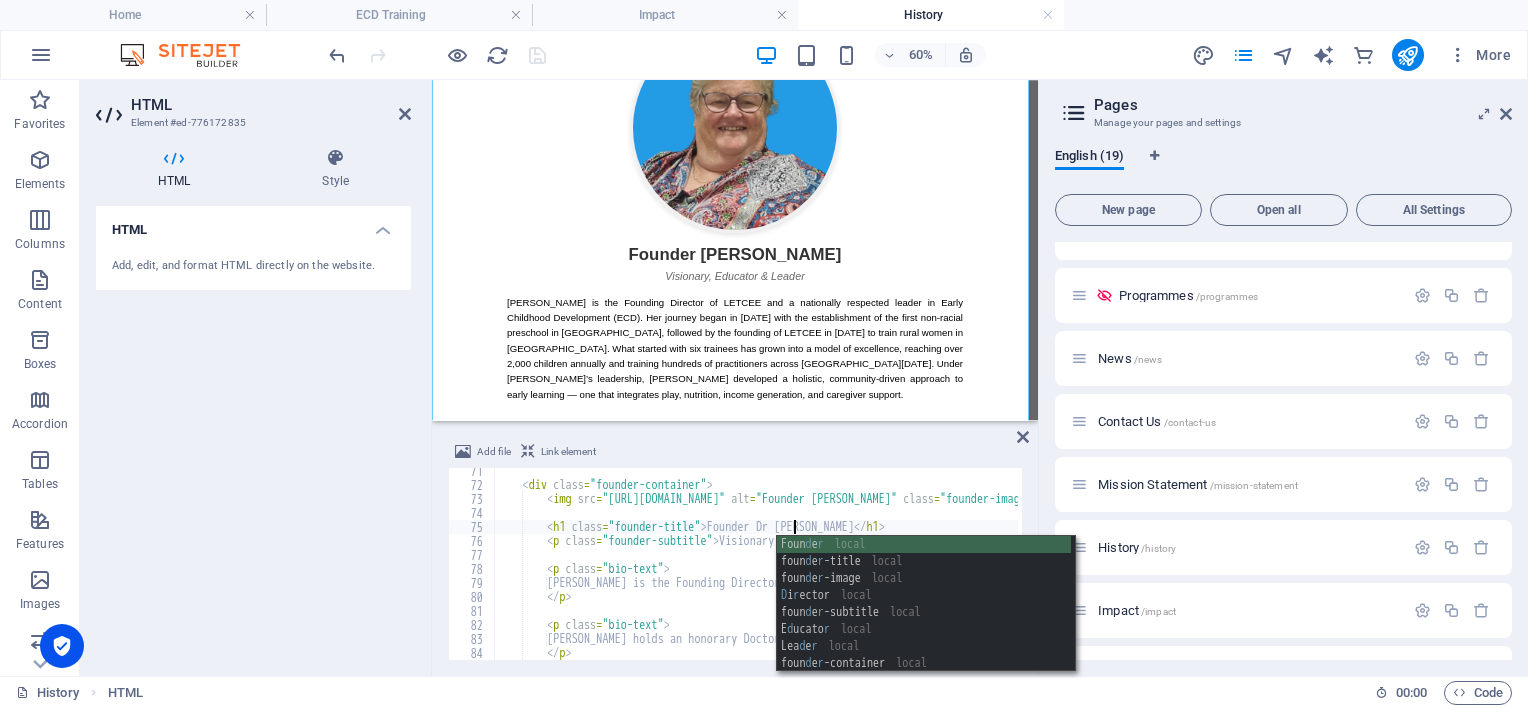 scroll, scrollTop: 0, scrollLeft: 24, axis: horizontal 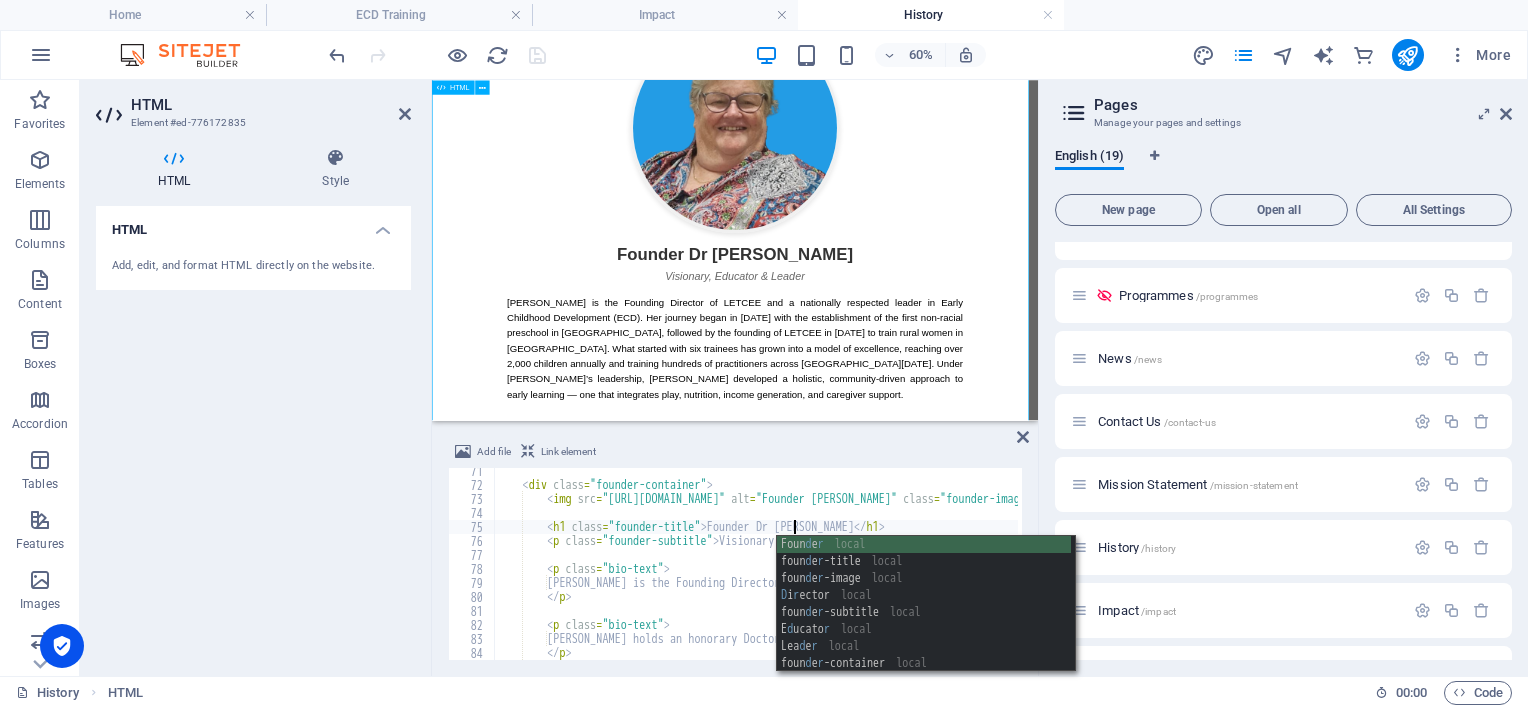 type on "<h1 class="founder-title">Founder Dr [PERSON_NAME]</h1>" 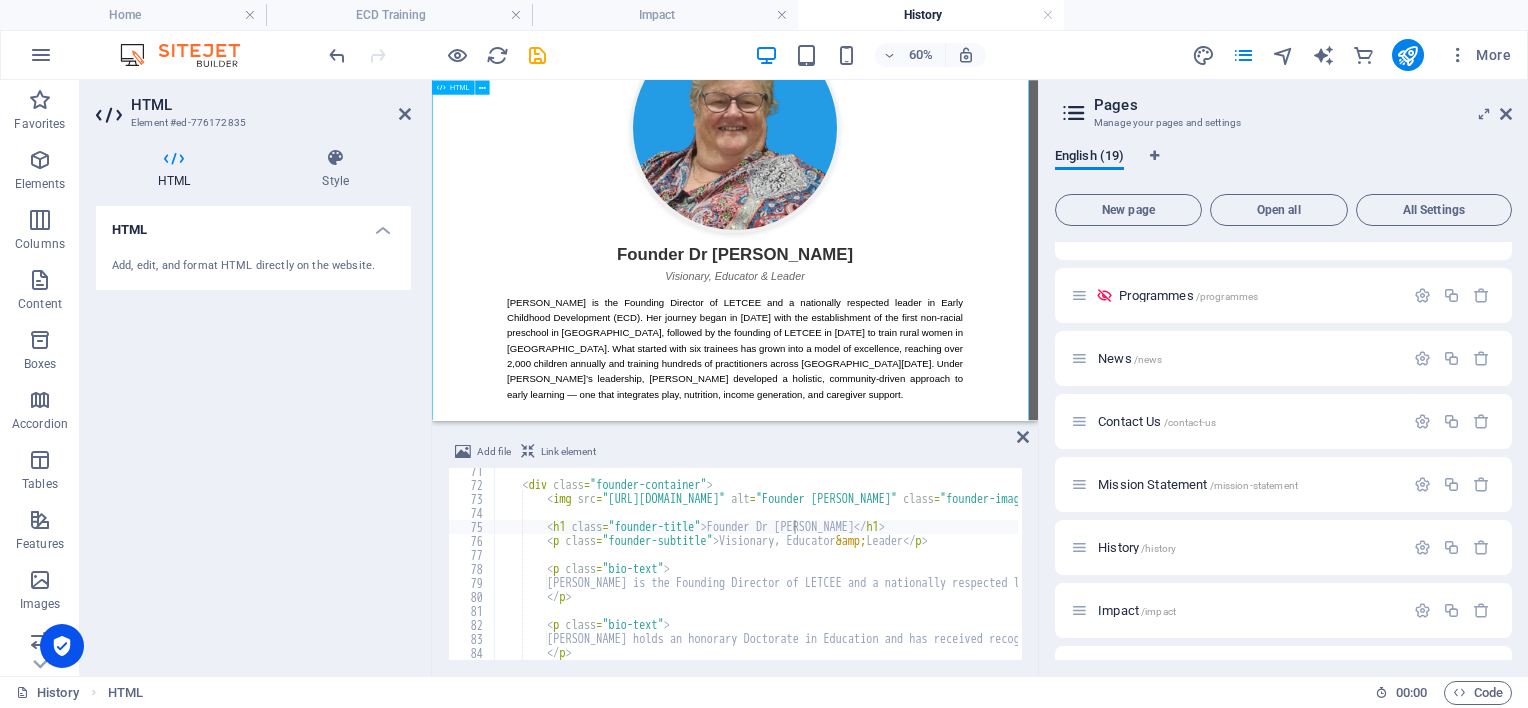 click on "Founder Introduction
Founder Dr [PERSON_NAME], Educator & Leader
[PERSON_NAME] is the Founding Director of LETCEE and a nationally respected leader in Early Childhood Development (ECD). Her journey began in [DATE] with the establishment of the first non-racial preschool in [GEOGRAPHIC_DATA], followed by the founding of LETCEE in [DATE] to train rural women in [GEOGRAPHIC_DATA]. What started with six trainees has grown into a model of excellence, reaching over 2,000 children annually and training hundreds of practitioners across [GEOGRAPHIC_DATA][DATE]. Under [PERSON_NAME]’s leadership, [PERSON_NAME] developed a holistic, community-driven approach to early learning — one that integrates play, nutrition, income generation, and caregiver support." at bounding box center [937, 390] 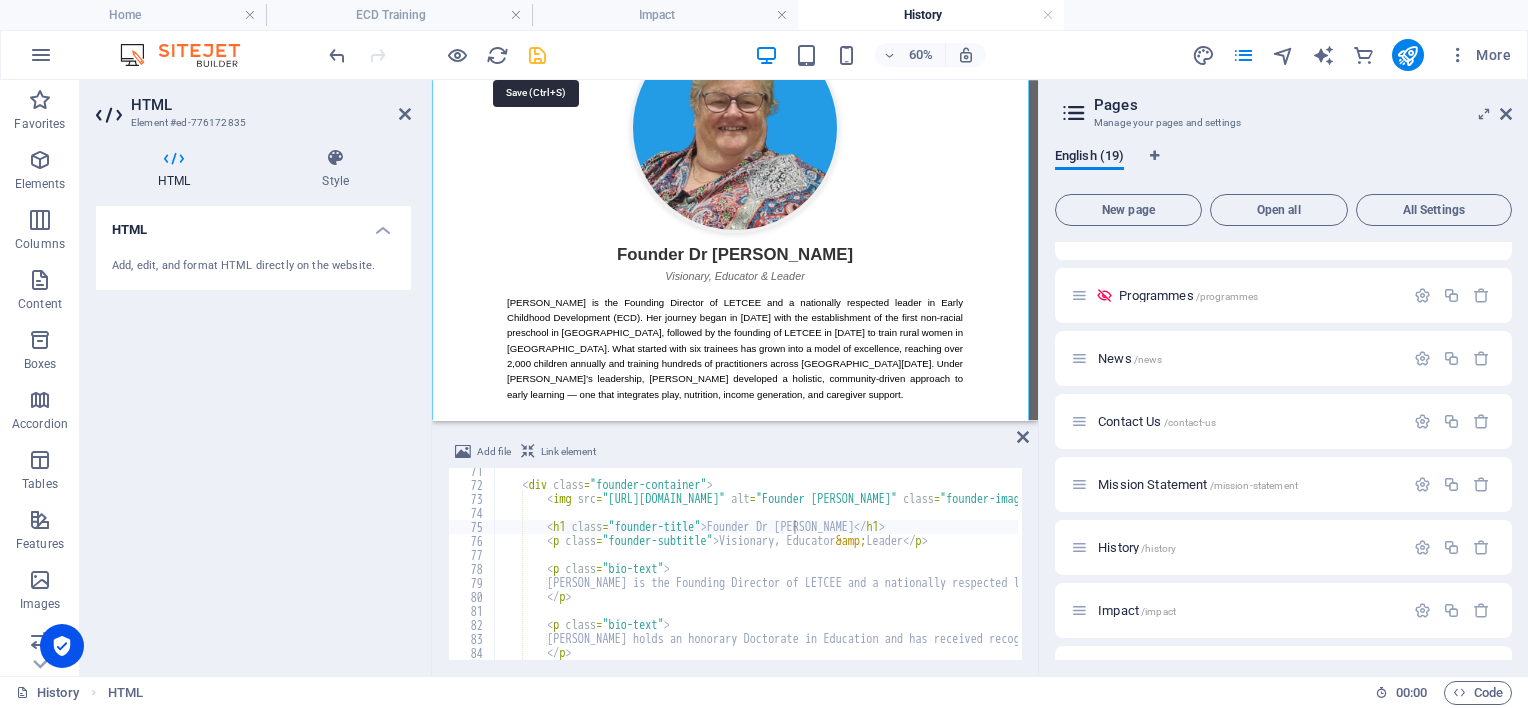 click at bounding box center (537, 55) 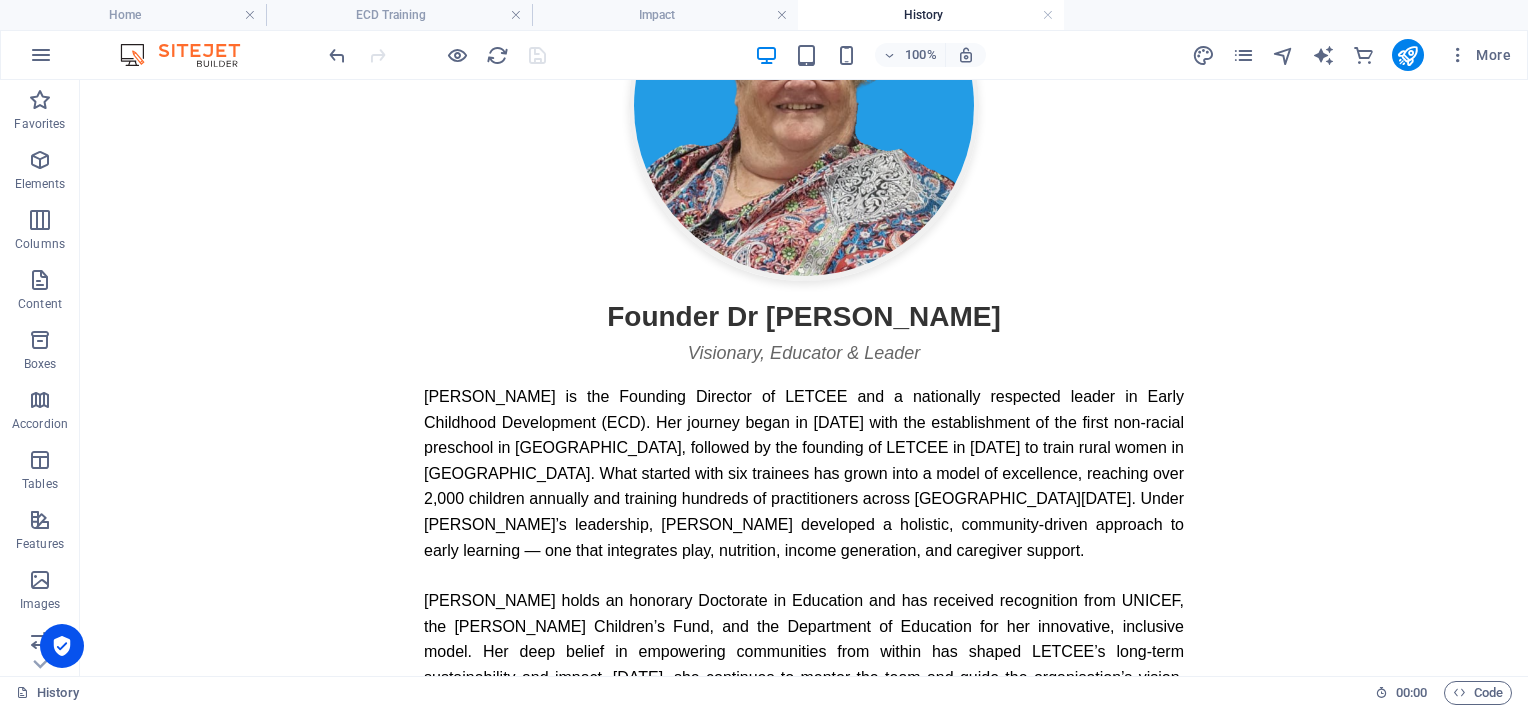 click on "More" at bounding box center [1355, 55] 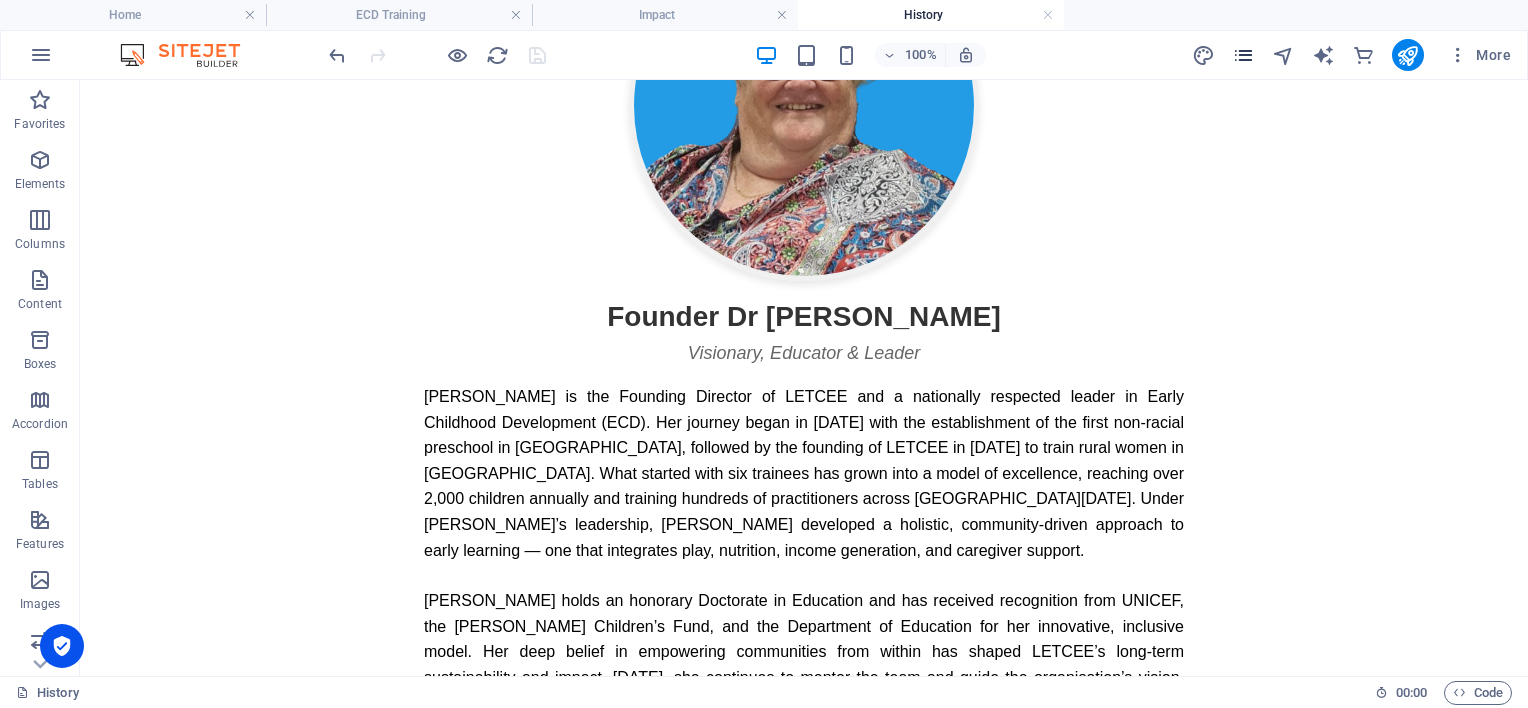 click at bounding box center (1243, 55) 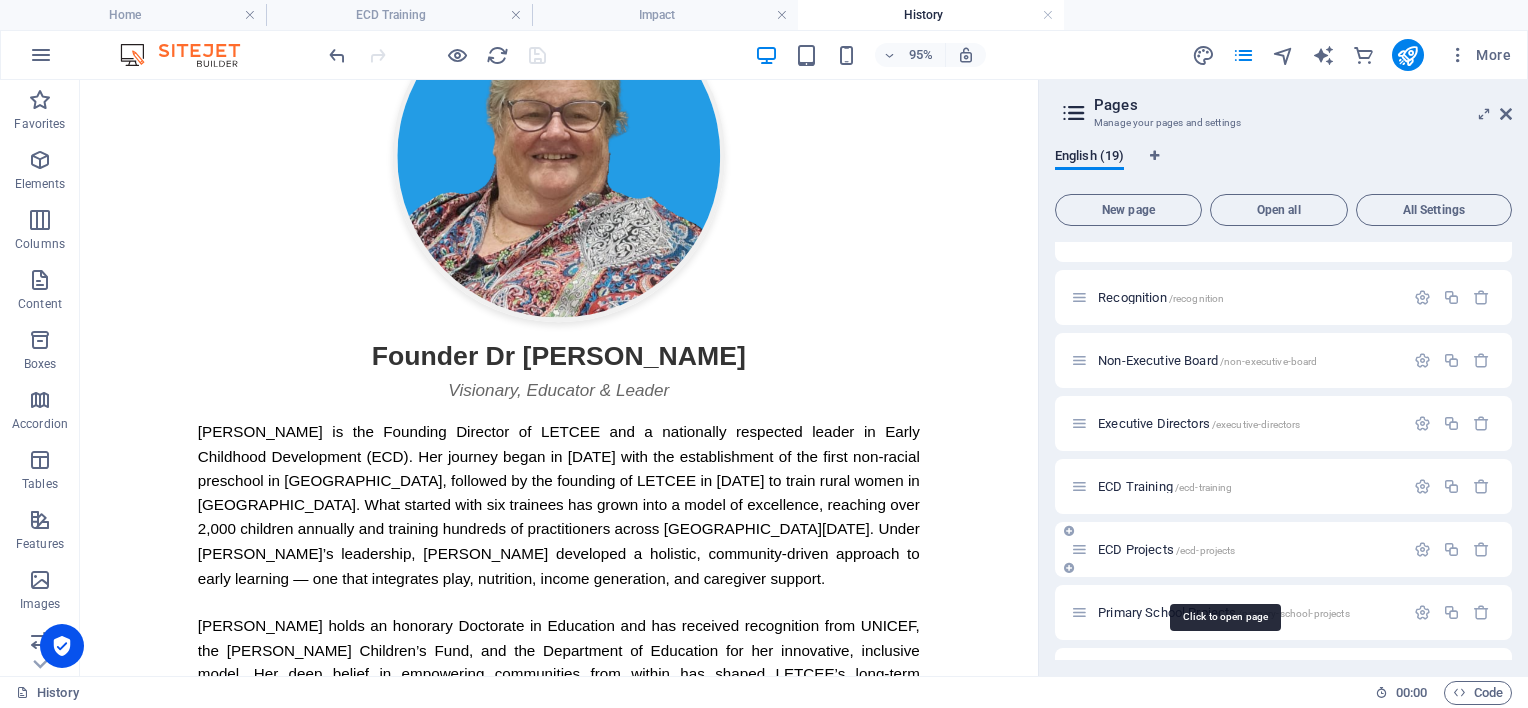 scroll, scrollTop: 600, scrollLeft: 0, axis: vertical 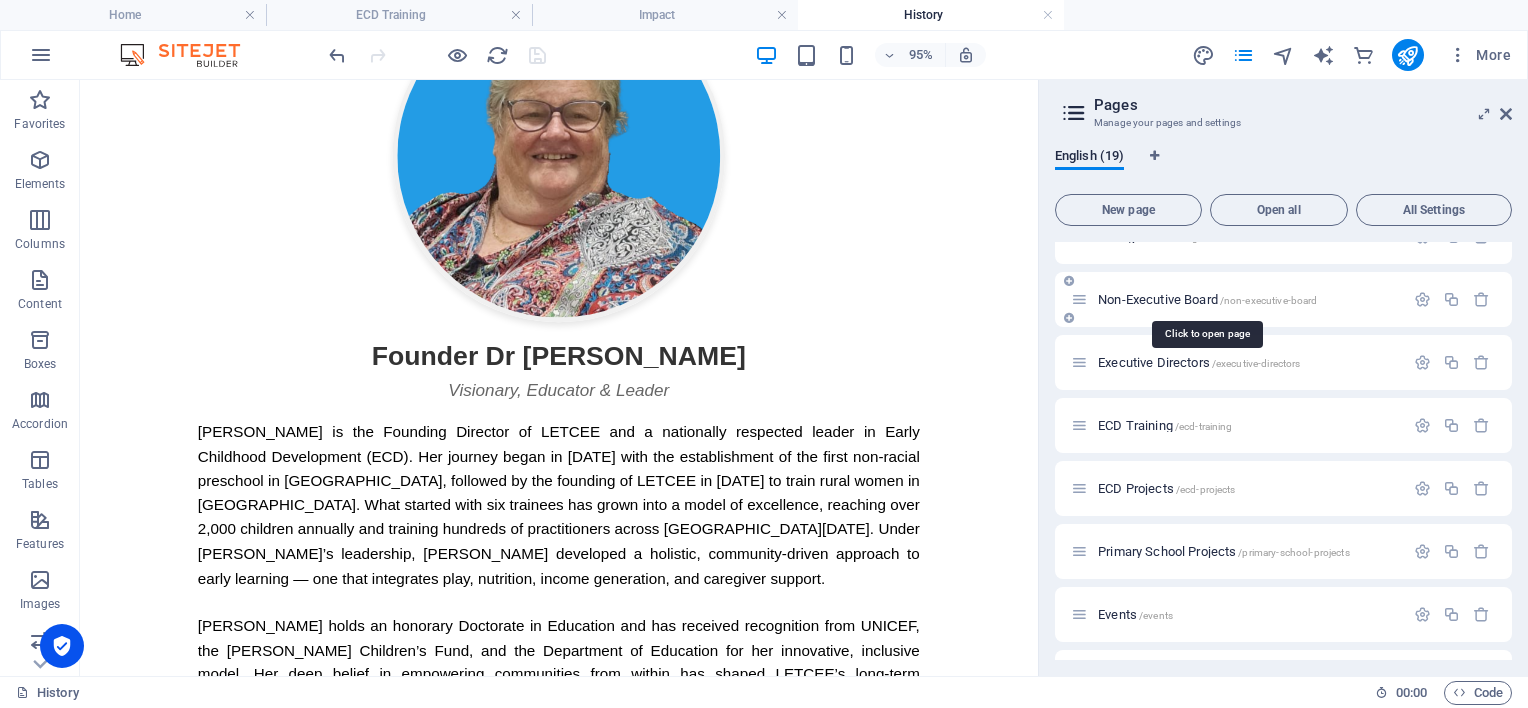 click on "Non-Executive Board /non-executive-board" at bounding box center (1207, 299) 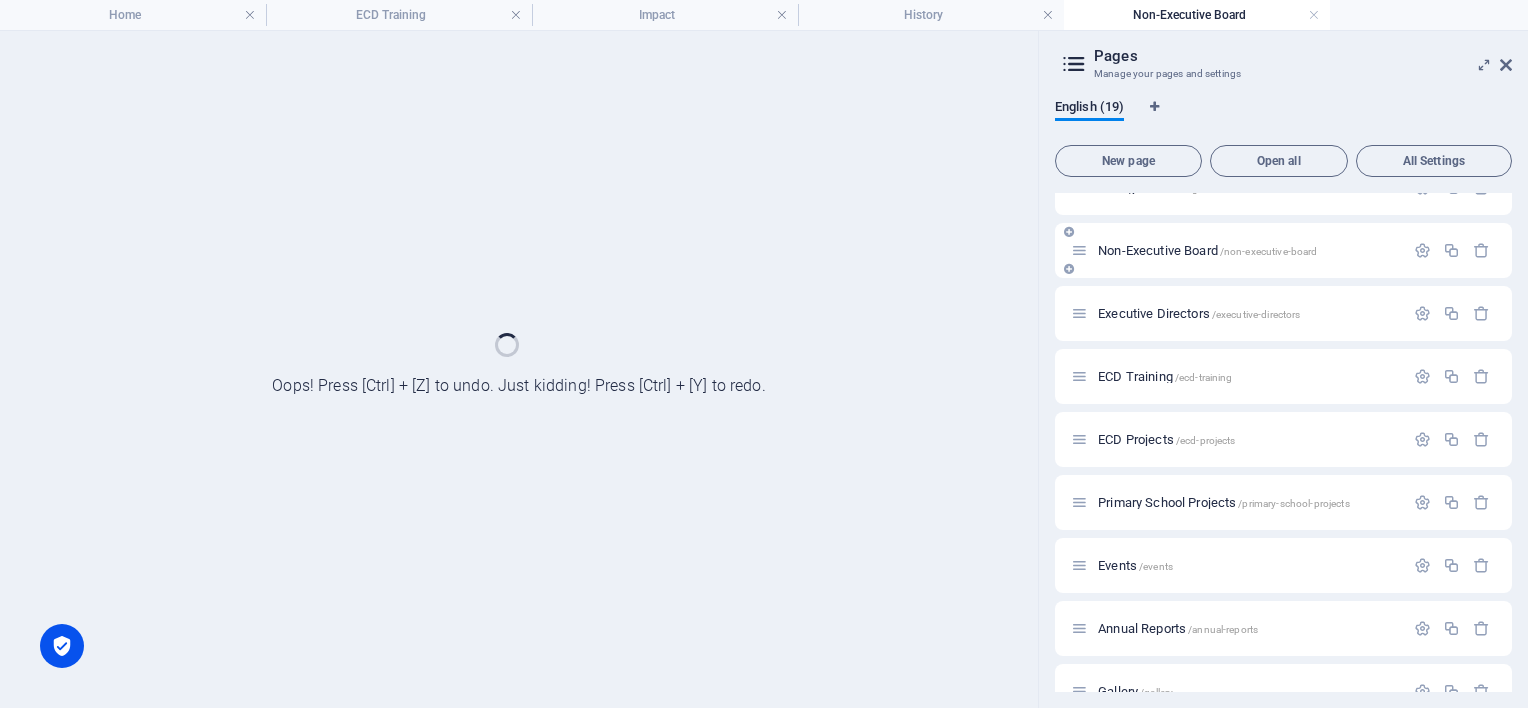 scroll, scrollTop: 0, scrollLeft: 0, axis: both 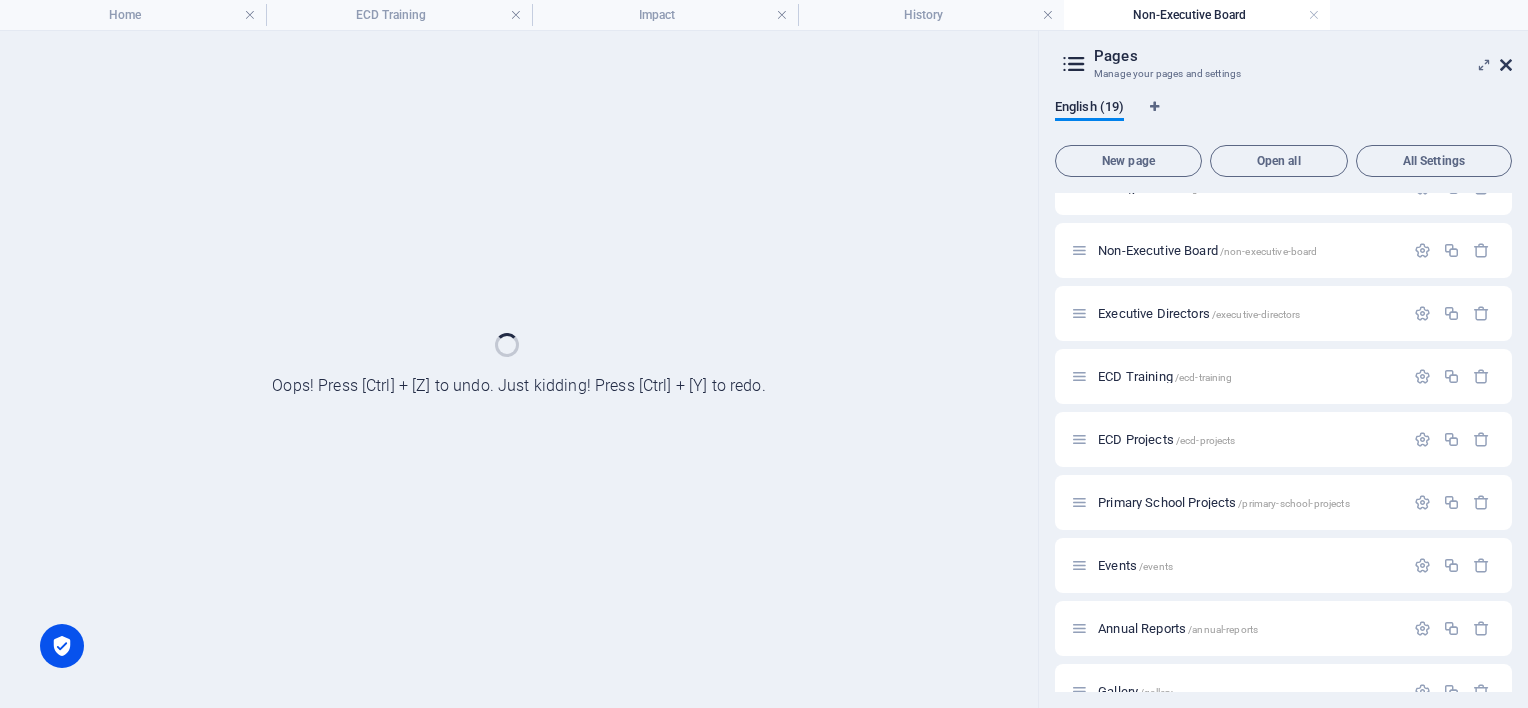 click at bounding box center (1506, 65) 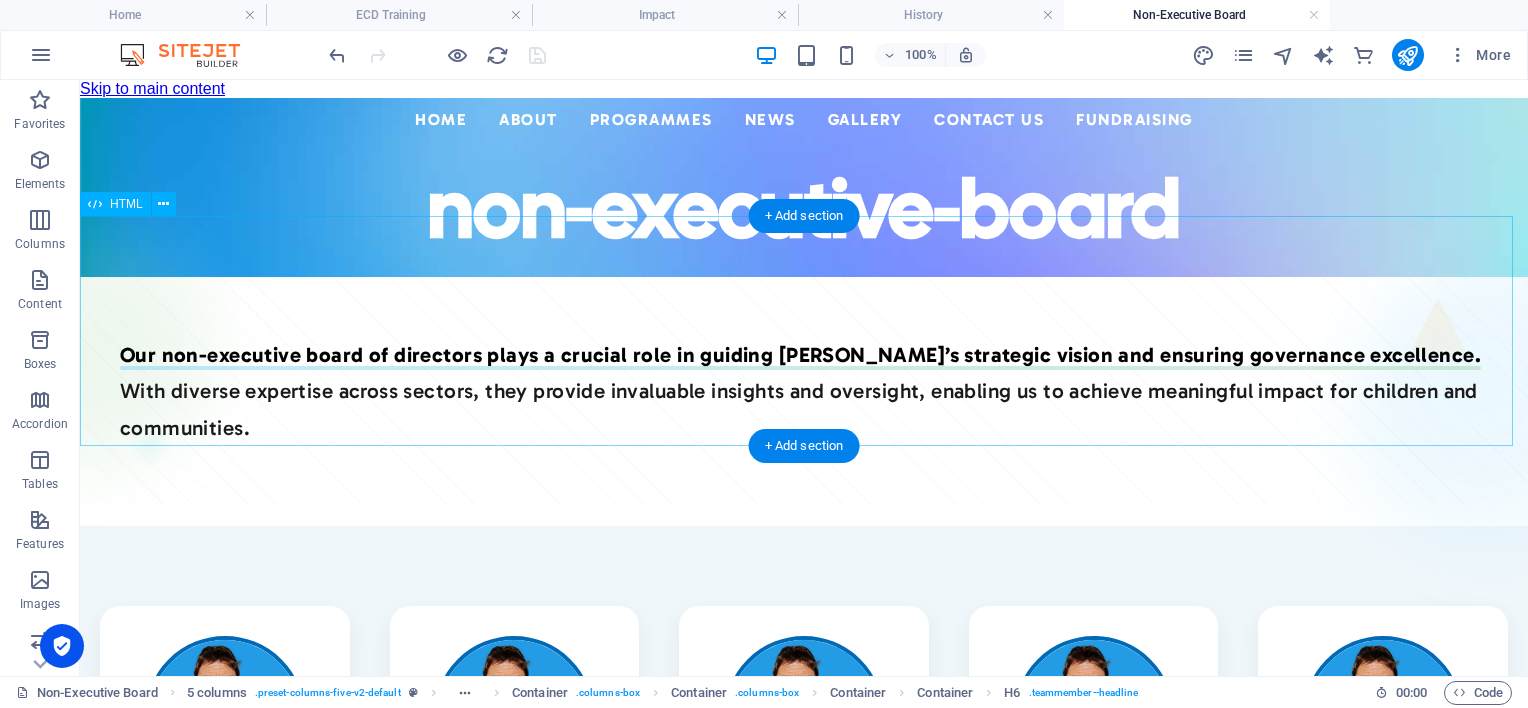 scroll, scrollTop: 78, scrollLeft: 0, axis: vertical 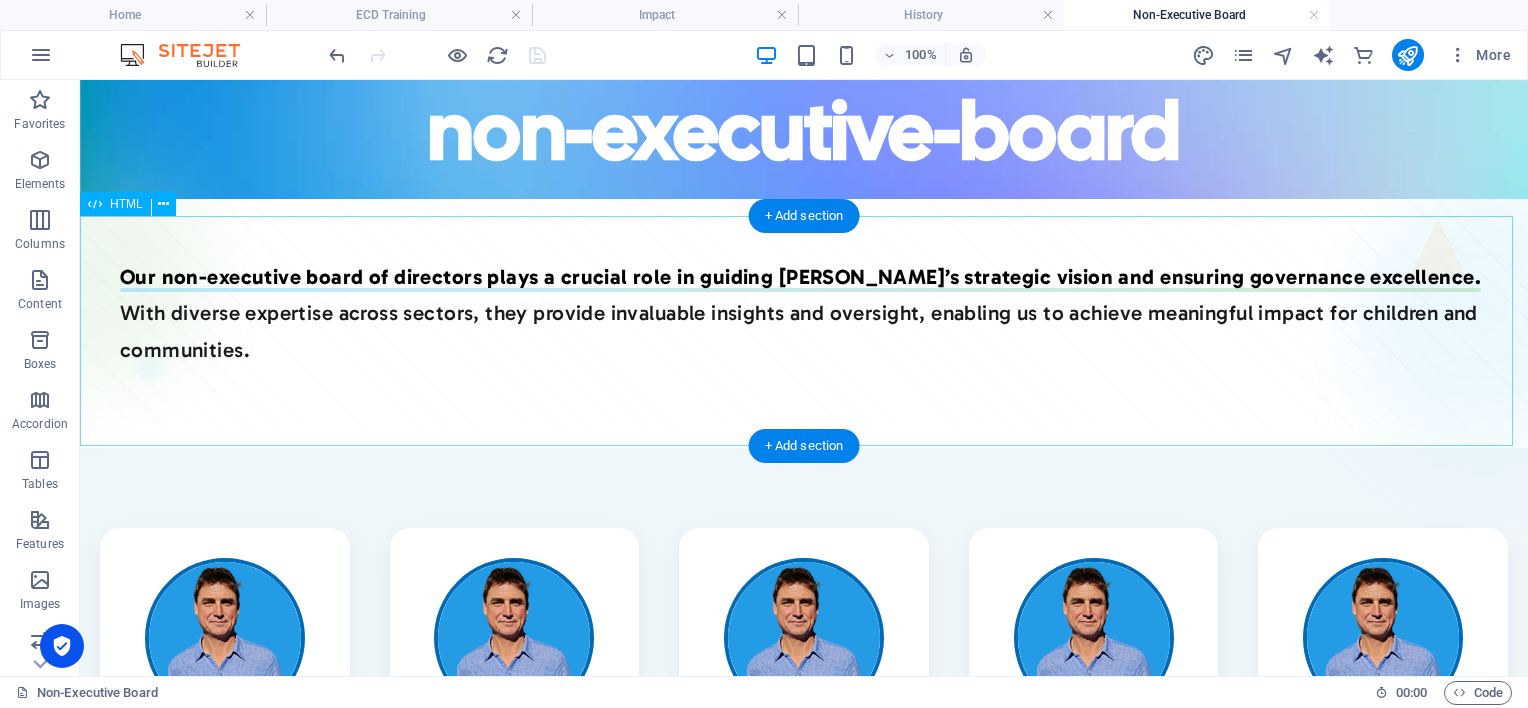 click on "Our non-executive board of directors plays a crucial role in guiding [PERSON_NAME]’s strategic vision and ensuring governance excellence.
With diverse expertise across sectors, they provide invaluable insights and oversight, enabling us to achieve meaningful impact for children and communities." at bounding box center (804, 313) 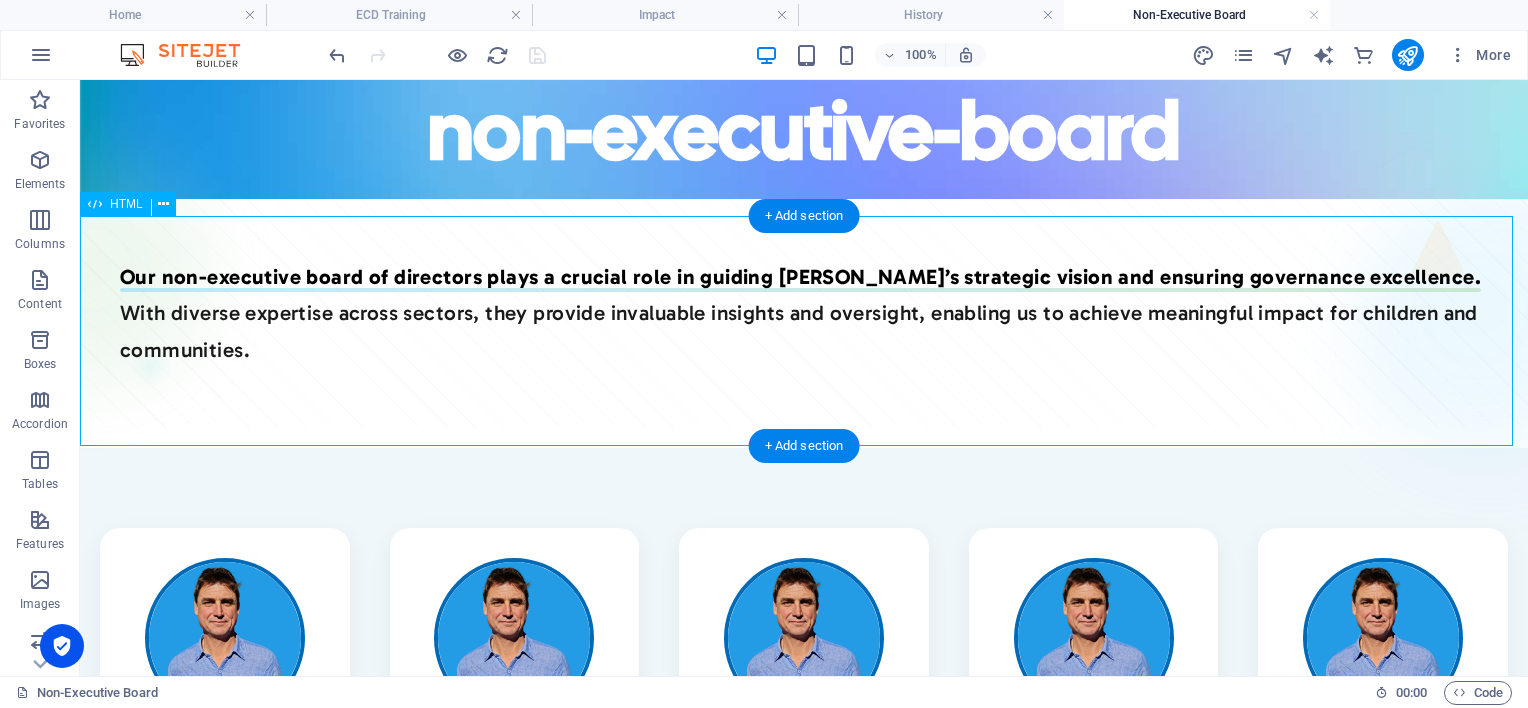 click on "Our non-executive board of directors plays a crucial role in guiding [PERSON_NAME]’s strategic vision and ensuring governance excellence.
With diverse expertise across sectors, they provide invaluable insights and oversight, enabling us to achieve meaningful impact for children and communities." at bounding box center [804, 313] 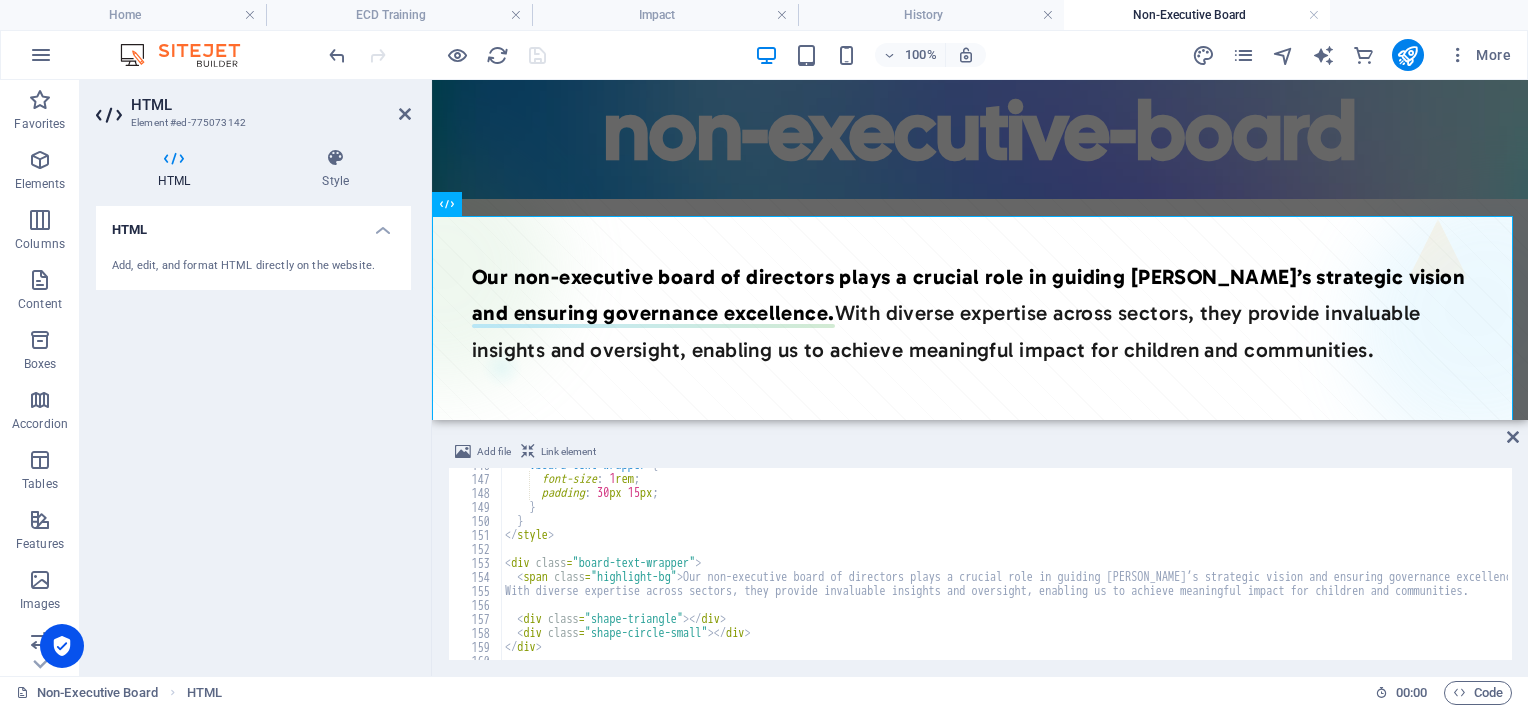 scroll, scrollTop: 2052, scrollLeft: 0, axis: vertical 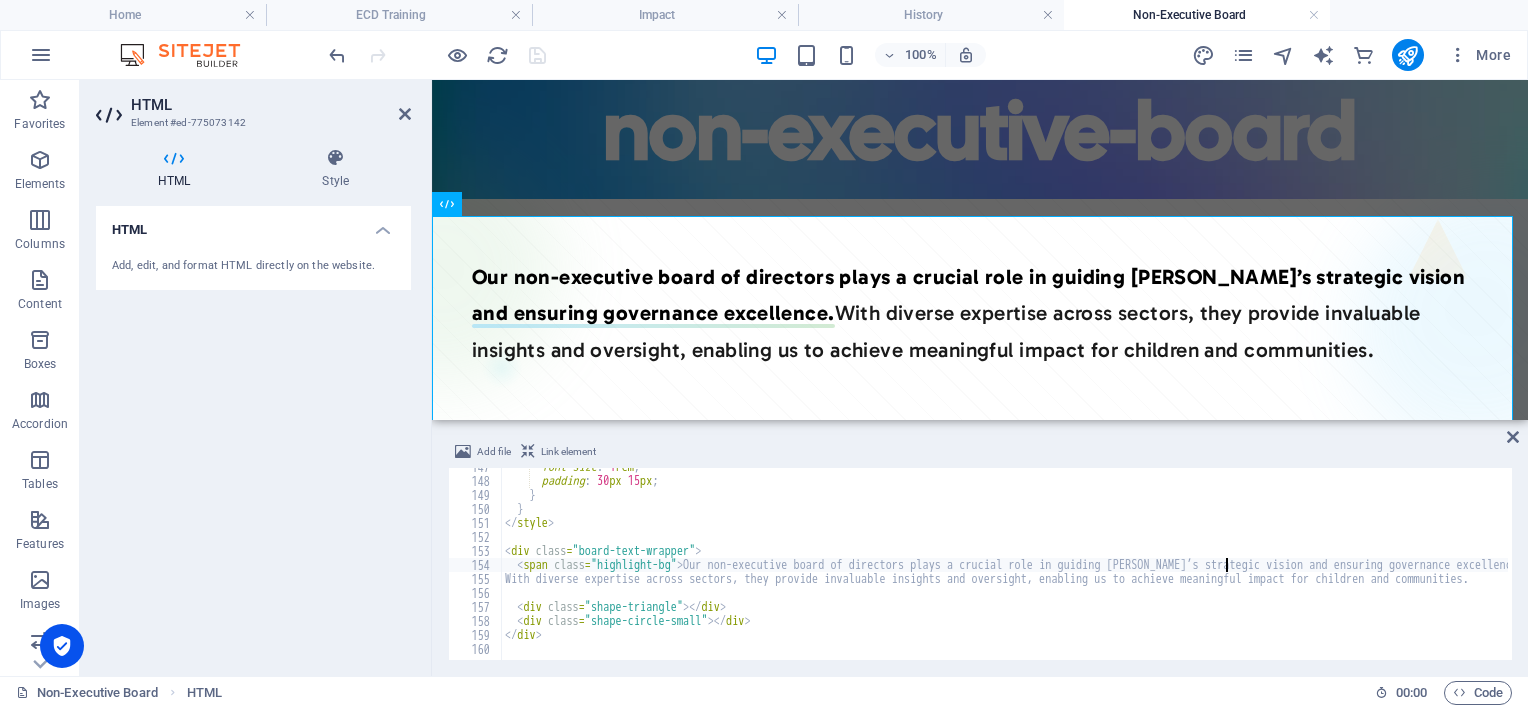 click on "font-size :   1 rem ;         padding :   30 px   15 px ;      }    } </ style > < div   class = "board-text-wrapper" >    < span   class = "highlight-bg" > Our non-executive board of directors plays a crucial role in guiding LETCEE’s strategic vision and ensuring governance excellence. </ span >   With diverse expertise across sectors, they provide invaluable insights and oversight, enabling us to achieve meaningful impact for children and communities.    < div   class = "shape-triangle" > </ div >    < div   class = "shape-circle-small" > </ div > </ div >" at bounding box center (1064, 568) 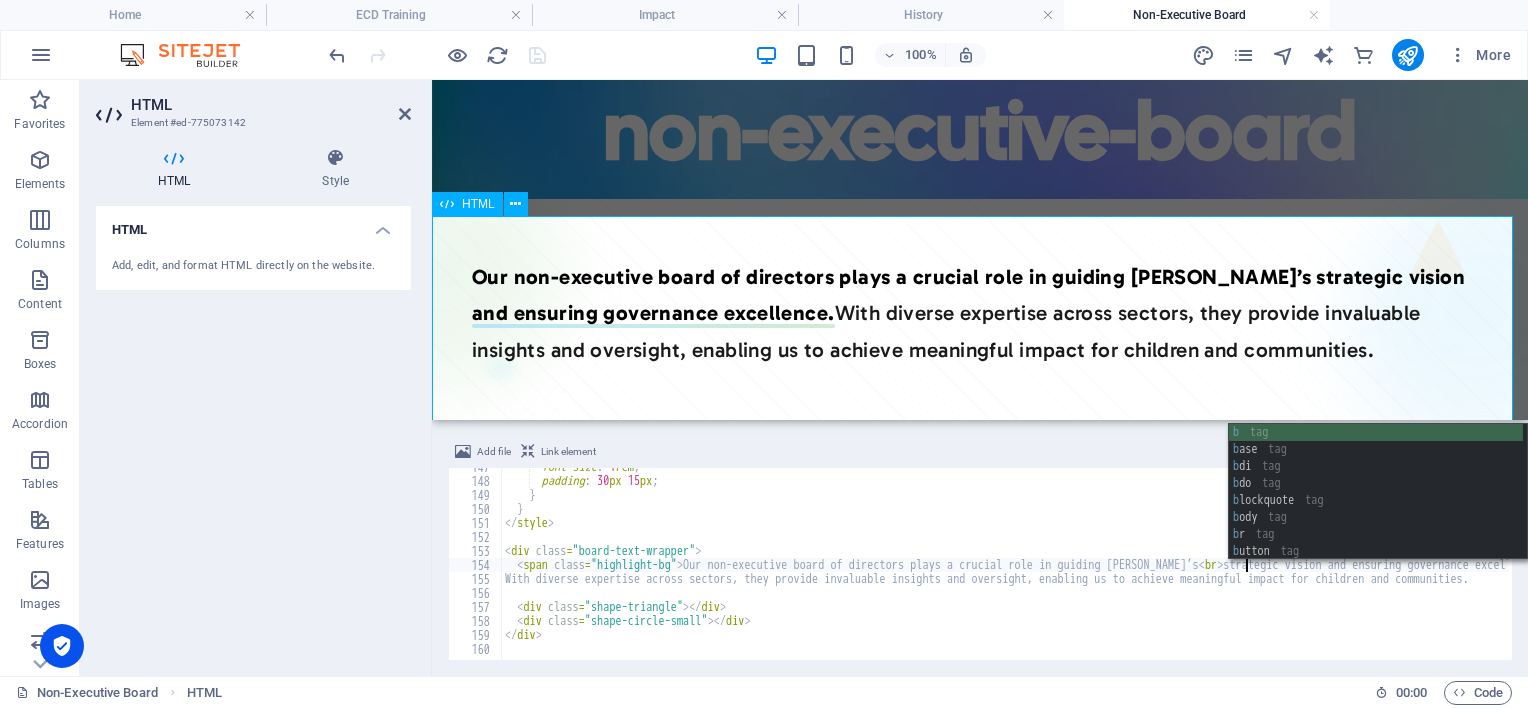 scroll, scrollTop: 0, scrollLeft: 60, axis: horizontal 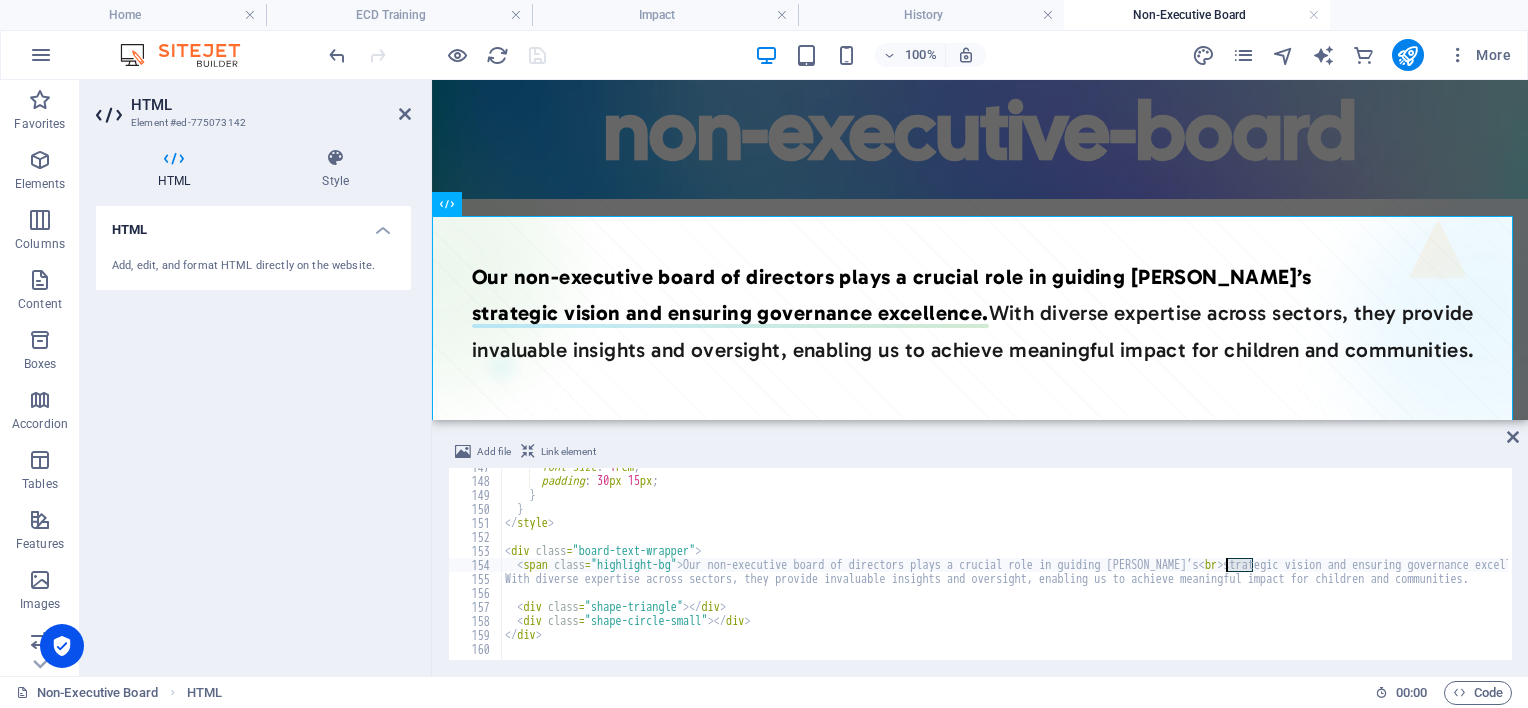 click on "font-size :   1 rem ;         padding :   30 px   15 px ;      }    } </ style > < div   class = "board-text-wrapper" >    < span   class = "highlight-bg" > Our non-executive board of directors plays a crucial role in guiding LETCEE’s  < br > strategic vision and ensuring governance excellence. </ span >   With diverse expertise across sectors, they provide invaluable insights and oversight, enabling us to achieve meaningful impact for children and communities.    < div   class = "shape-triangle" > </ div >    < div   class = "shape-circle-small" > </ div > </ div >" at bounding box center (1078, 568) 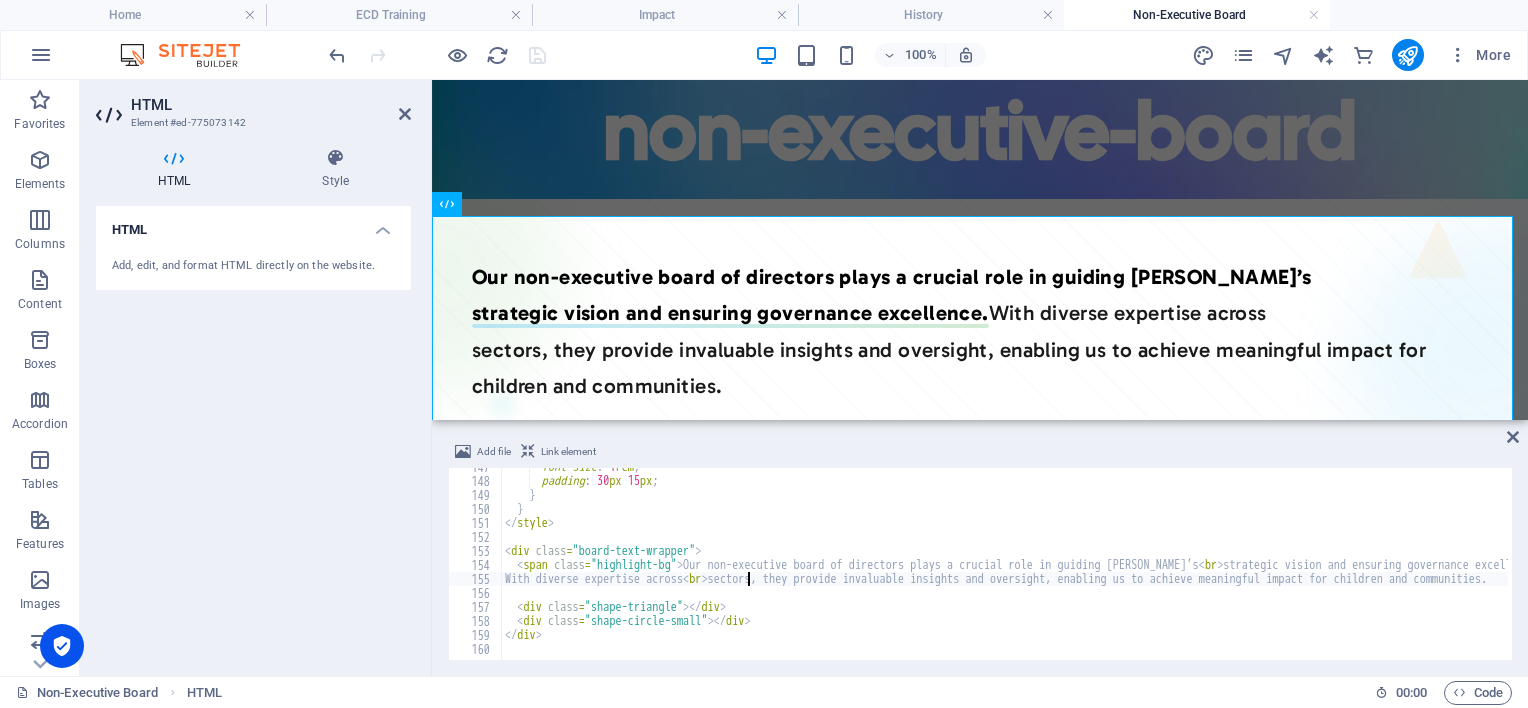 click on "font-size :   1 rem ;         padding :   30 px   15 px ;      }    } </ style > < div   class = "board-text-wrapper" >    < span   class = "highlight-bg" > Our non-executive board of directors plays a crucial role in guiding LETCEE’s  < br > strategic vision and ensuring governance excellence. </ span >   With diverse expertise across  < br > sectors, they provide invaluable insights and oversight, enabling us to achieve meaningful impact for children and communities.    < div   class = "shape-triangle" > </ div >    < div   class = "shape-circle-small" > </ div > </ div >" at bounding box center (1078, 568) 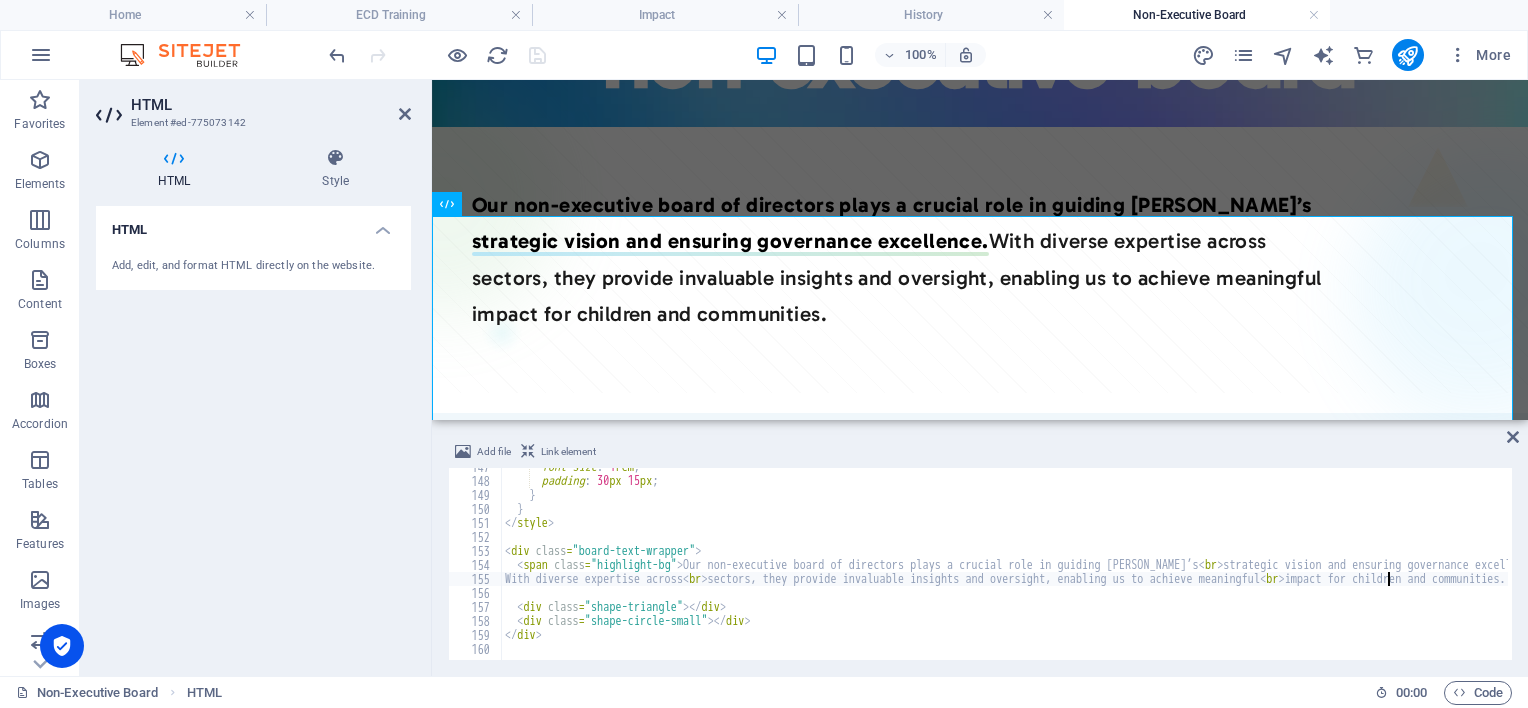 scroll, scrollTop: 278, scrollLeft: 0, axis: vertical 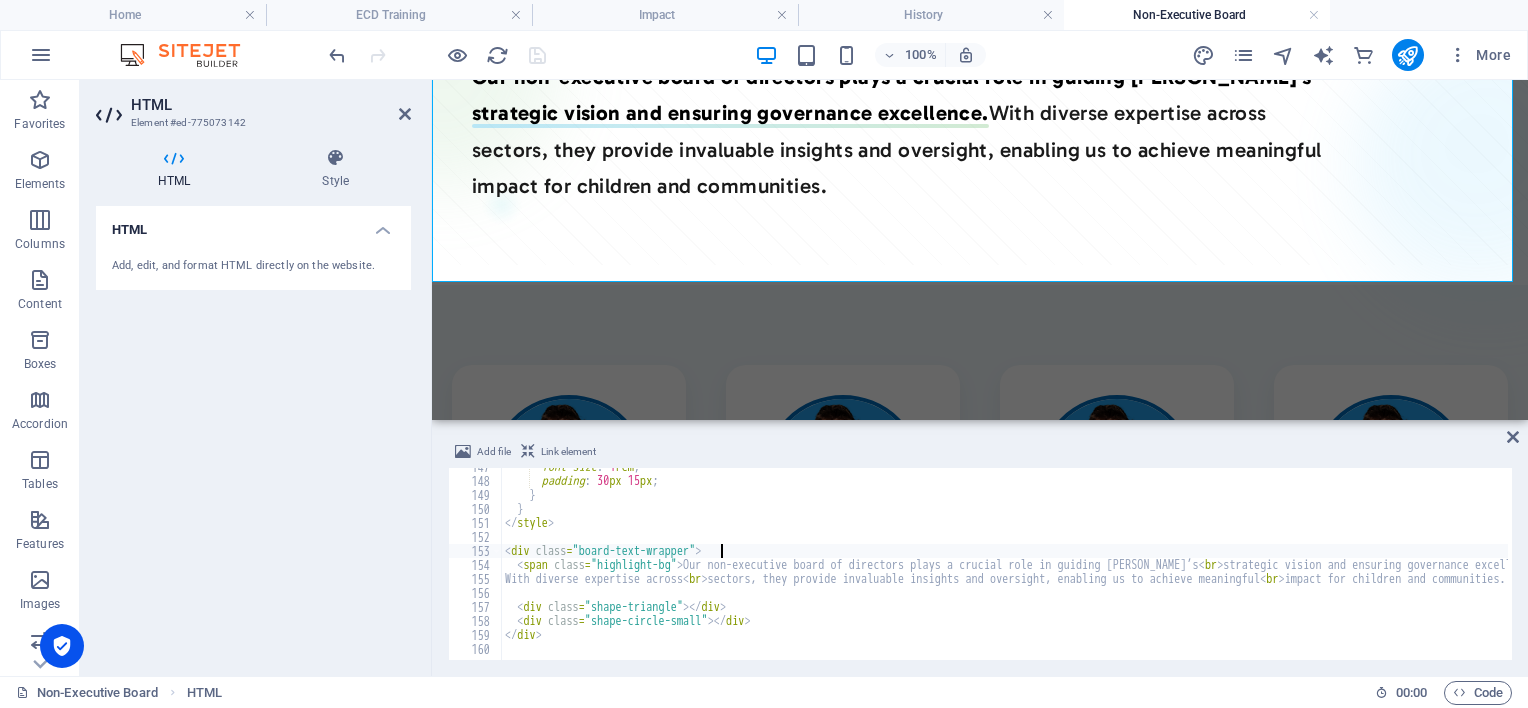 click on "font-size :   1 rem ;         padding :   30 px   15 px ;      }    } </ style > < div   class = "board-text-wrapper" >    < span   class = "highlight-bg" > Our non-executive board of directors plays a crucial role in guiding LETCEE’s  < br > strategic vision and ensuring governance excellence. </ span >   With diverse expertise across  < br > sectors, they provide invaluable insights and oversight, enabling us to achieve meaningful  < br > impact for children and communities.    < div   class = "shape-triangle" > </ div >    < div   class = "shape-circle-small" > </ div > </ div >" at bounding box center (1078, 568) 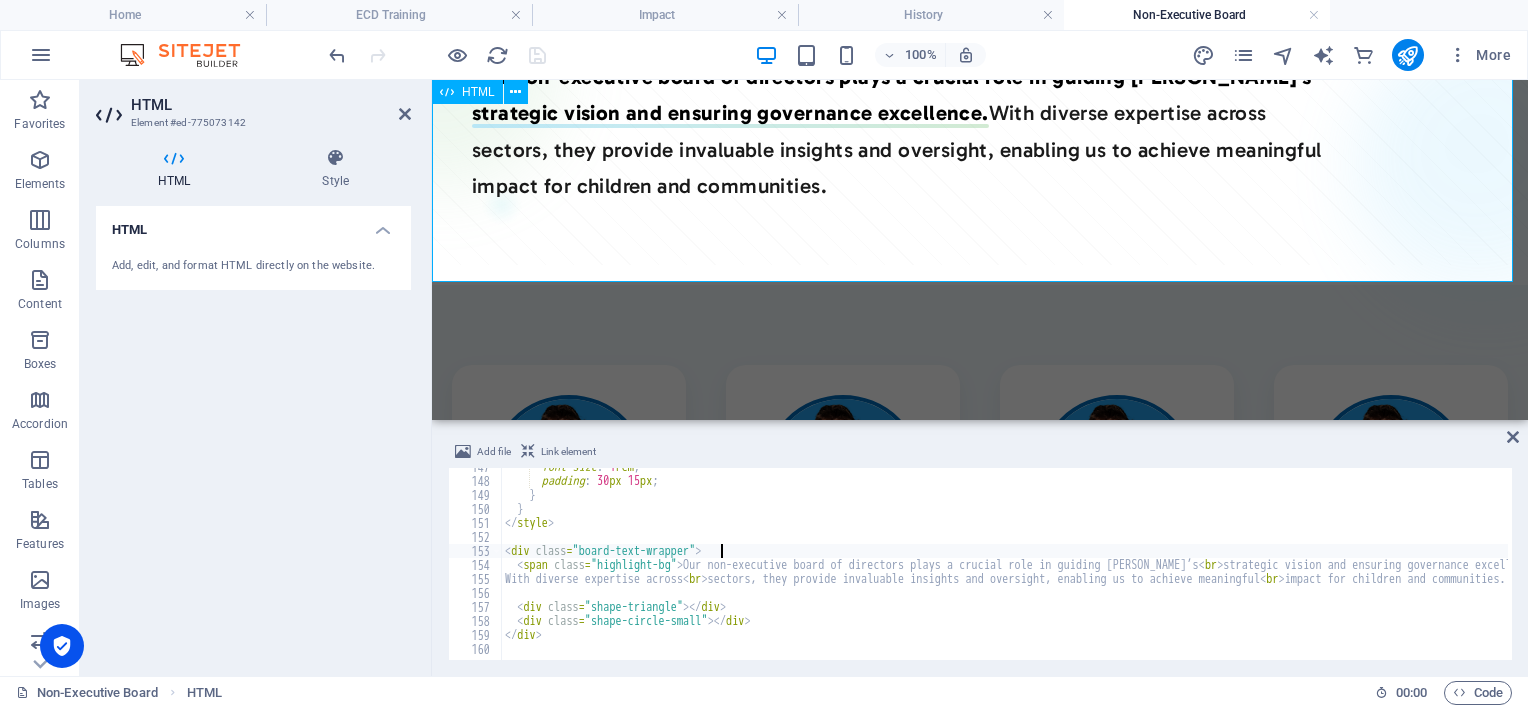 type on "<div class="board-text-wrapper">" 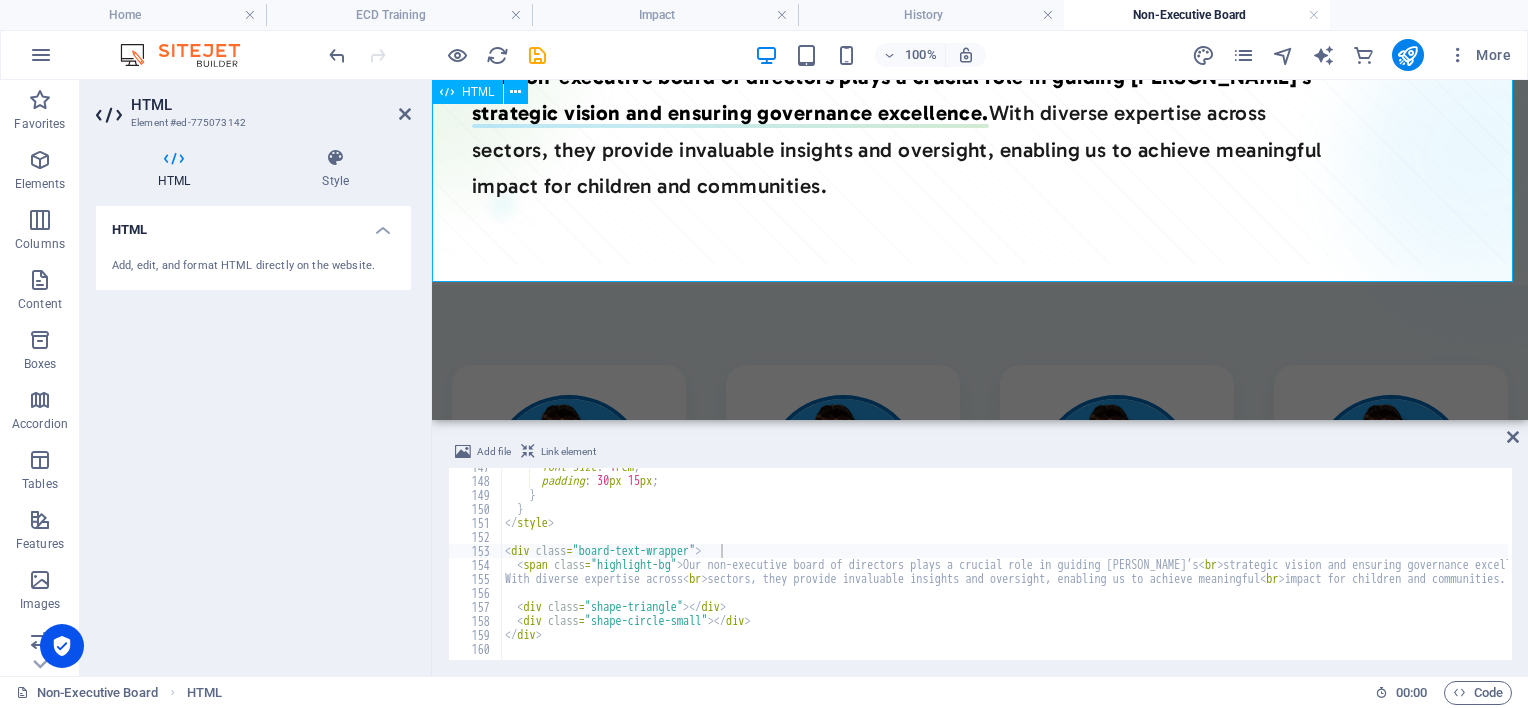 click on "Our non-executive board of directors plays a crucial role in guiding [PERSON_NAME]’s  strategic vision and ensuring governance excellence.
With diverse expertise across  sectors, they provide invaluable insights and oversight, enabling us to achieve meaningful  impact for children and communities." at bounding box center (980, 132) 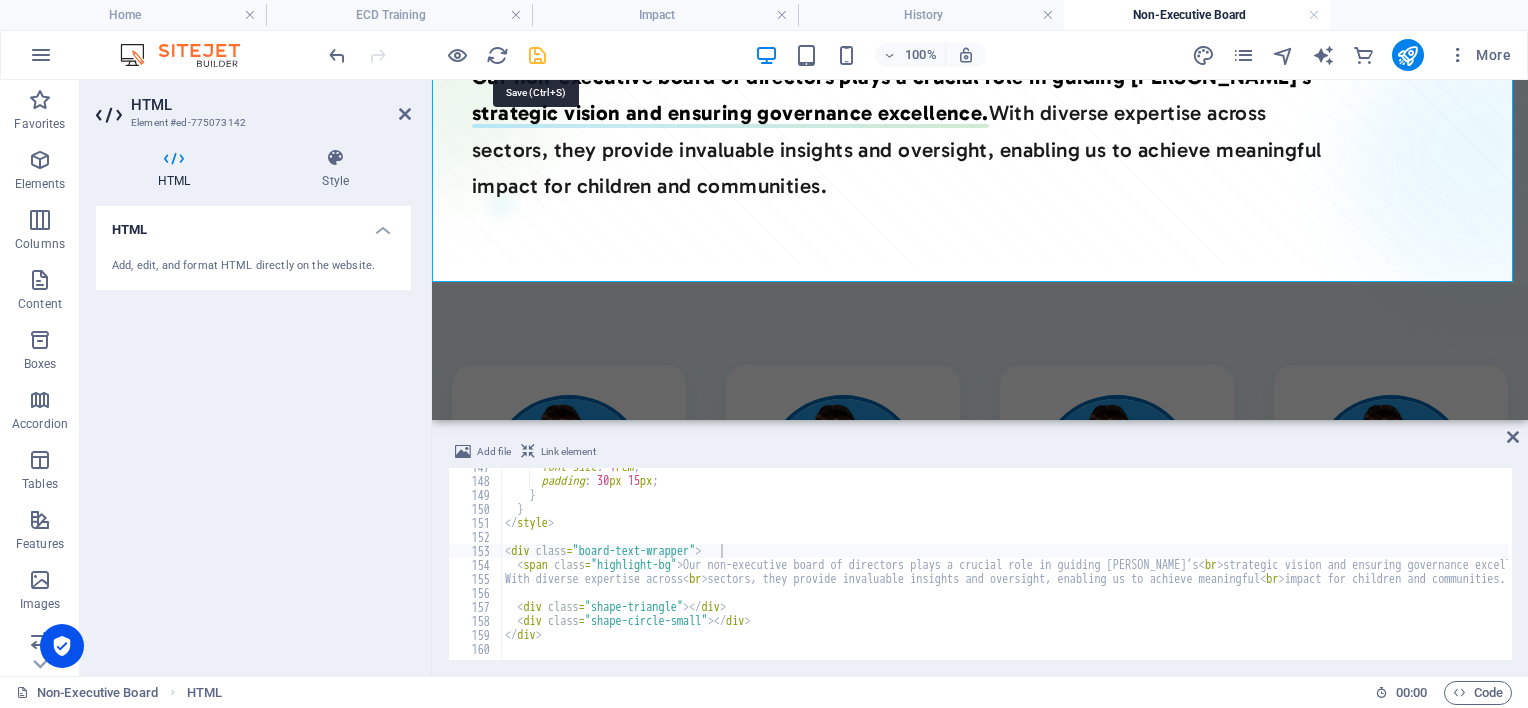click at bounding box center (537, 55) 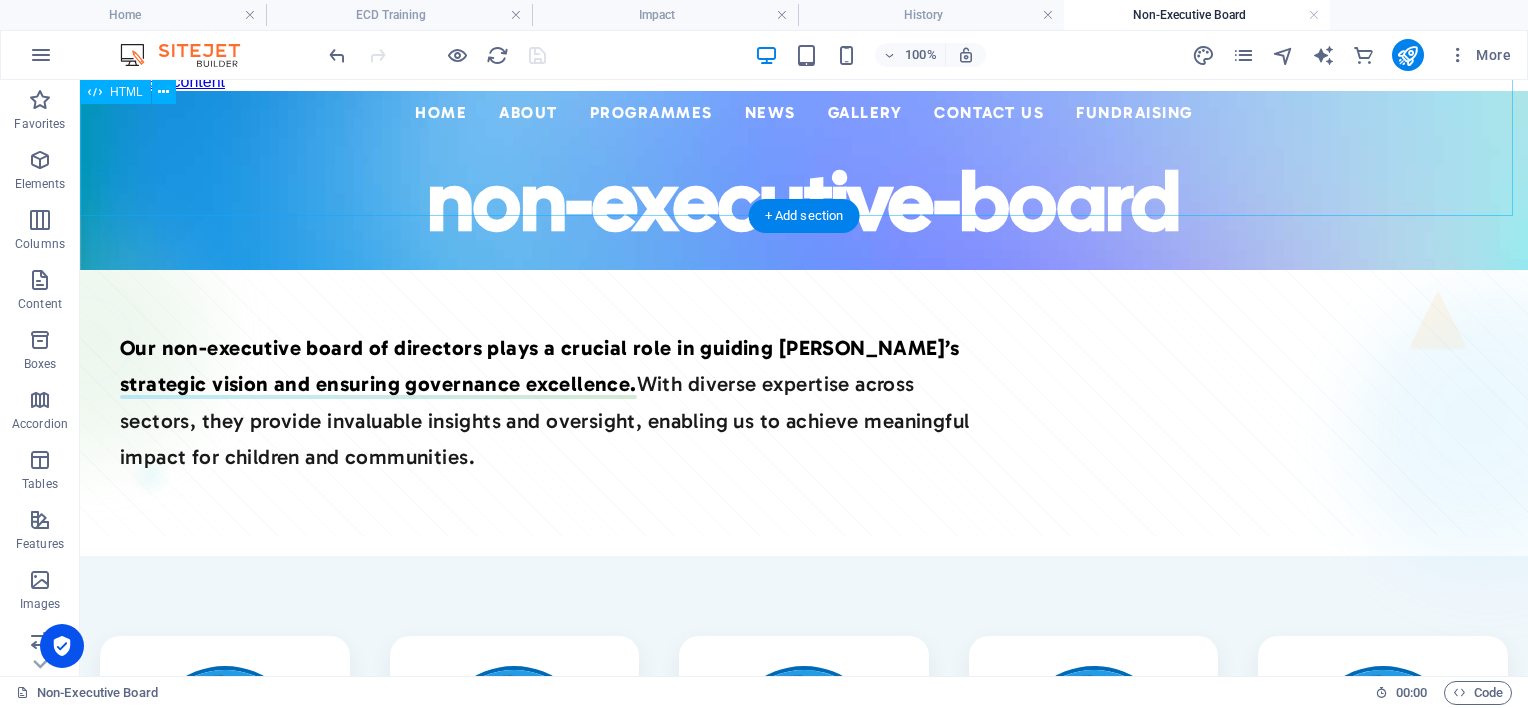 scroll, scrollTop: 0, scrollLeft: 0, axis: both 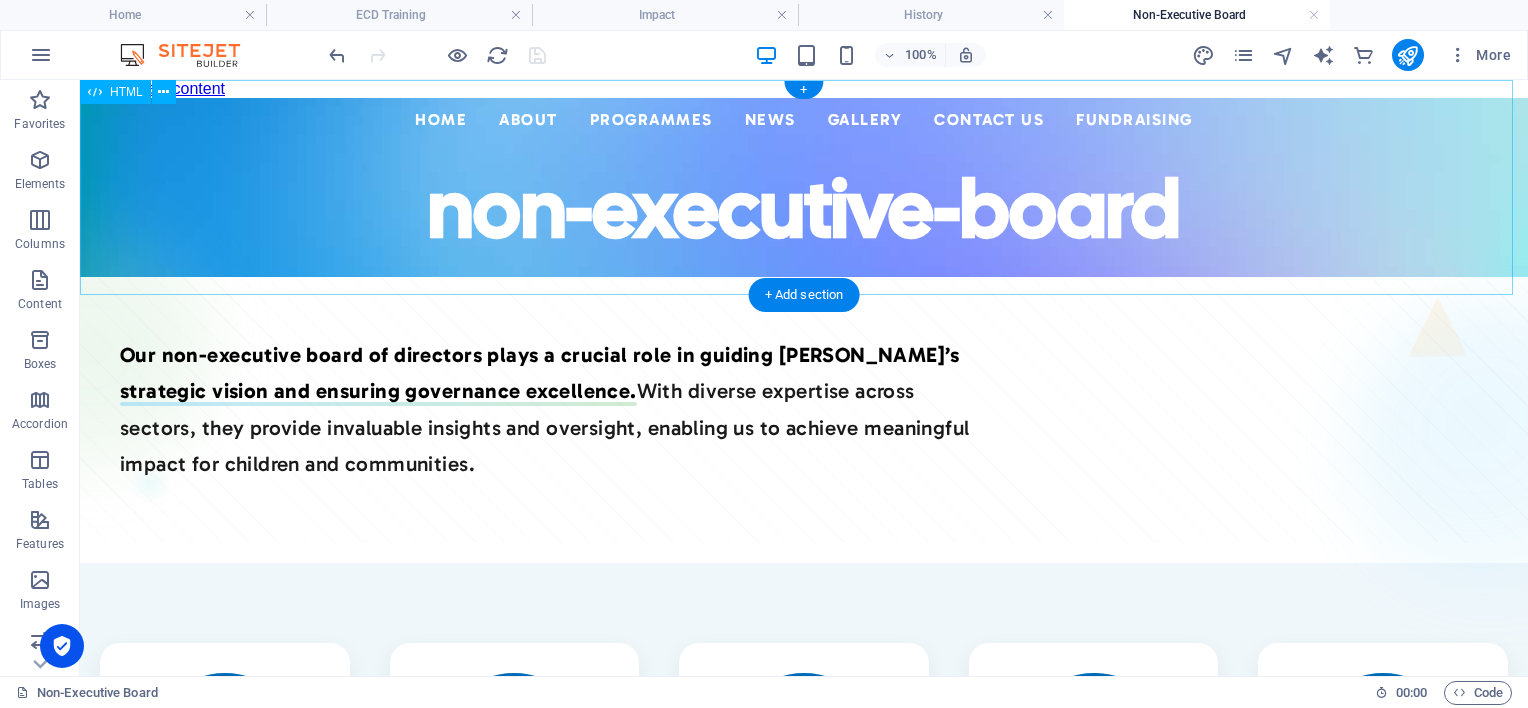 click on "Centered Navigation Bar
☰
Home
About
Mission Statement
History
Impact
Focus Area
Recognition
Non-Executive Board
Executive Directors
Programmes
ECD Training & Development
ECD Programmes/Projects
Primary School Projects
News
Events
Annual Reports
Gallery
Contact Us
Fundraising
non-executive-board" at bounding box center [804, 187] 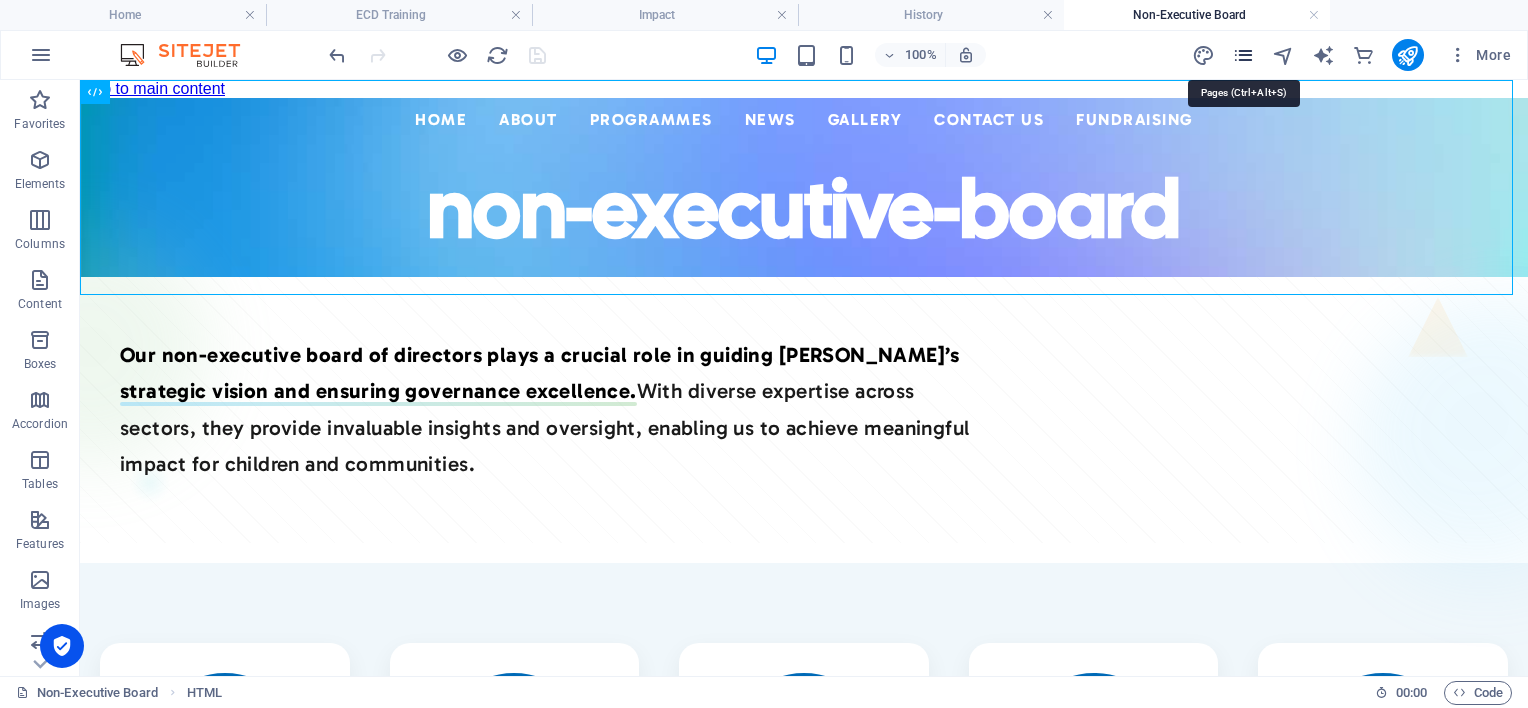 click at bounding box center [1243, 55] 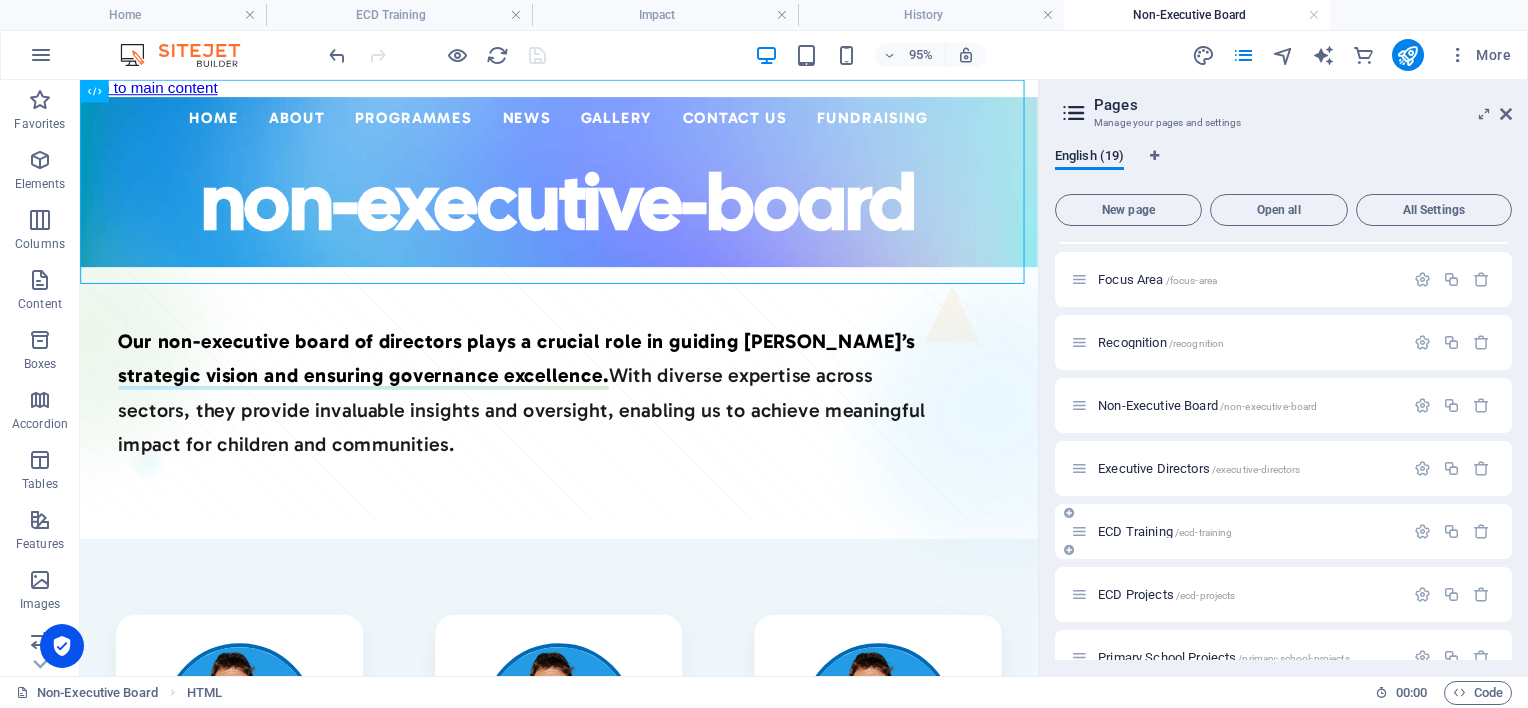 scroll, scrollTop: 500, scrollLeft: 0, axis: vertical 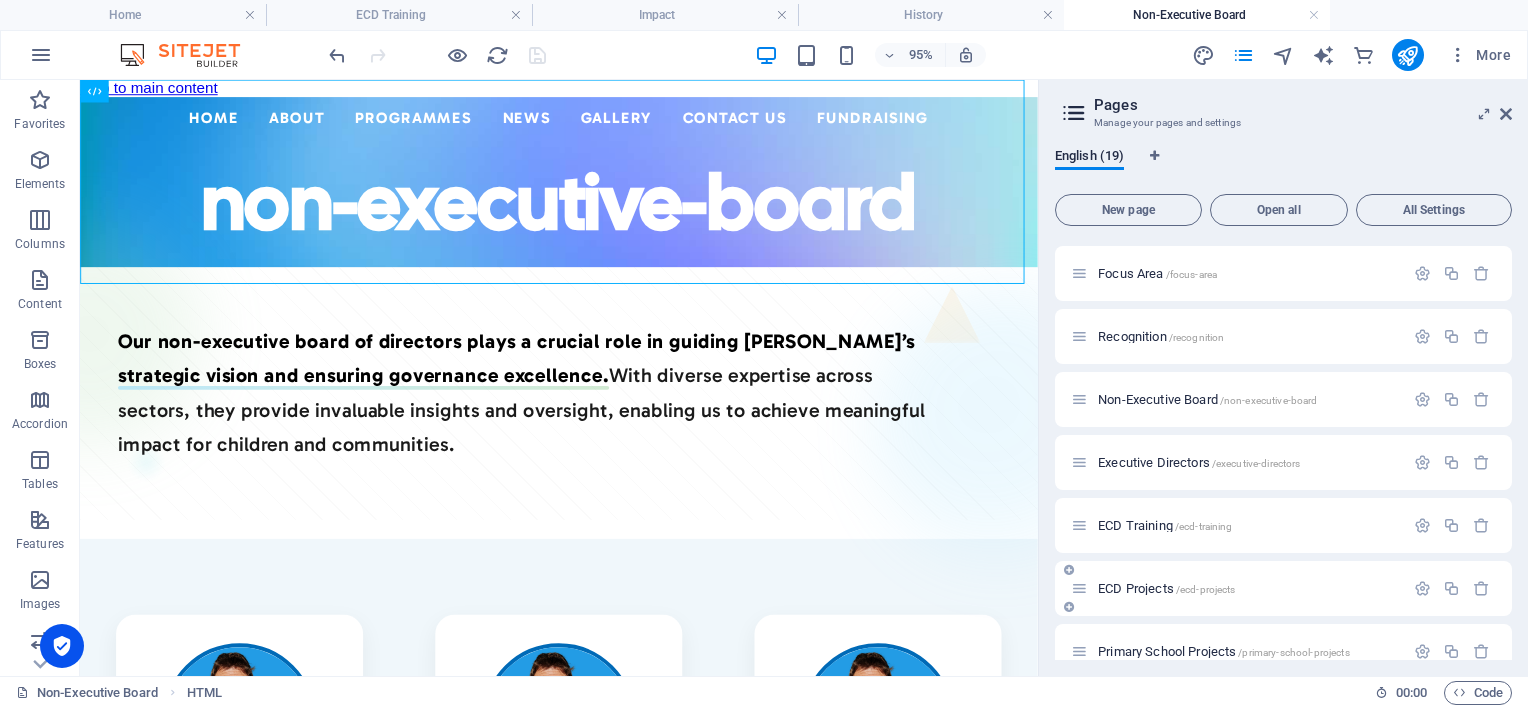 click on "ECD Projects /ecd-projects" at bounding box center [1166, 588] 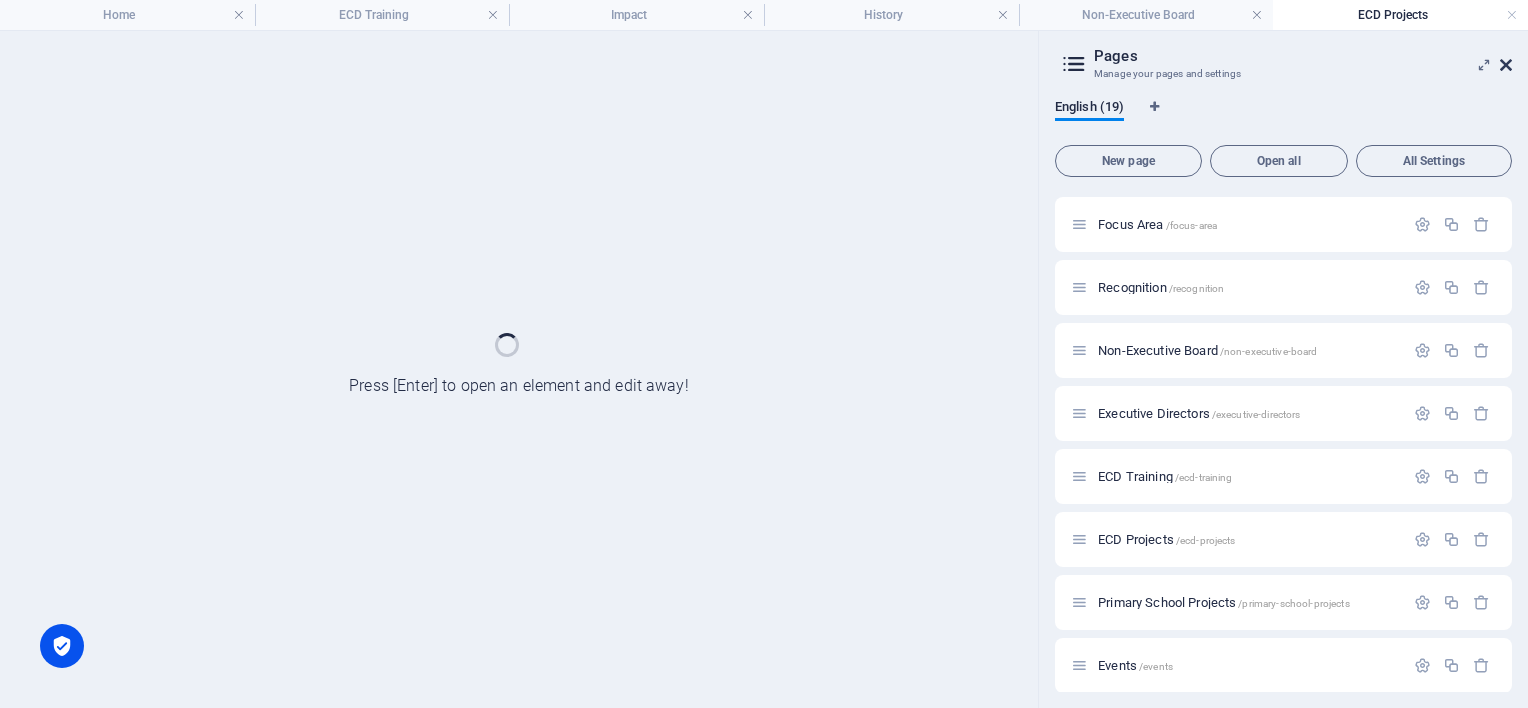 click at bounding box center [1506, 65] 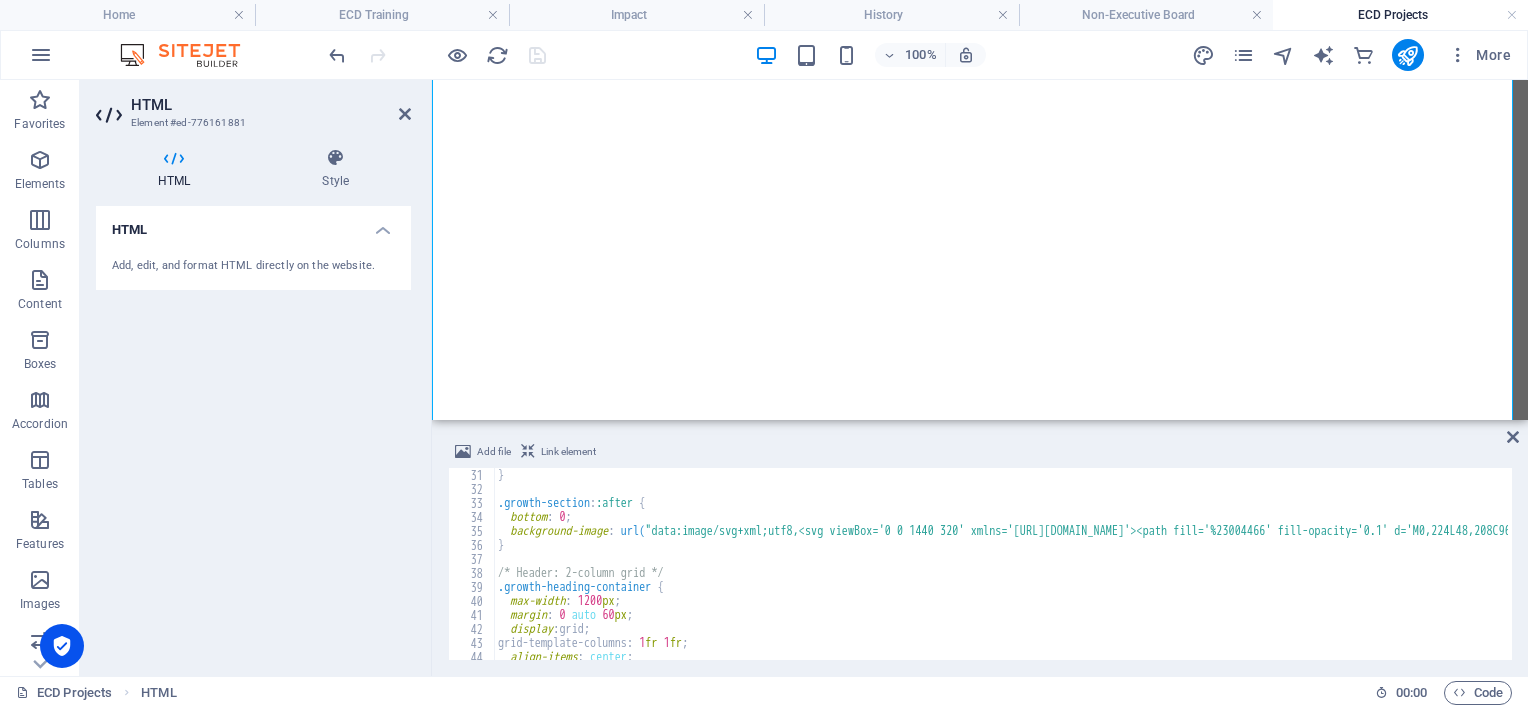 scroll, scrollTop: 420, scrollLeft: 0, axis: vertical 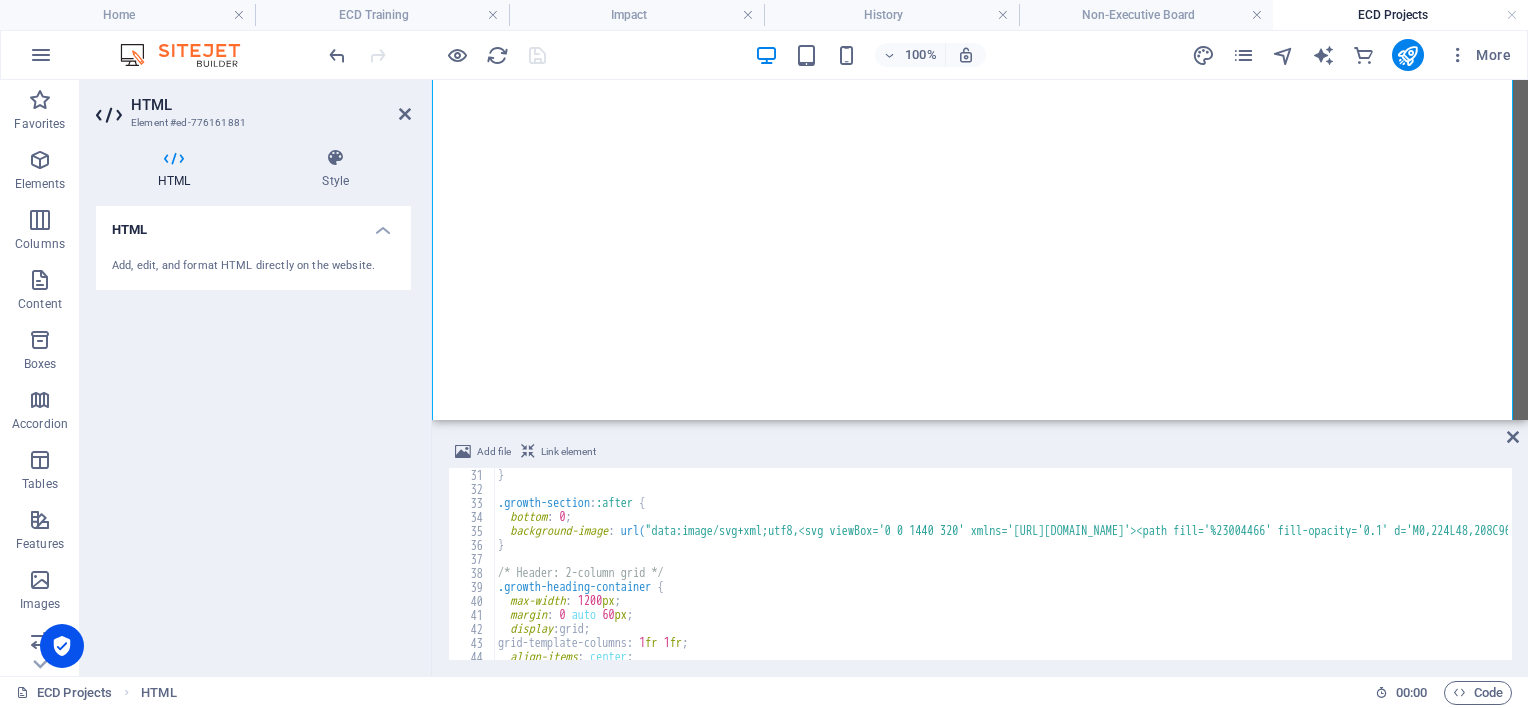 click on "} .growth-section : :after   {    bottom :   0 ;    background-image :   url( "data:image/svg+xml;utf8,<svg viewBox='0 0 1440 320' xmlns='[URL][DOMAIN_NAME]'><path fill='%23004466' fill-opacity='0.1' d='M0,224L48,208C96,192,192,160,288,144C384,128,480,128,576,133.3C672,139,768,149,864,144C960,139,1056,117,1152,122.7C1248,128,1344,160,1392,176L1440,192L1440,320L1392,320C1344,320,1248,320,1152,320C1056,320,960,320,864,320C768,320,672,320,576,320C480,320,384,320,288,320C192,320,96,320,48,320L0,320Z'/></svg>" ) ; } /* Header: 2-column grid */ .growth-heading-container   {    max-width :   1200 px ;    margin :   0   auto   60 px ;    display :  grid ;   grid-template-columns :   1 fr   1 fr ;    align-items :   center ;   gap :   40 px ;" at bounding box center (2263, 576) 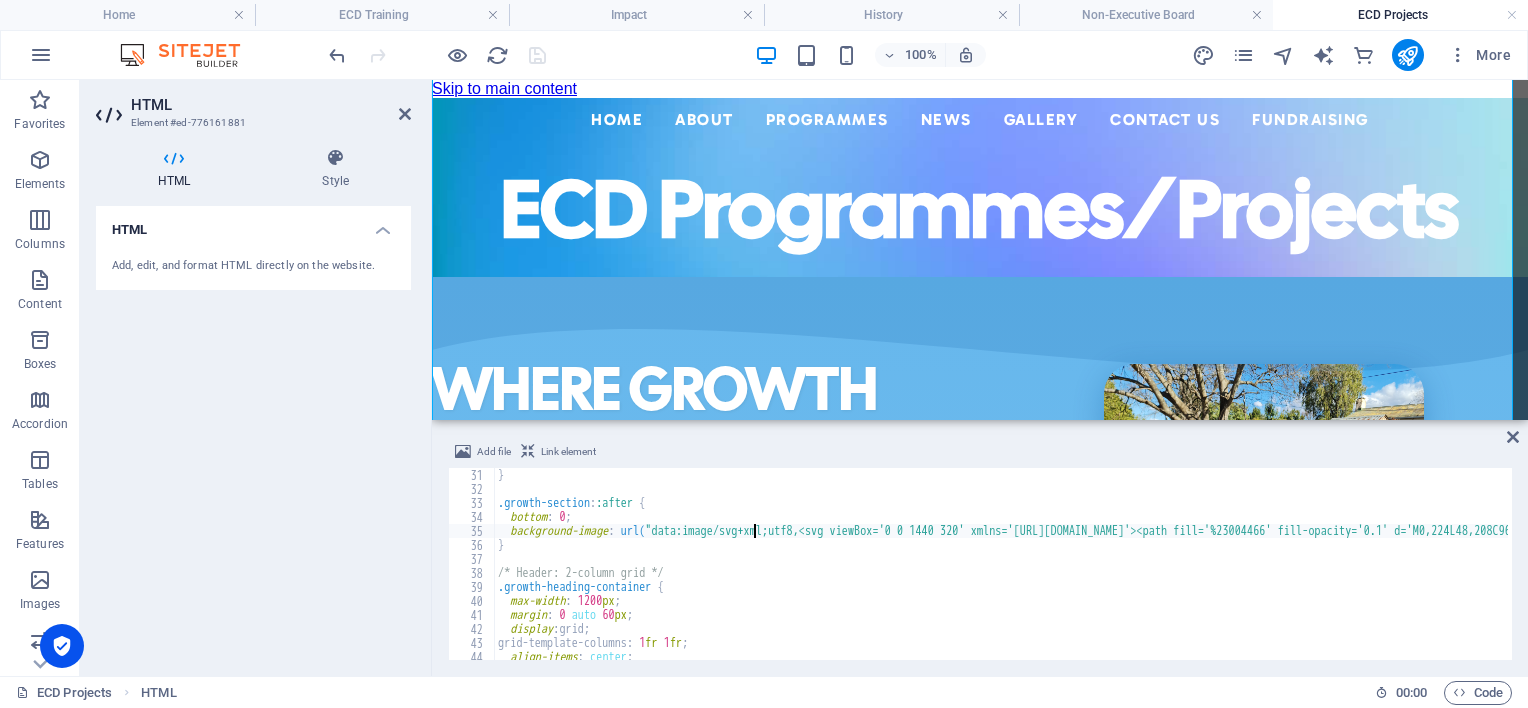scroll, scrollTop: 500, scrollLeft: 0, axis: vertical 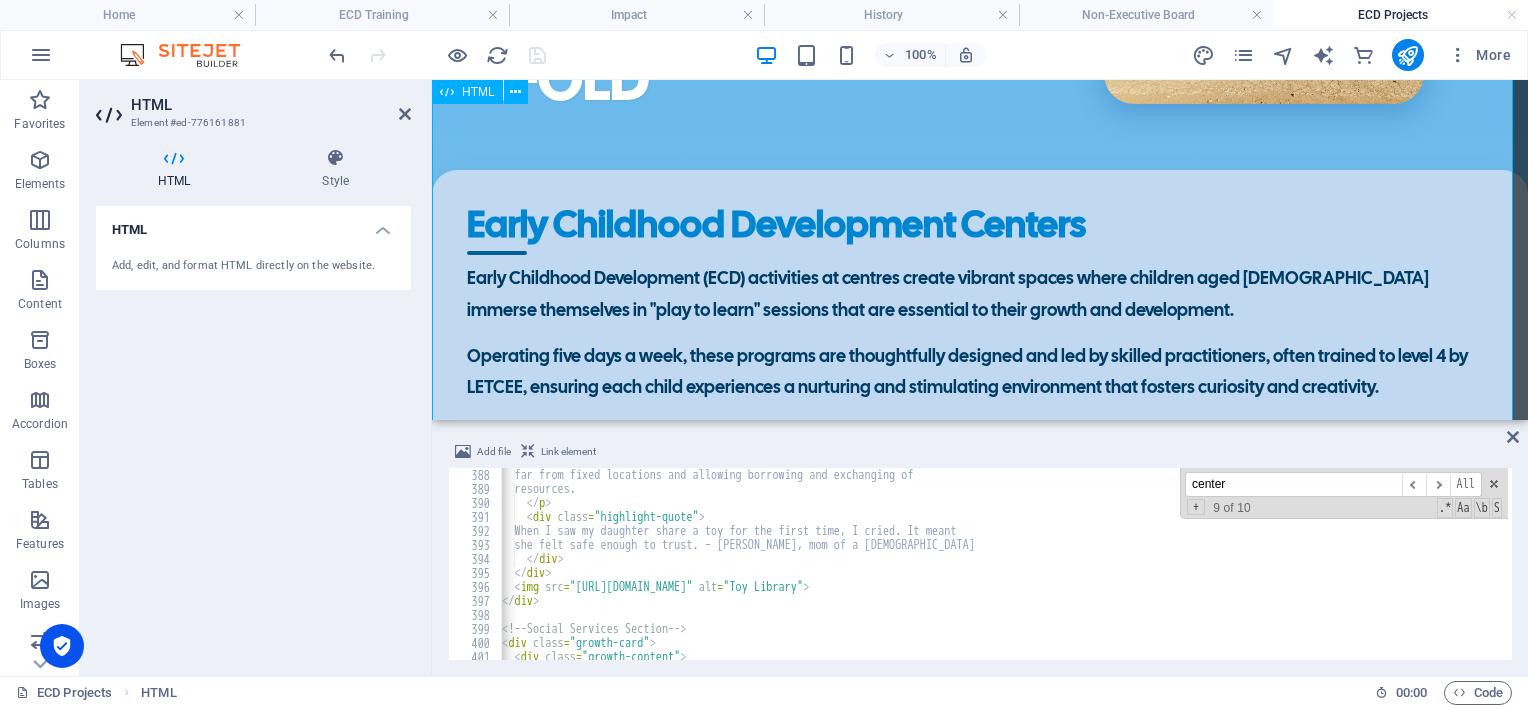type on "center" 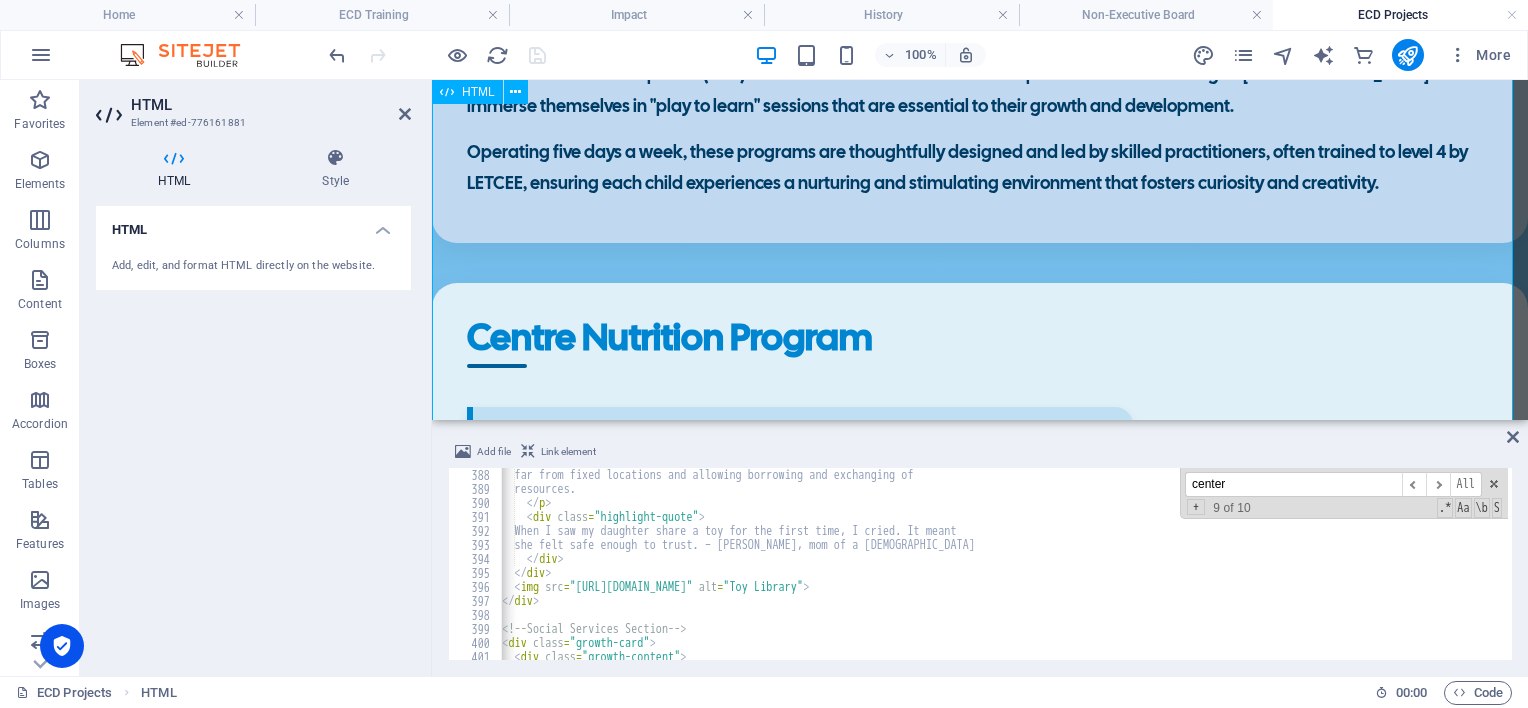 scroll, scrollTop: 1000, scrollLeft: 0, axis: vertical 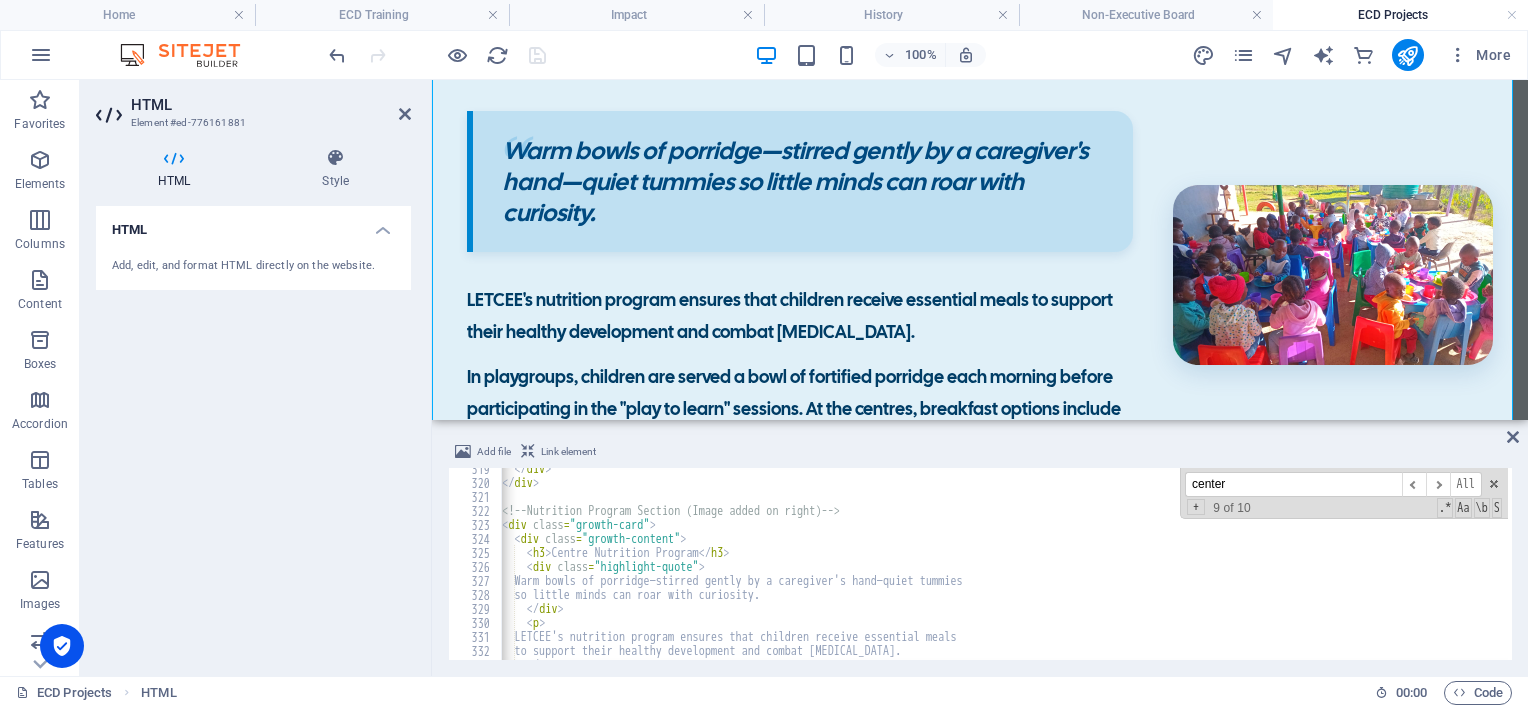 click on "</ div >    </ div >    <!--  Nutrition Program Section (Image added on right)  -->    < div   class = "growth-card" >      < div   class = "growth-content" >         < h3 > Centre Nutrition Program </ h3 >         < div   class = "highlight-quote" >          Warm bowls of porridge—stirred gently by a caregiver's hand—quiet tummies          so little minds can roar with curiosity.         </ div >         < p >          LETCEE's nutrition program ensures that children receive essential meals          to support their healthy development and combat [MEDICAL_DATA].         </ p >" at bounding box center (2255, 570) 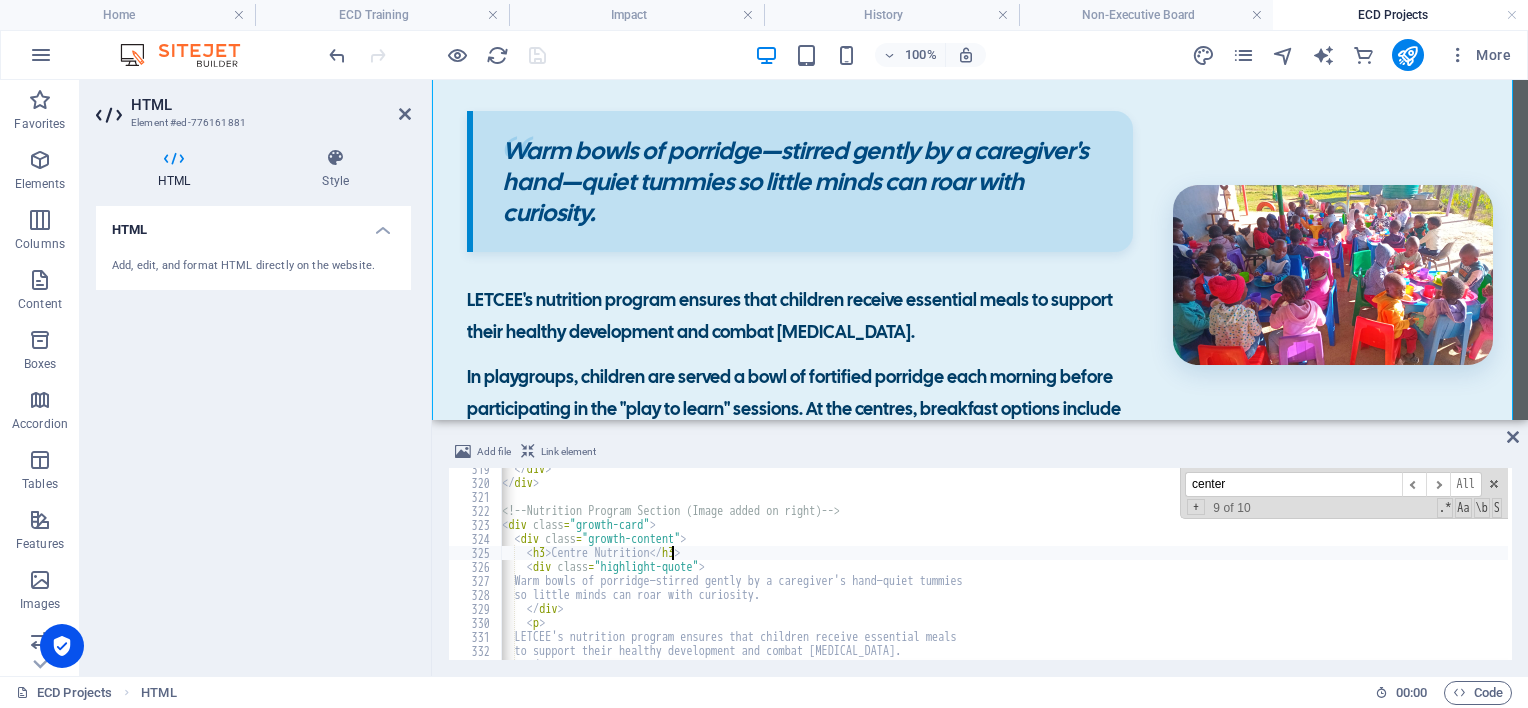type on "<h3>Centre Nutrition</h3>" 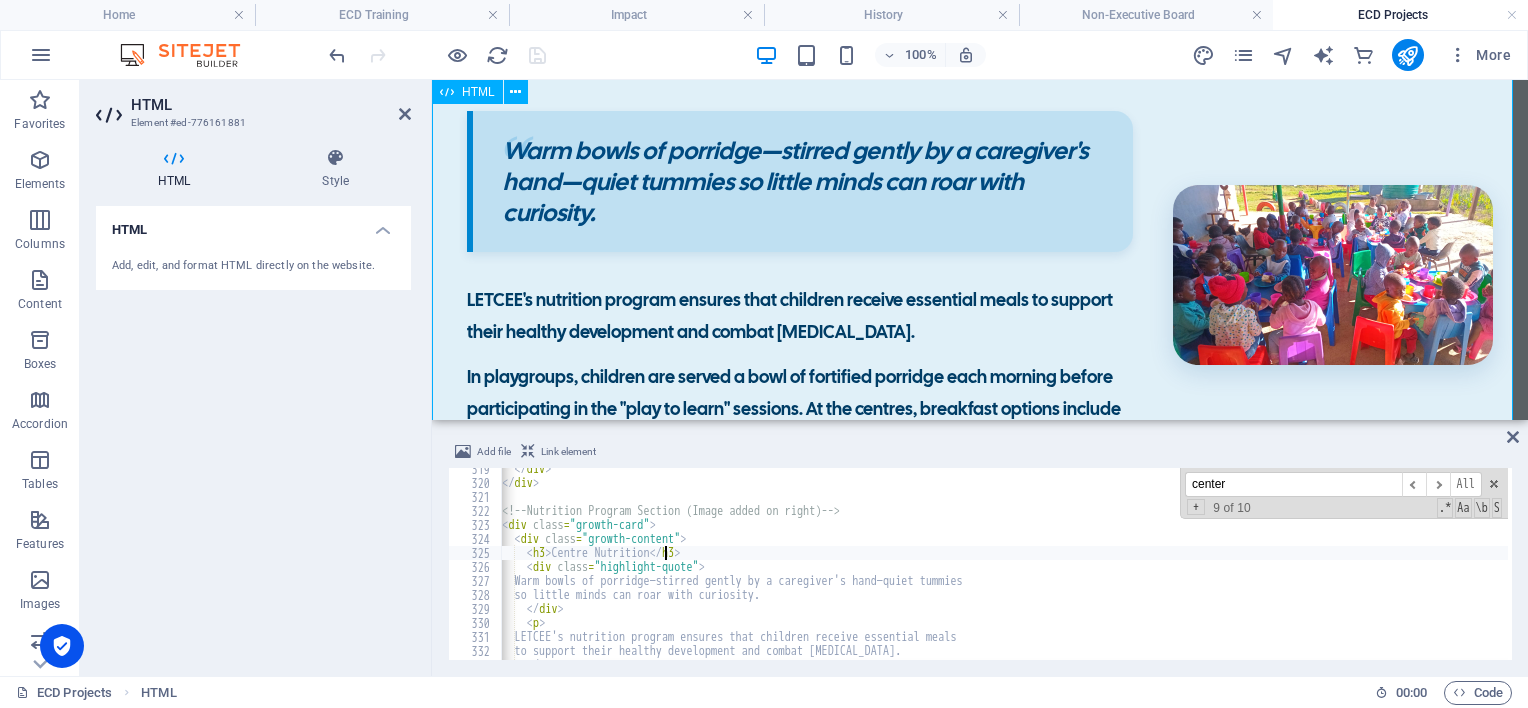 click on "WHERE GROWTH BEGINS AND POSSIBILITIES UNFOLD
Early Childhood Development Centers
Early Childhood Development (ECD) activities at centres create vibrant
spaces where children aged [DEMOGRAPHIC_DATA] immerse themselves in "play to learn"
sessions that are essential to their growth and development.
Operating five days a week, these programs are thoughtfully designed and
led by skilled practitioners, often trained to level 4 by LETCEE,
ensuring each child experiences a nurturing and stimulating environment
that fosters curiosity and creativity.
Centre Nutrition
Warm bowls of porridge—stirred gently by a caregiver's hand—quiet tummies
so little minds can roar with curiosity.
[GEOGRAPHIC_DATA]
20
6 196" at bounding box center (980, 1521) 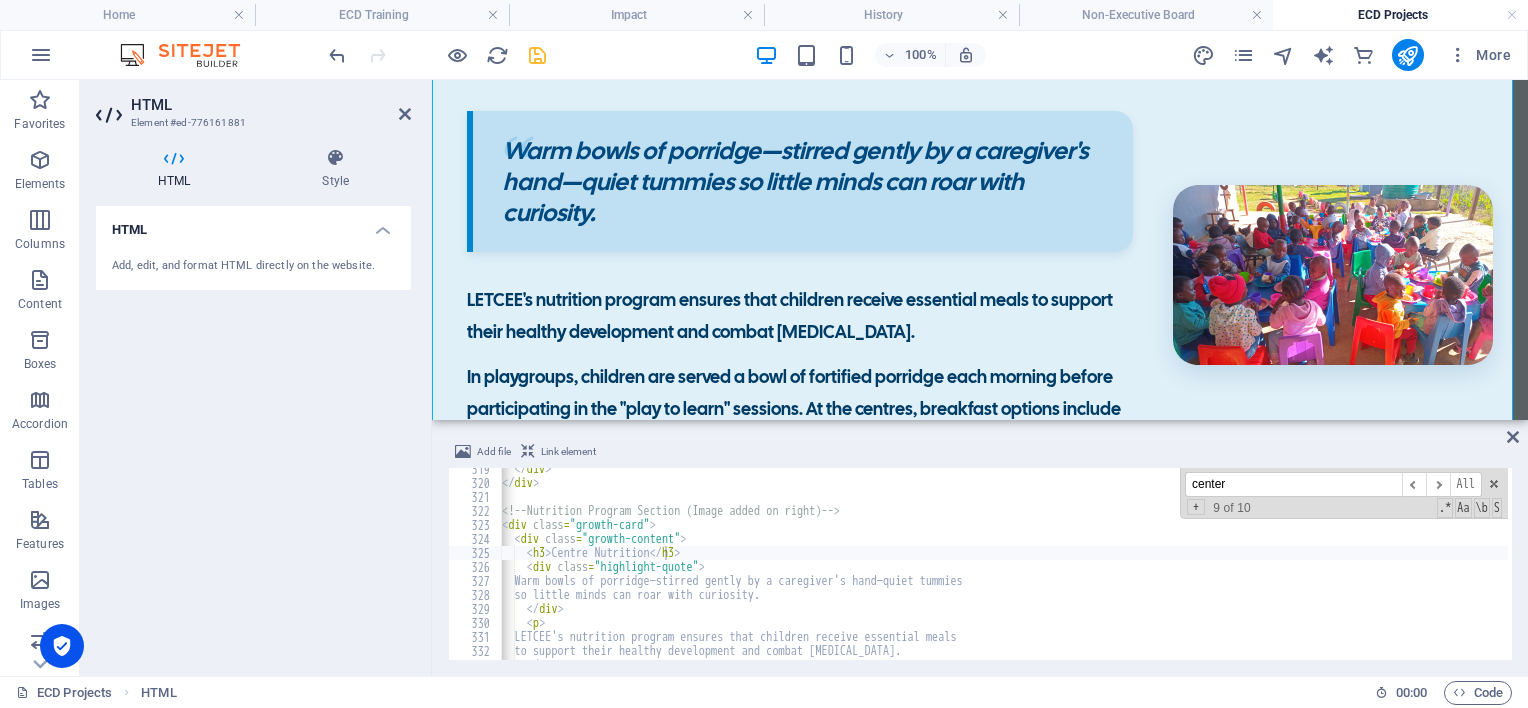 click at bounding box center (537, 55) 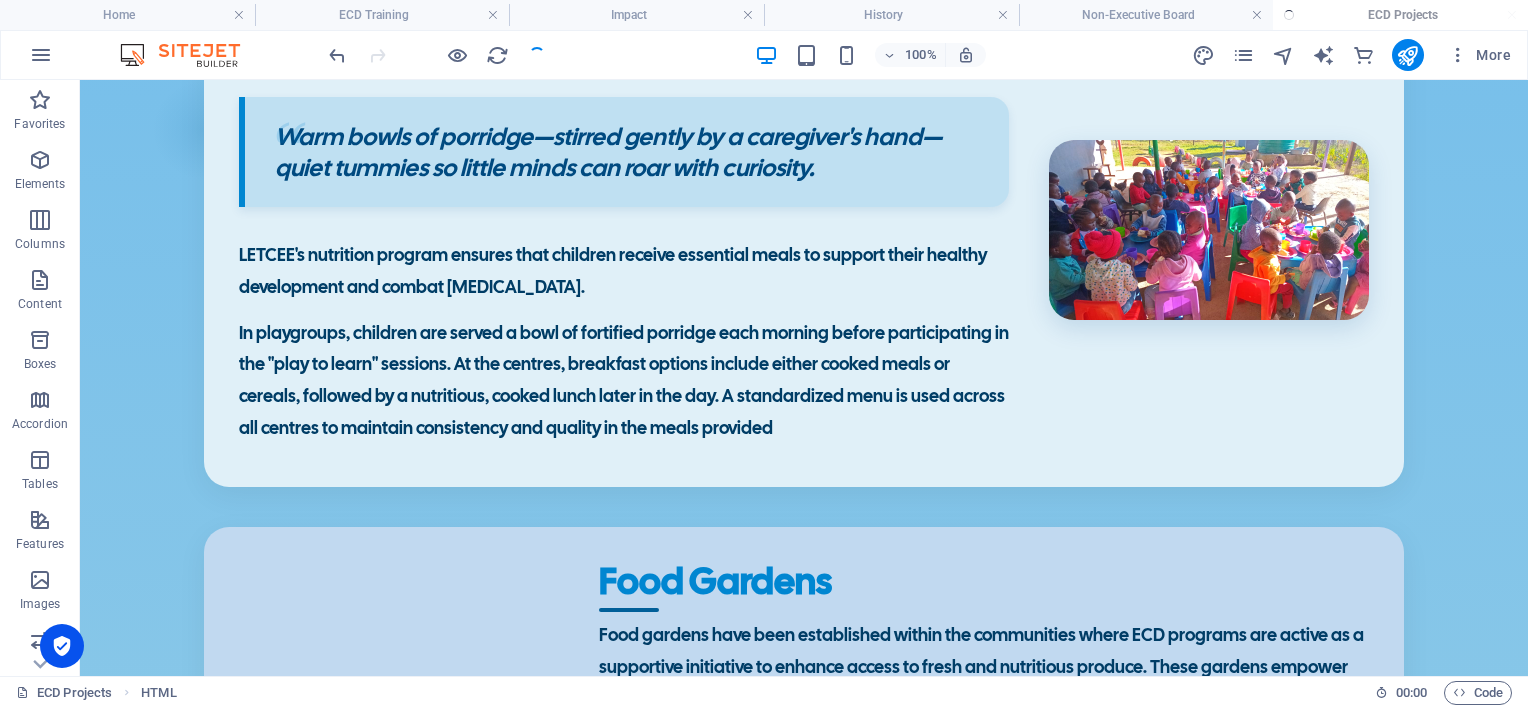 scroll, scrollTop: 900, scrollLeft: 0, axis: vertical 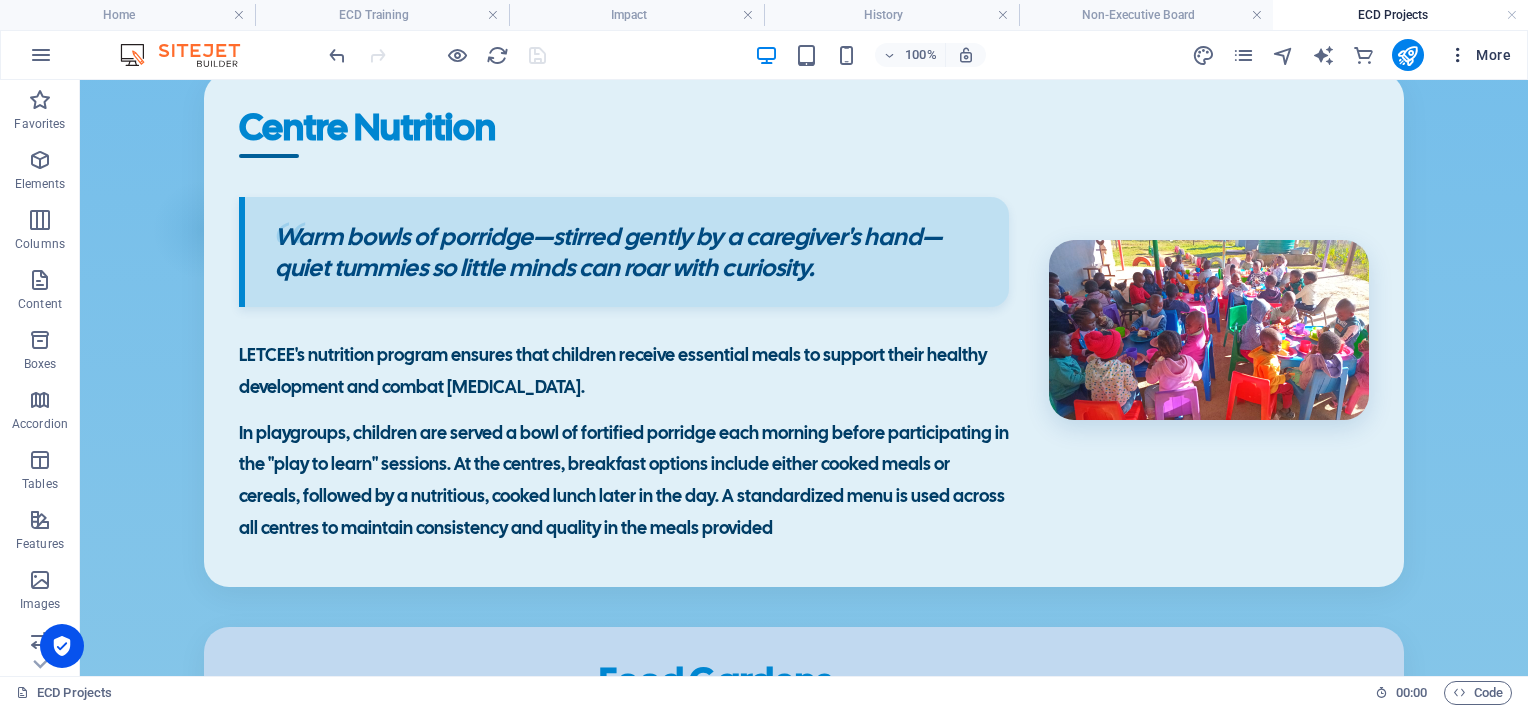 click on "More" at bounding box center [1479, 55] 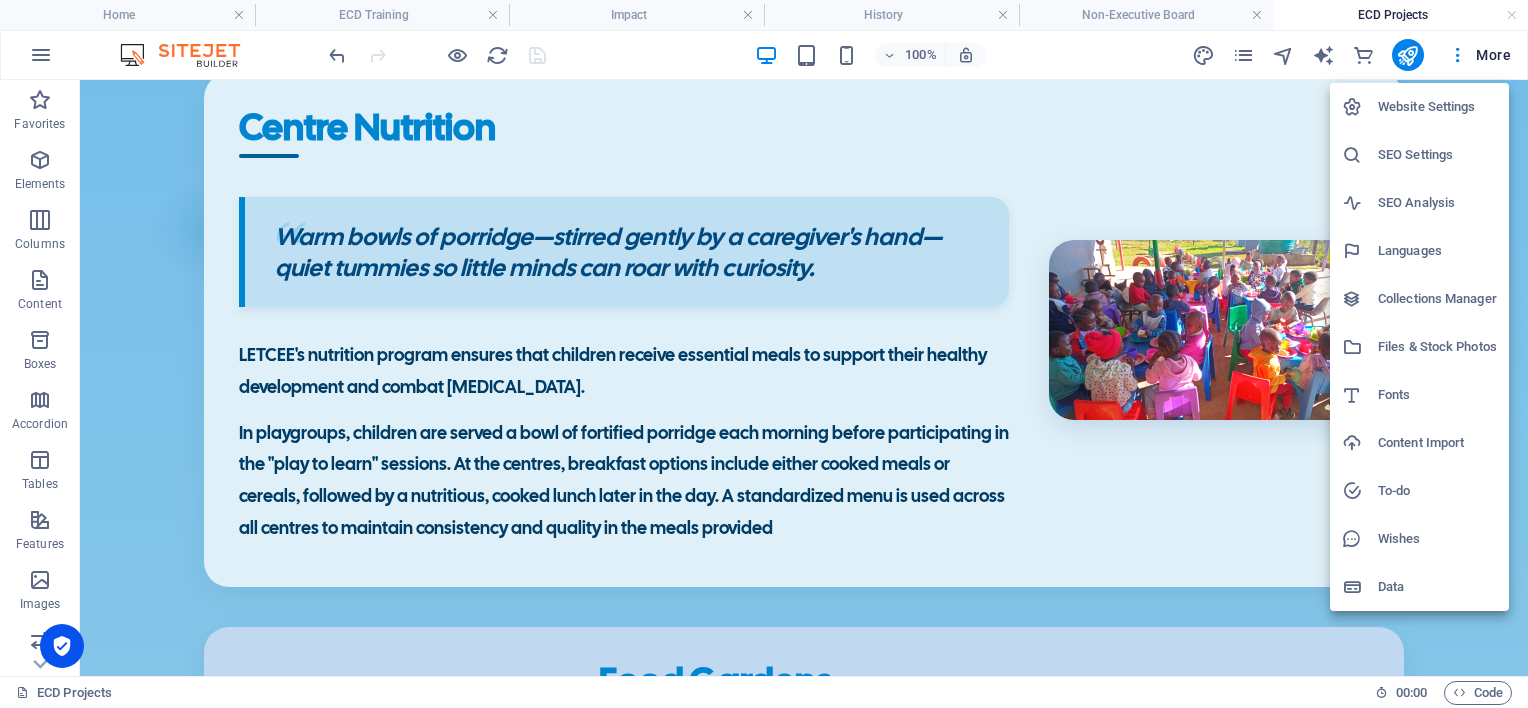 click on "Website Settings" at bounding box center (1437, 107) 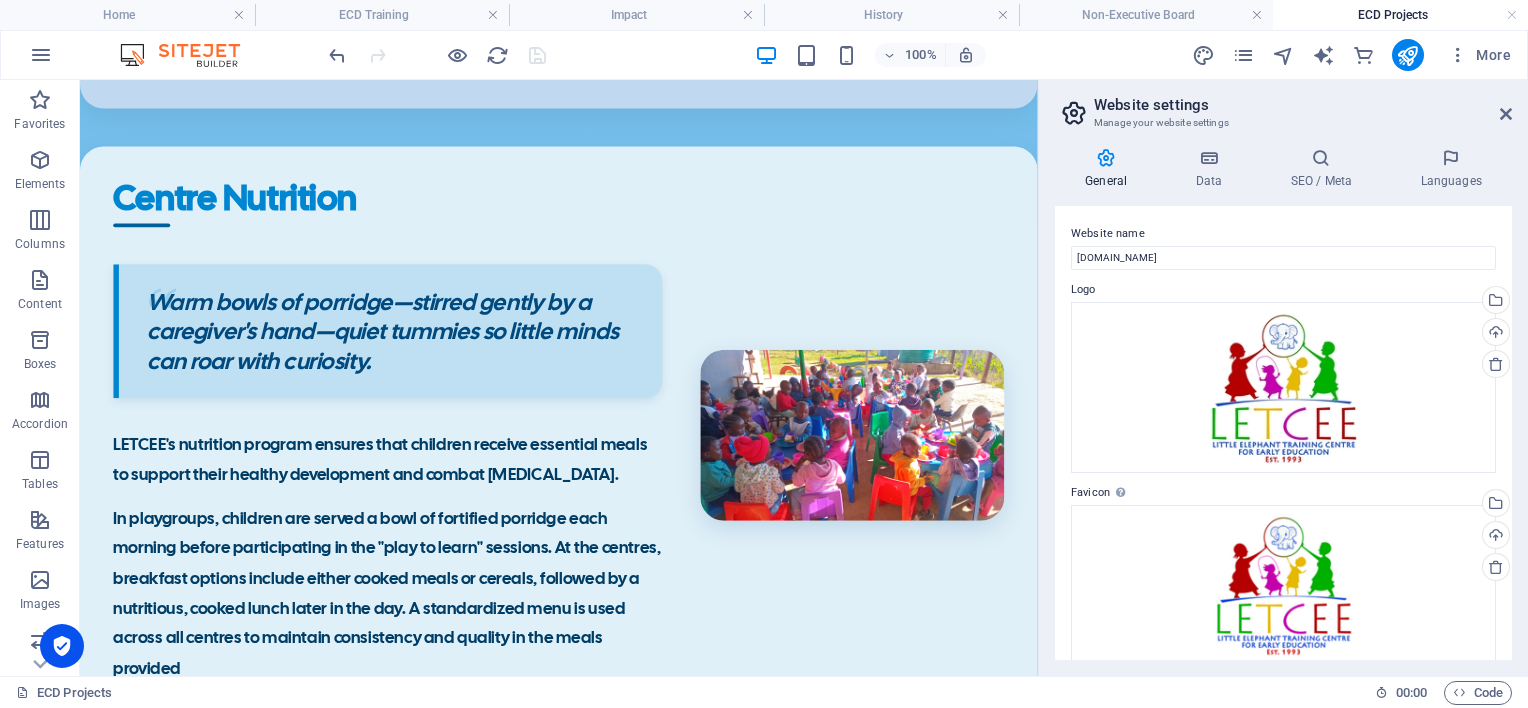 scroll, scrollTop: 1000, scrollLeft: 0, axis: vertical 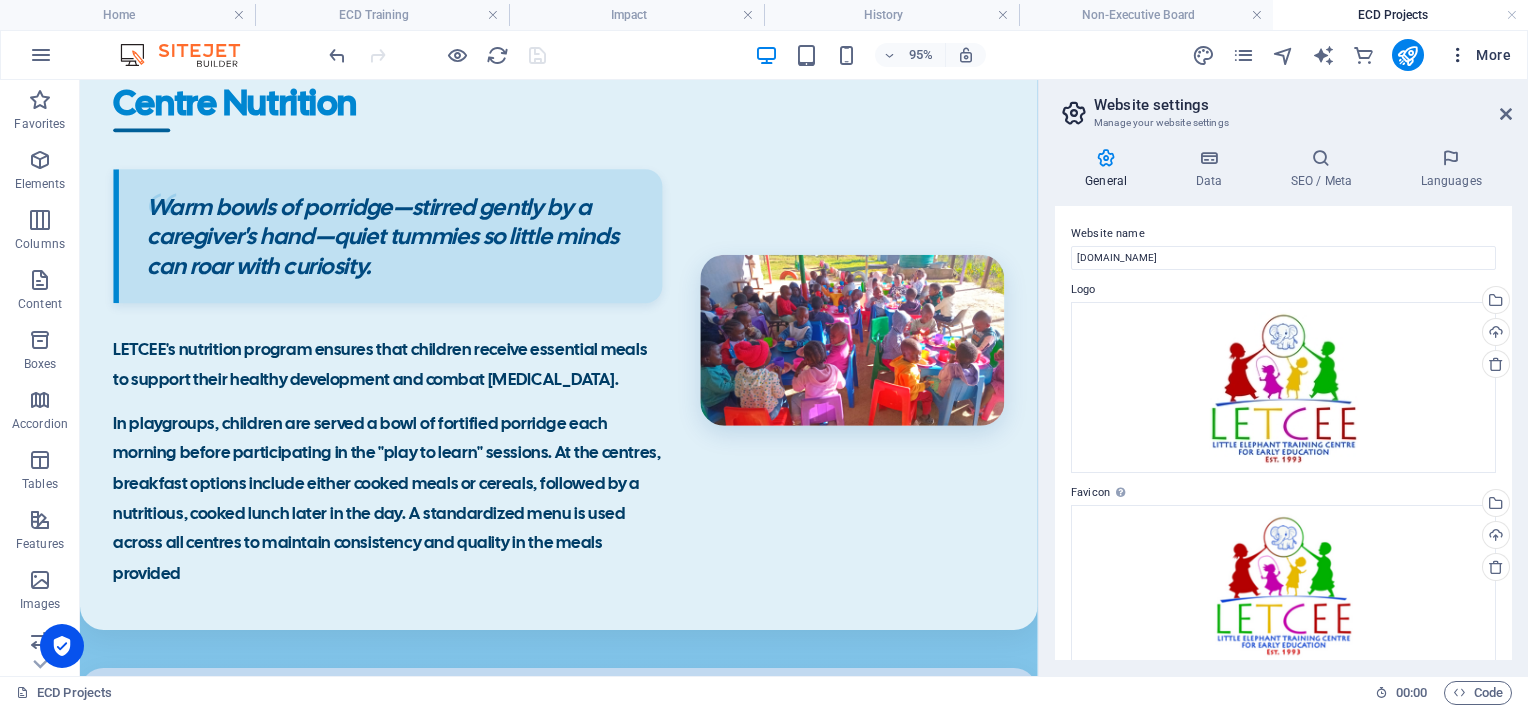 click on "More" at bounding box center [1479, 55] 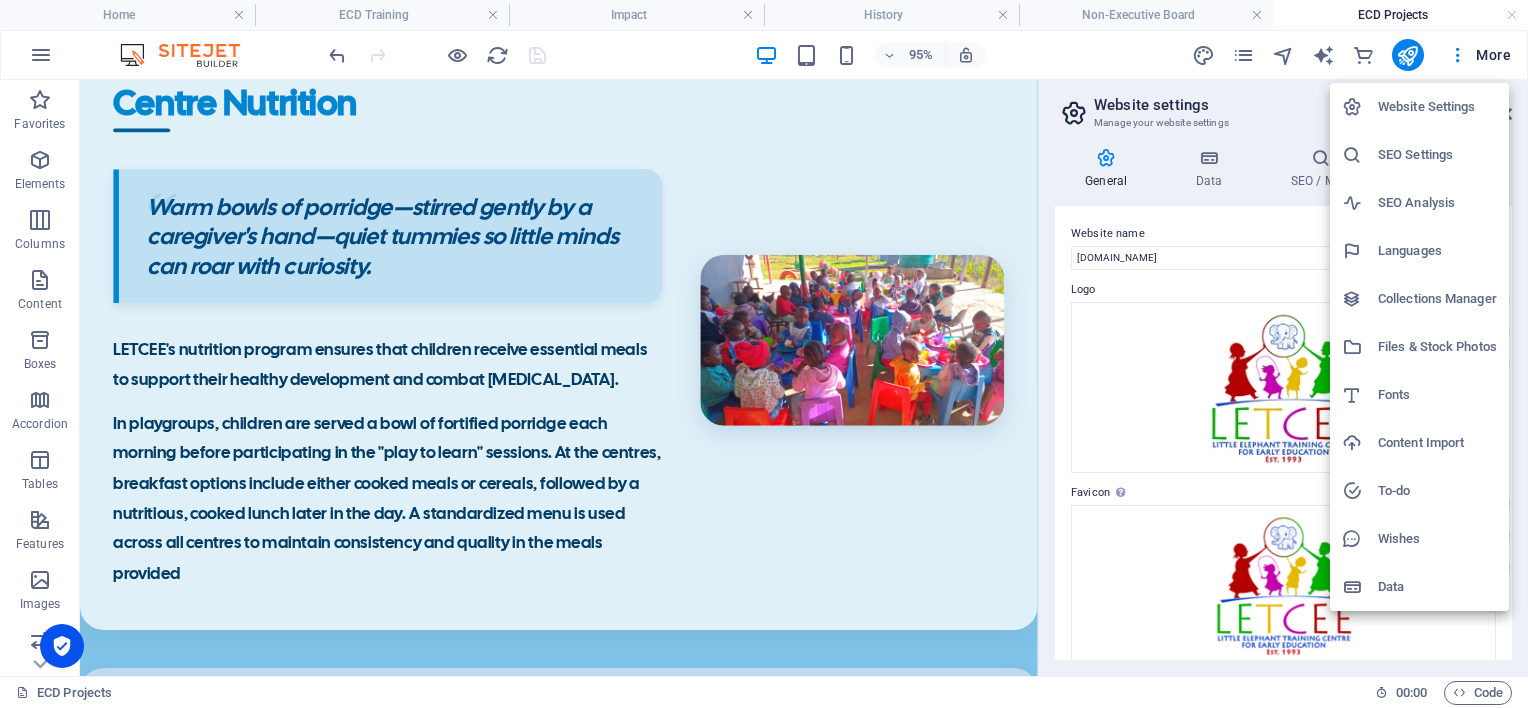 click on "Files & Stock Photos" at bounding box center [1437, 347] 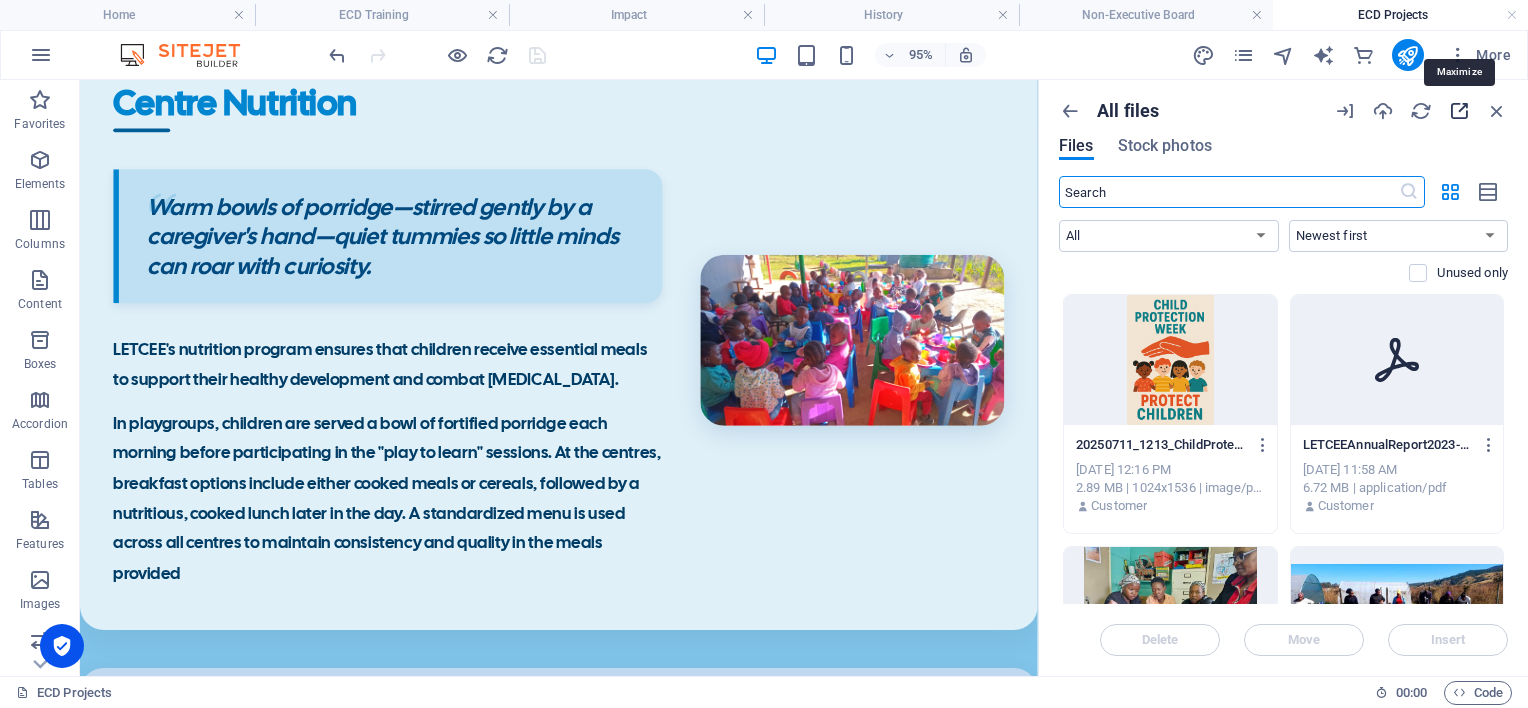click at bounding box center (1459, 111) 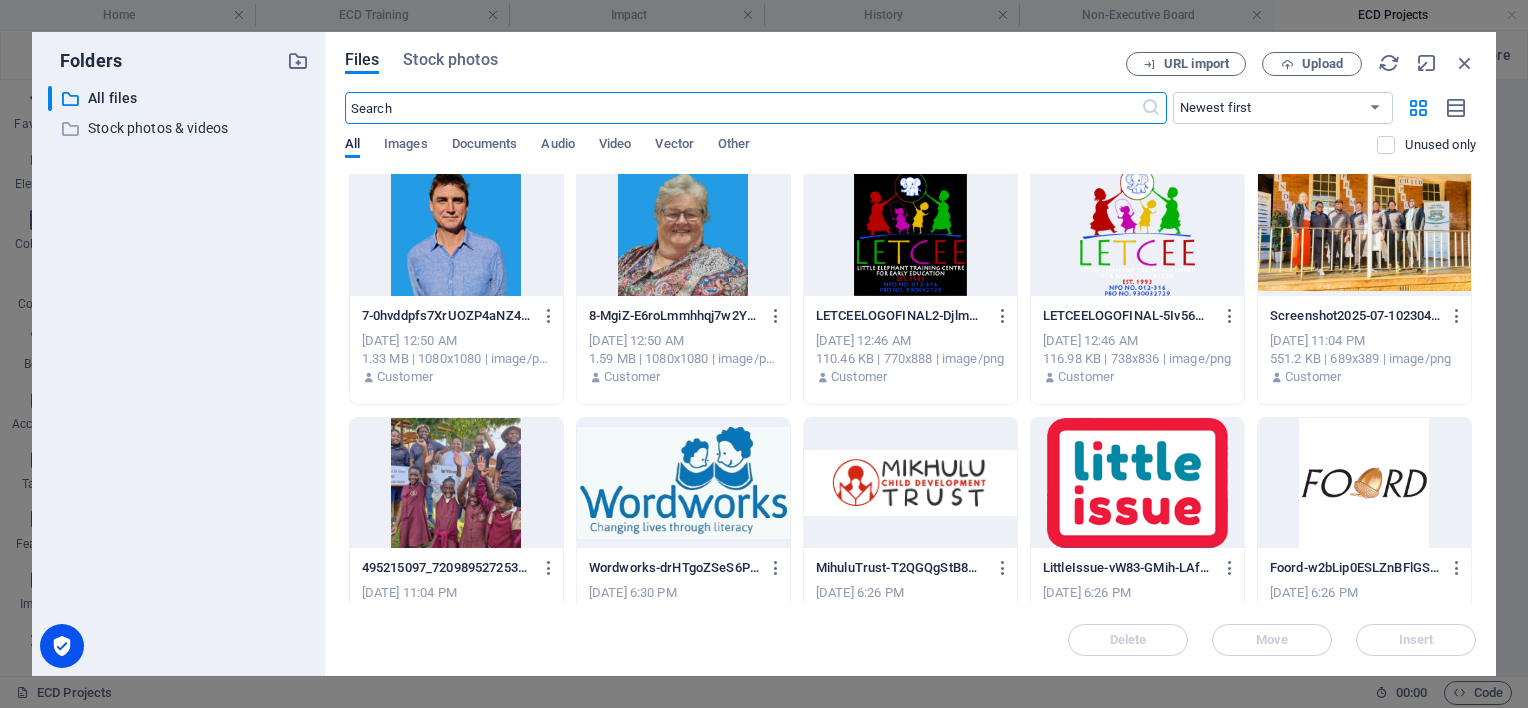 scroll, scrollTop: 1100, scrollLeft: 0, axis: vertical 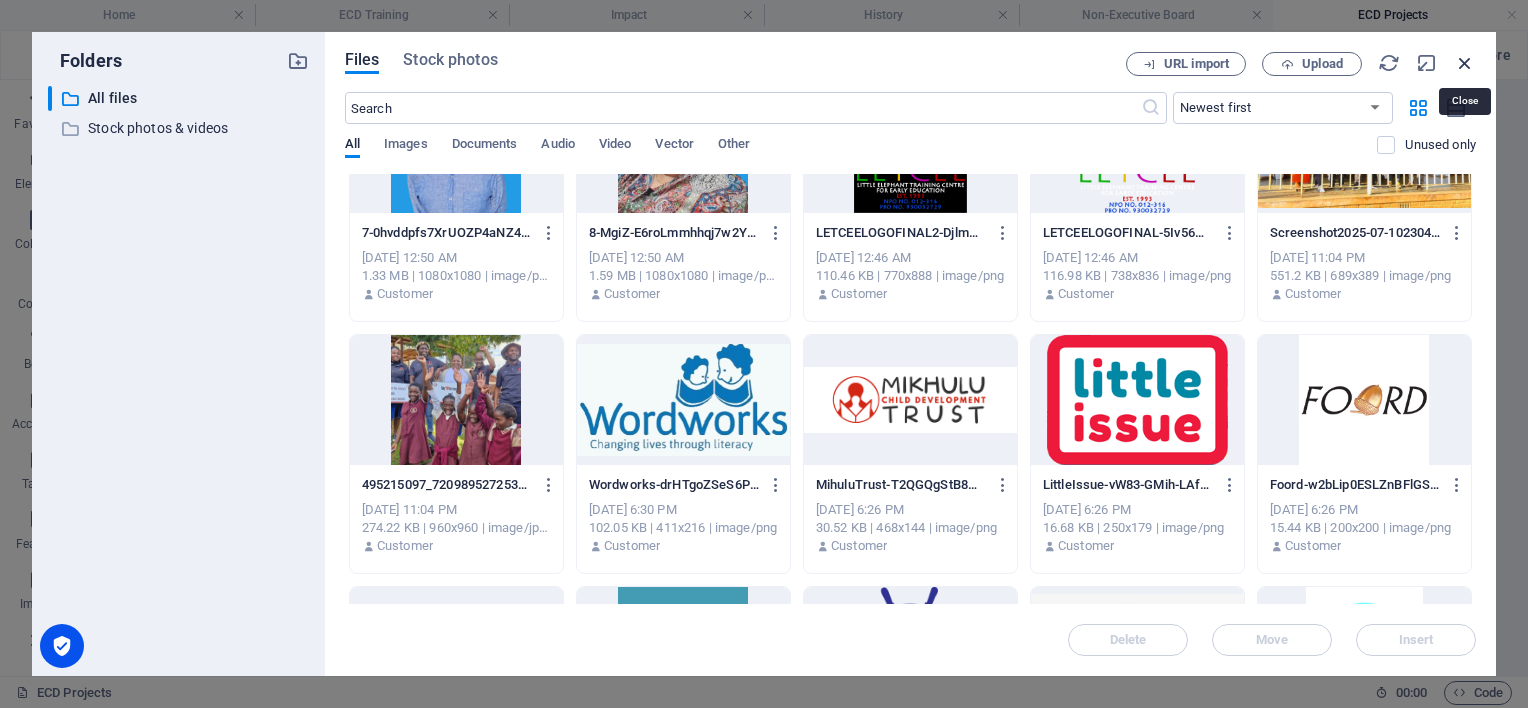click at bounding box center (1465, 63) 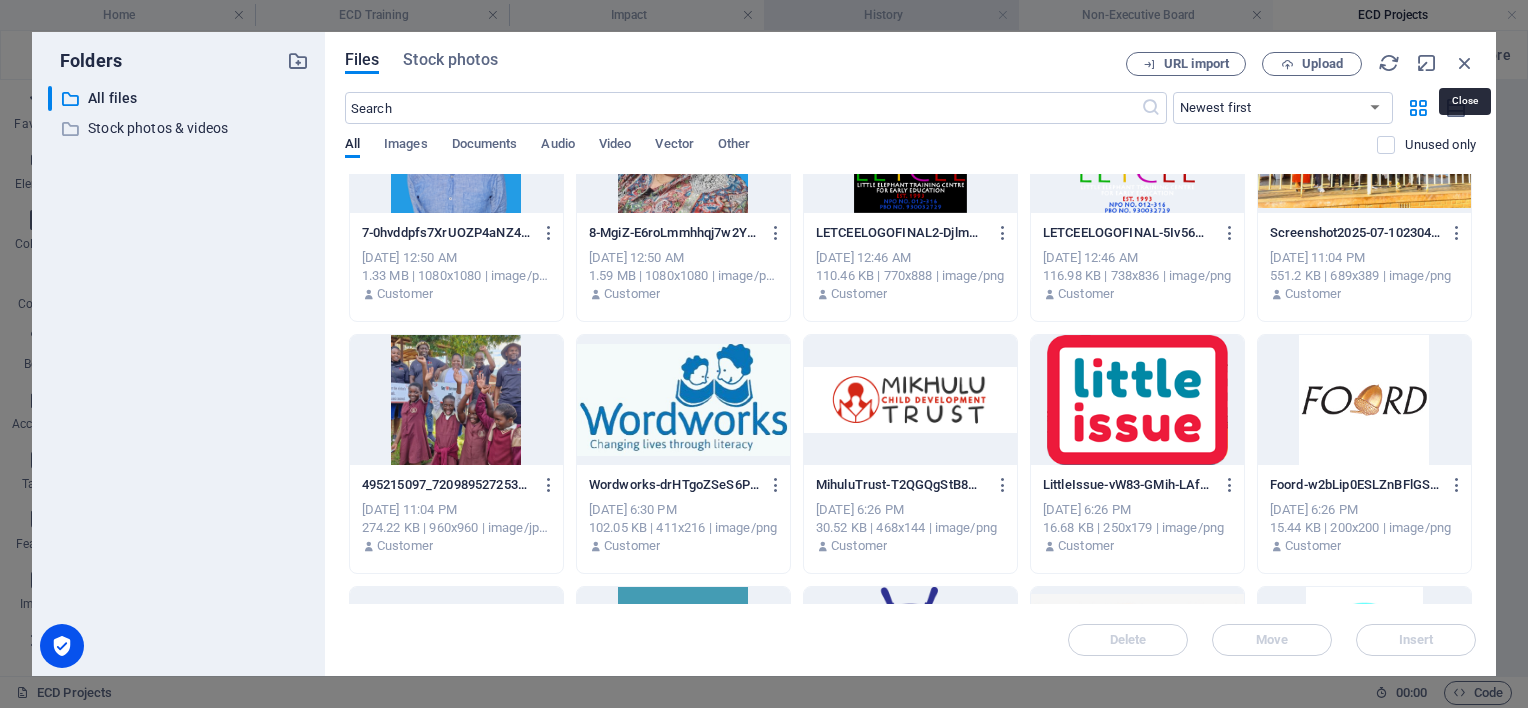 scroll, scrollTop: 900, scrollLeft: 0, axis: vertical 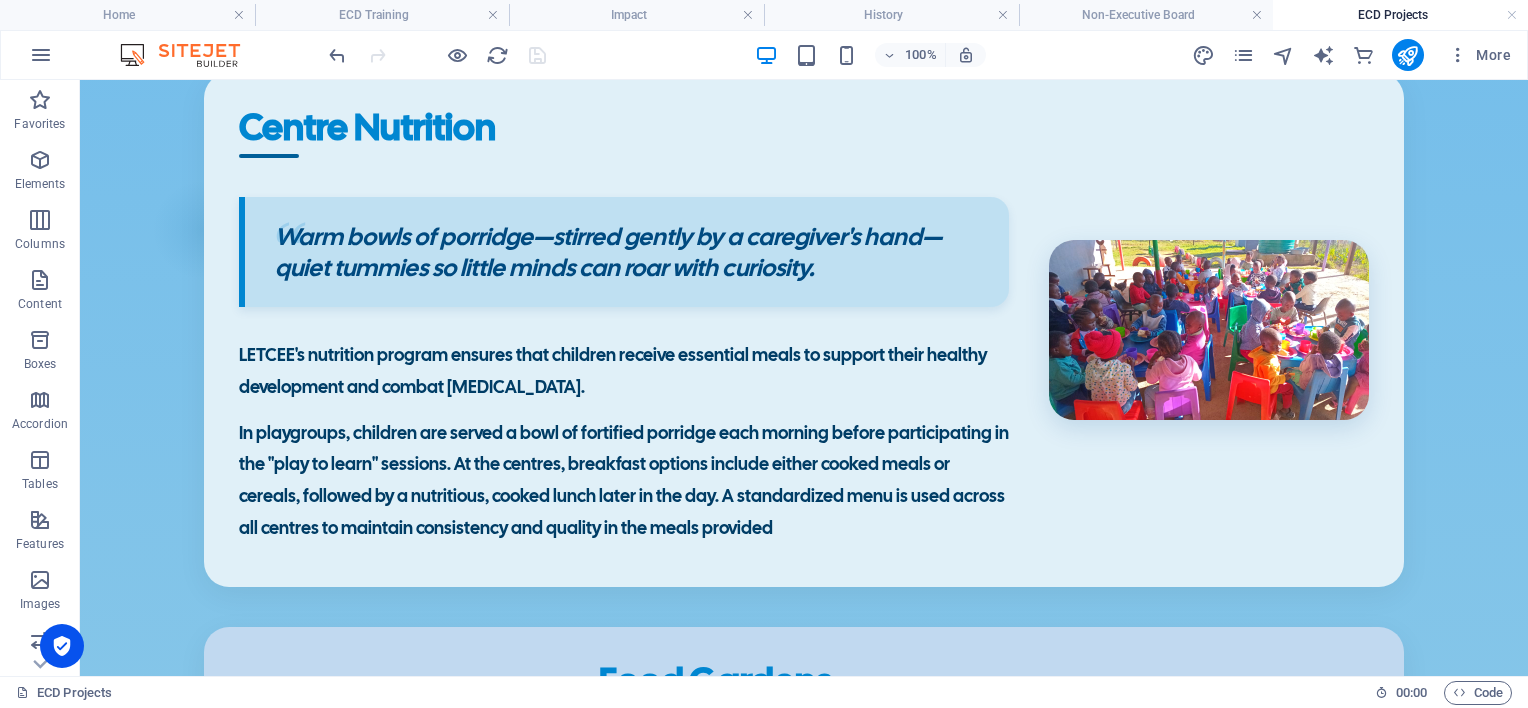 click at bounding box center [437, 55] 